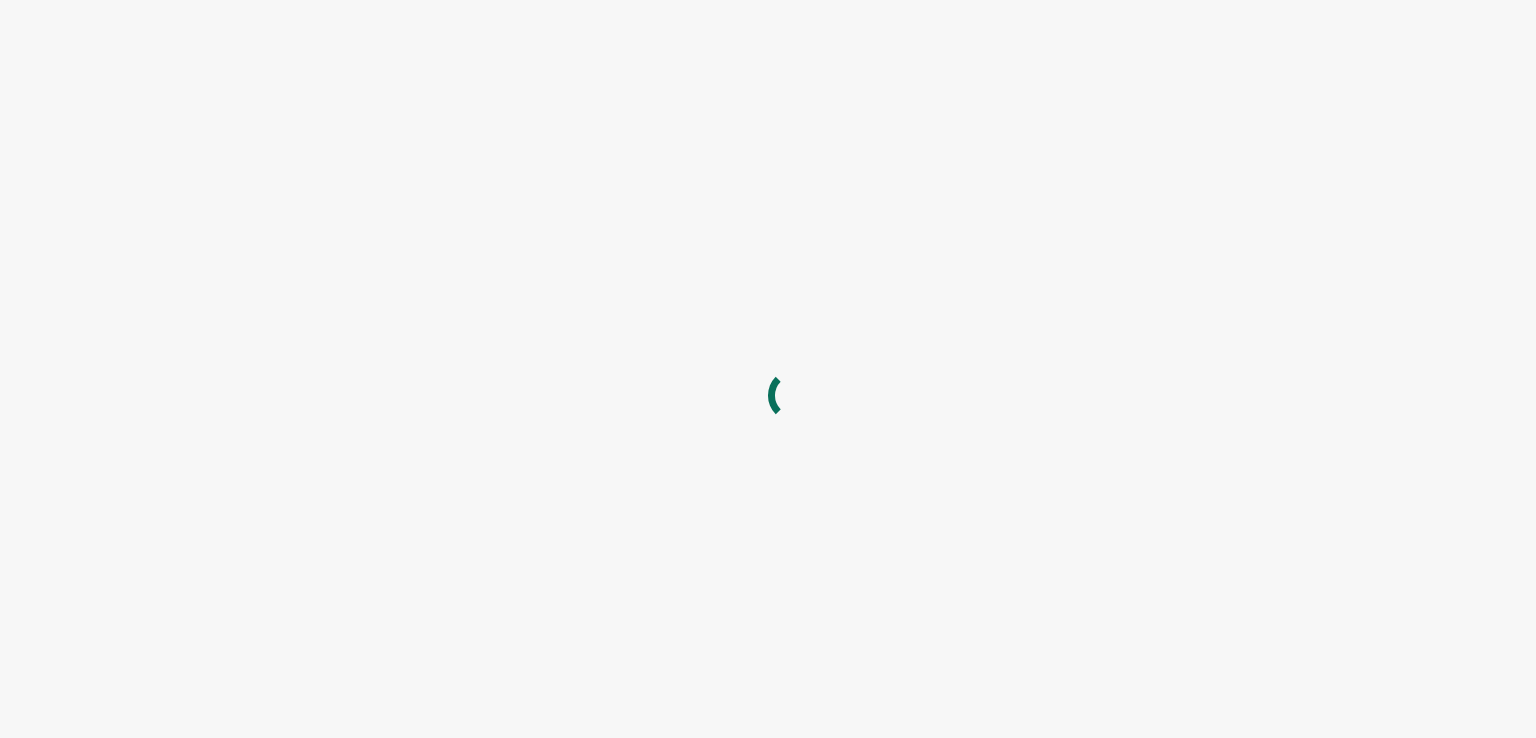 scroll, scrollTop: 0, scrollLeft: 0, axis: both 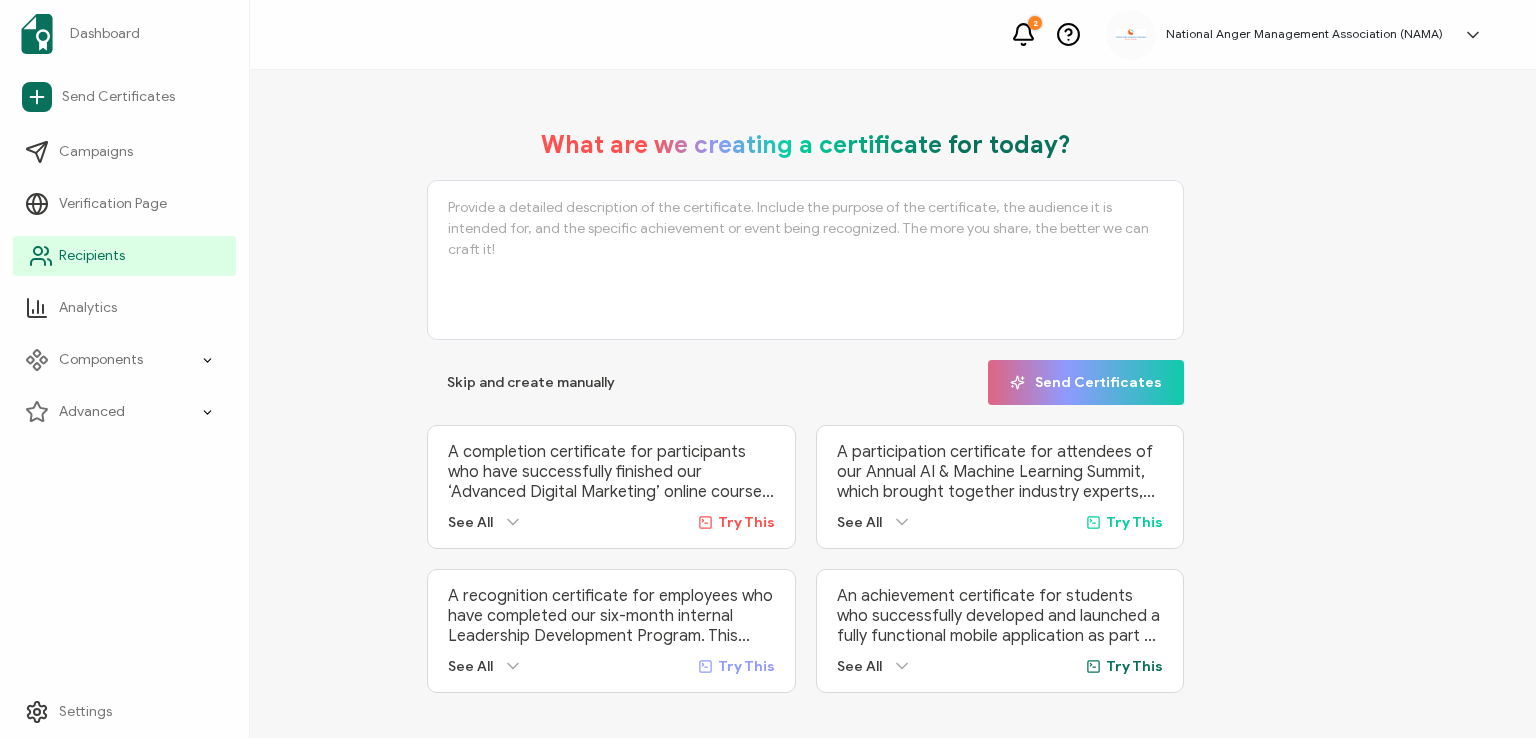 click on "Recipients" at bounding box center (92, 256) 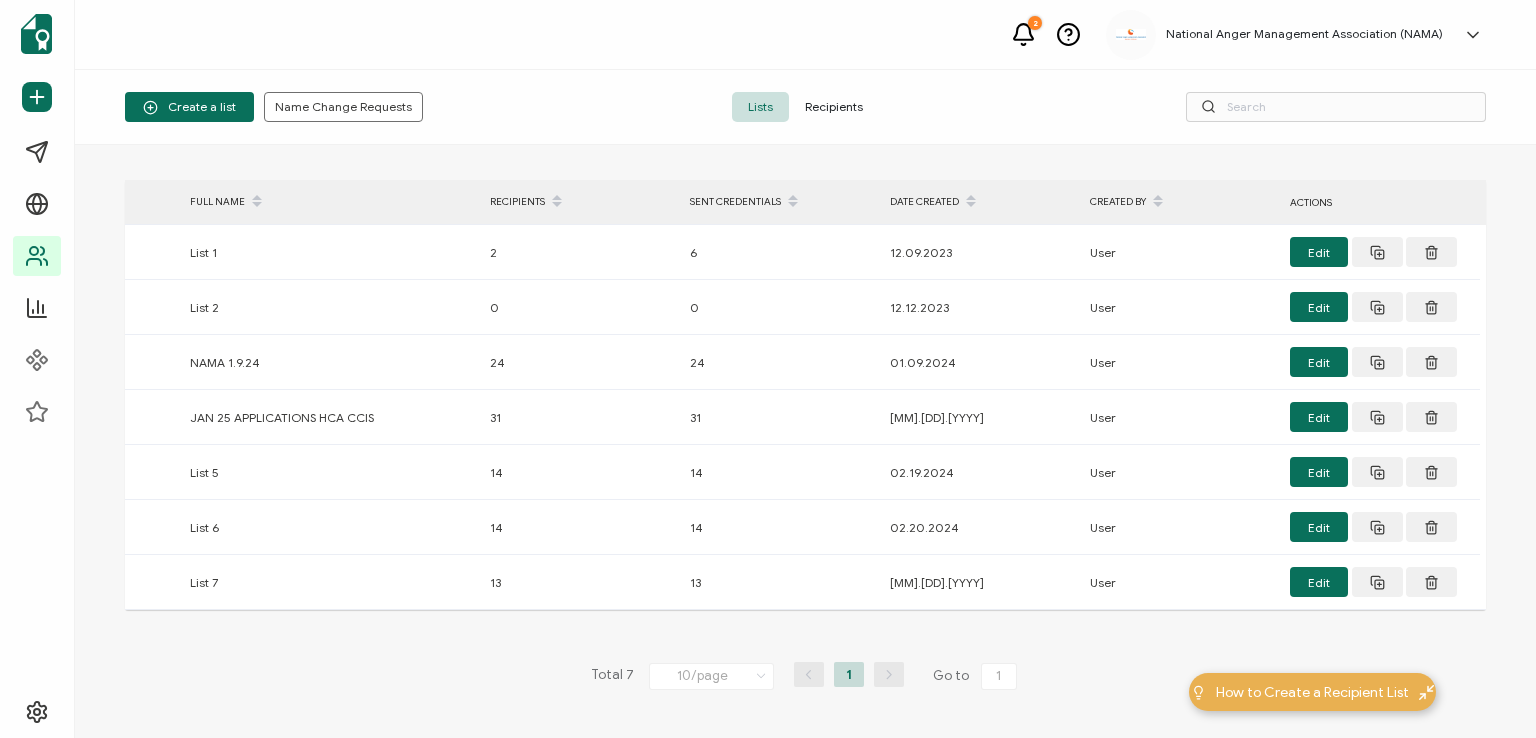click on "Recipients" at bounding box center (834, 107) 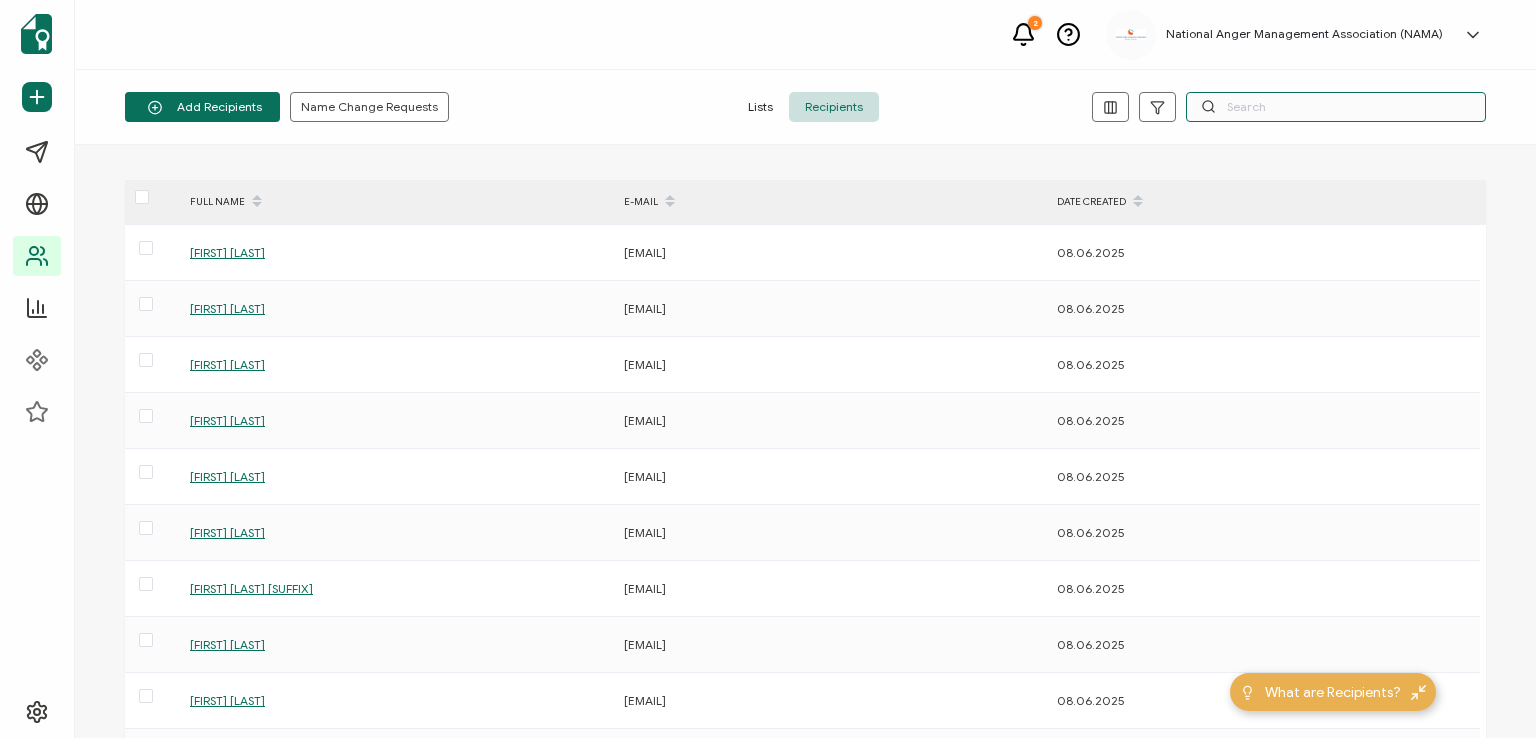 paste on "[FIRST] [LAST]" 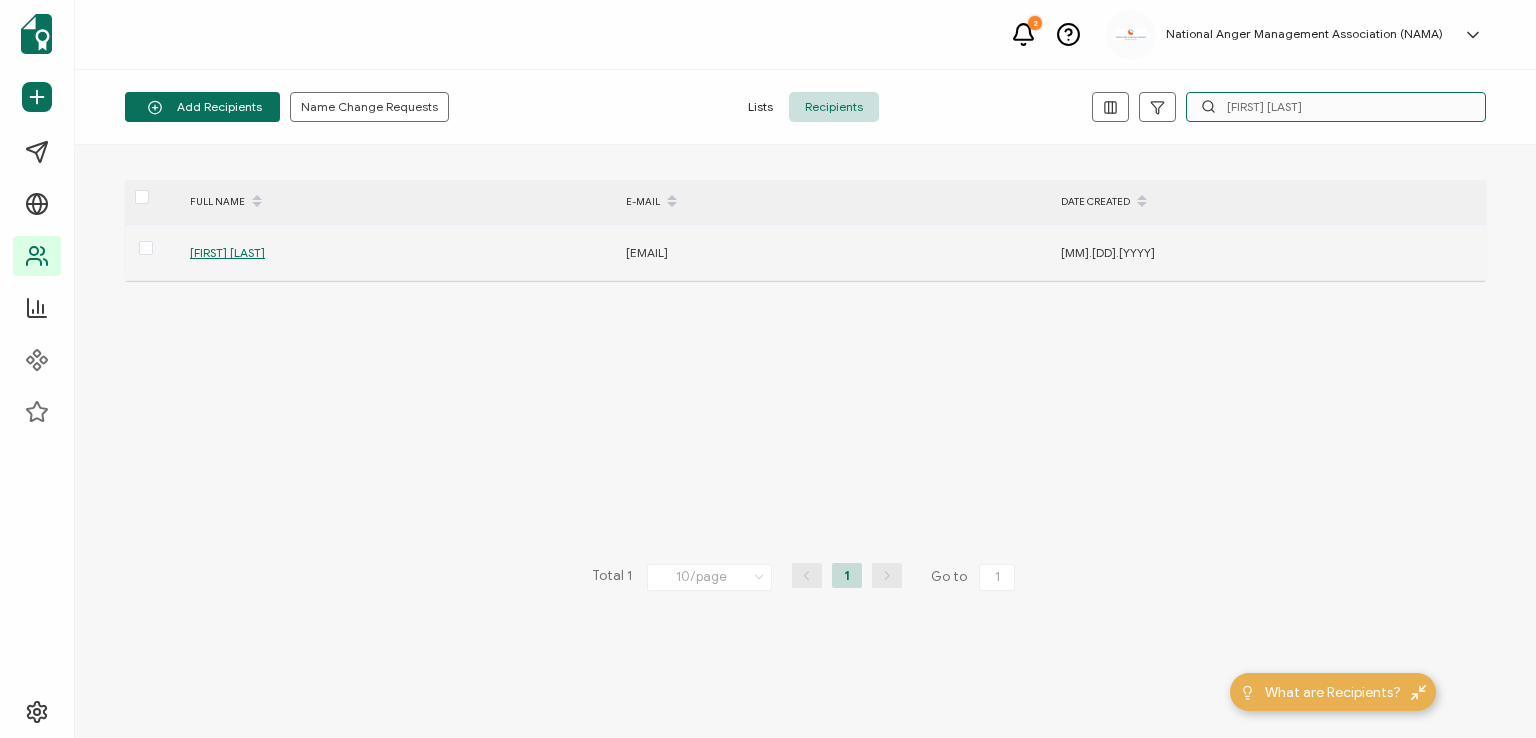type on "[FIRST] [LAST]" 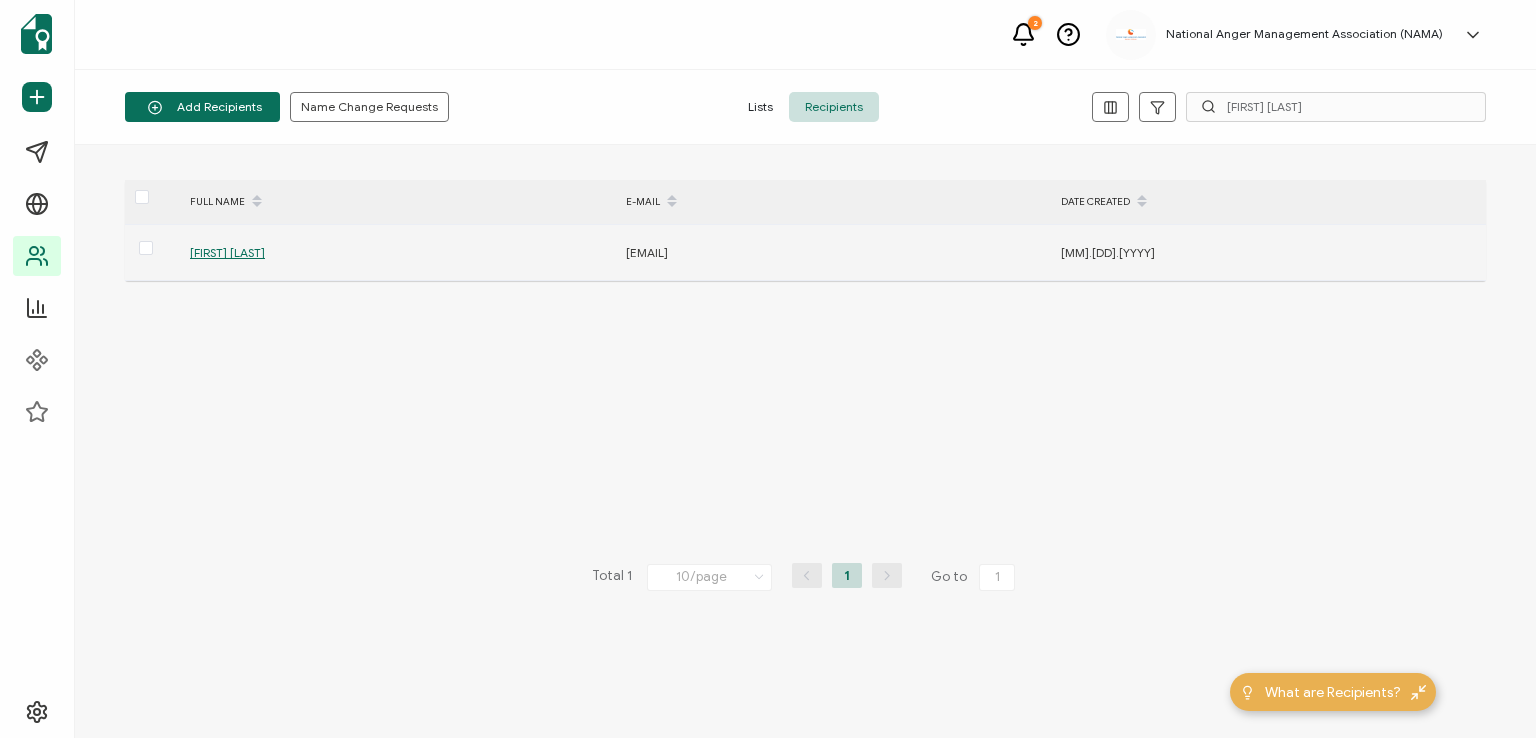click on "[FIRST] [LAST]" at bounding box center (227, 252) 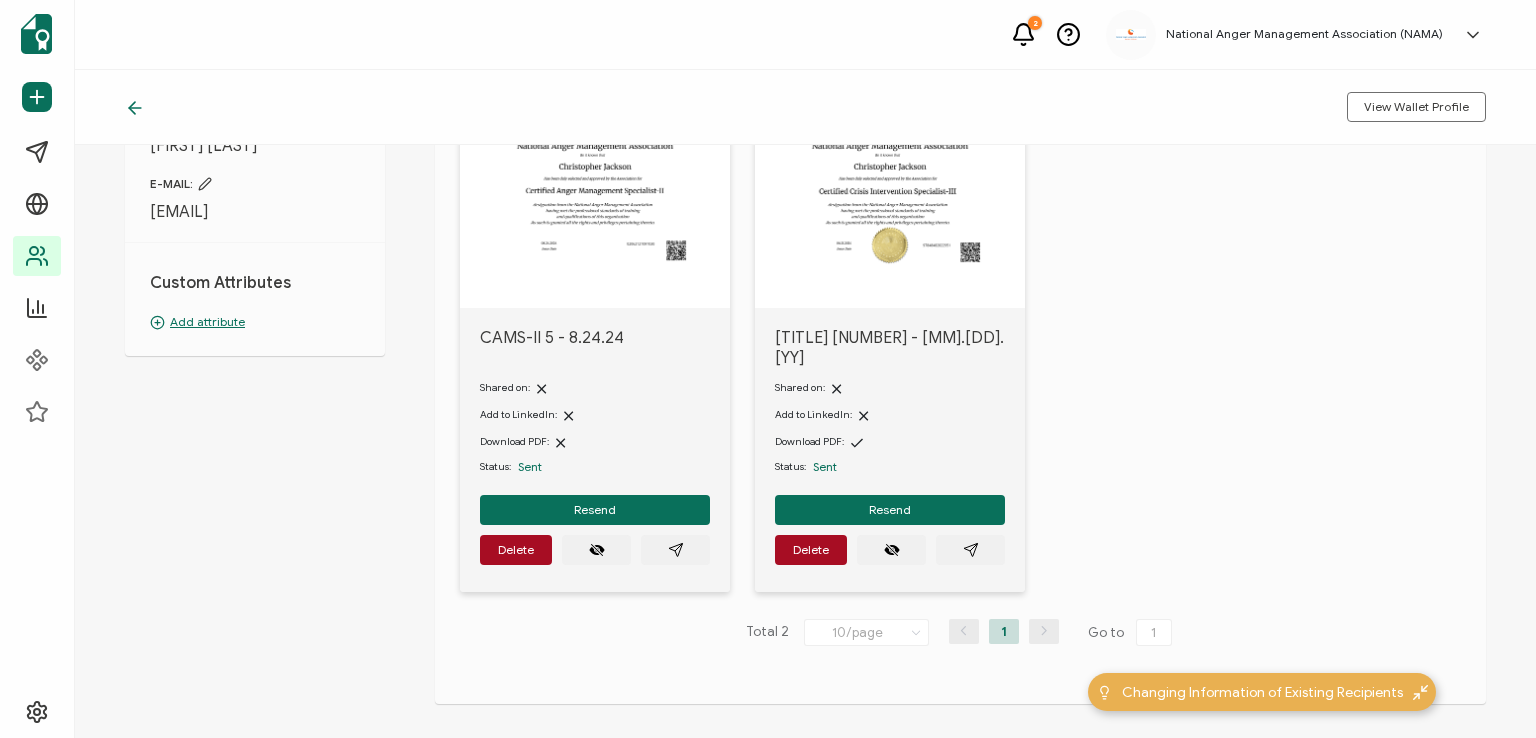 scroll, scrollTop: 220, scrollLeft: 0, axis: vertical 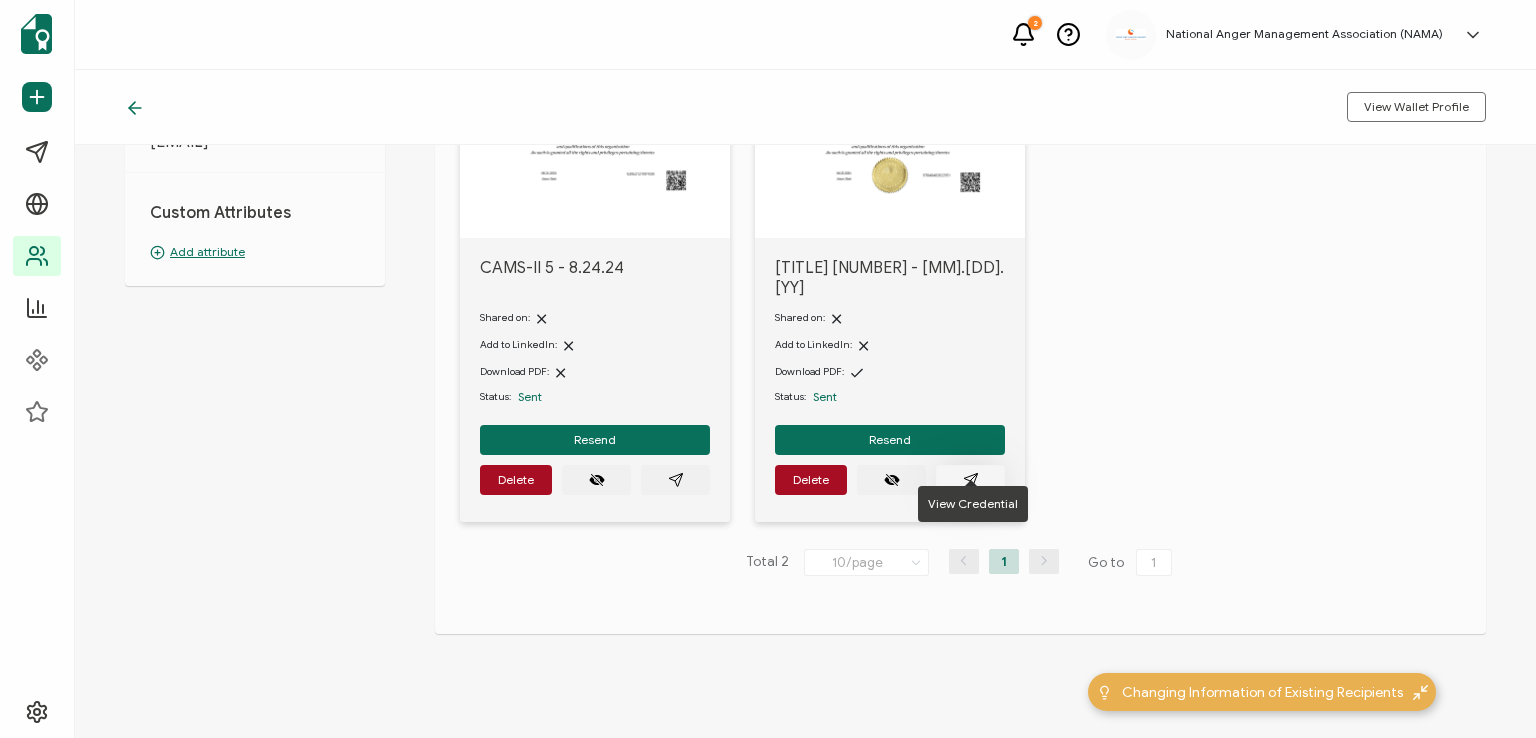 click 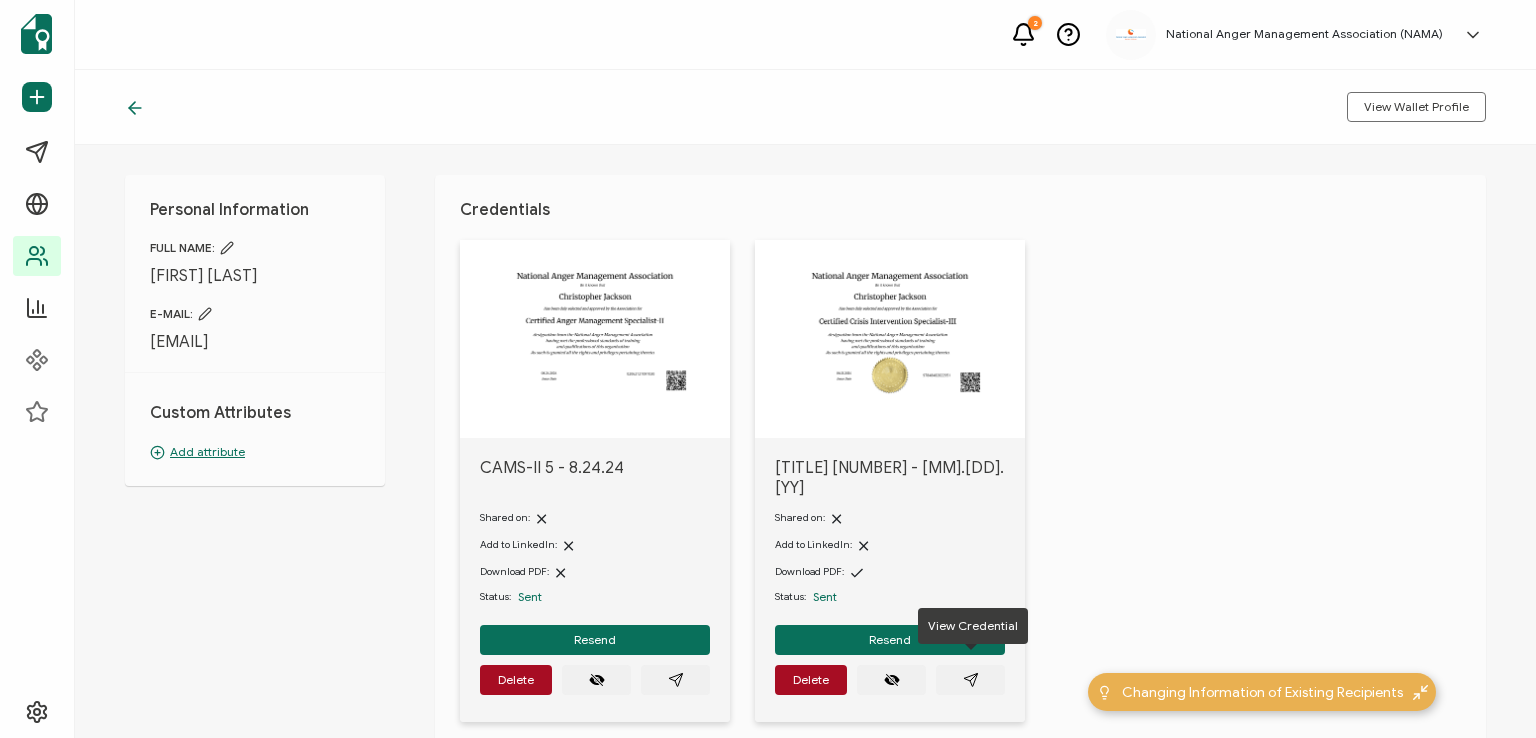 scroll, scrollTop: 0, scrollLeft: 0, axis: both 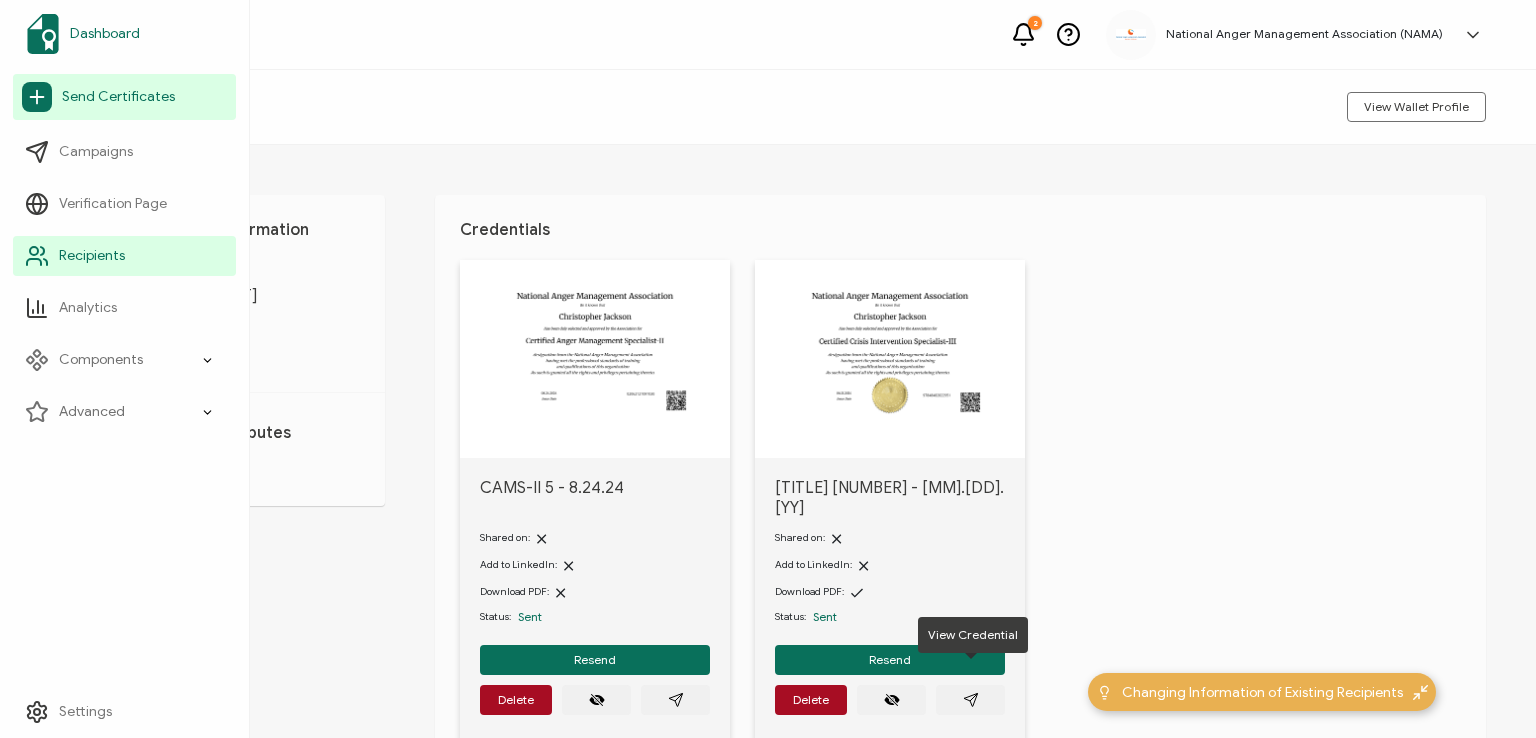 click on "Dashboard" at bounding box center (105, 34) 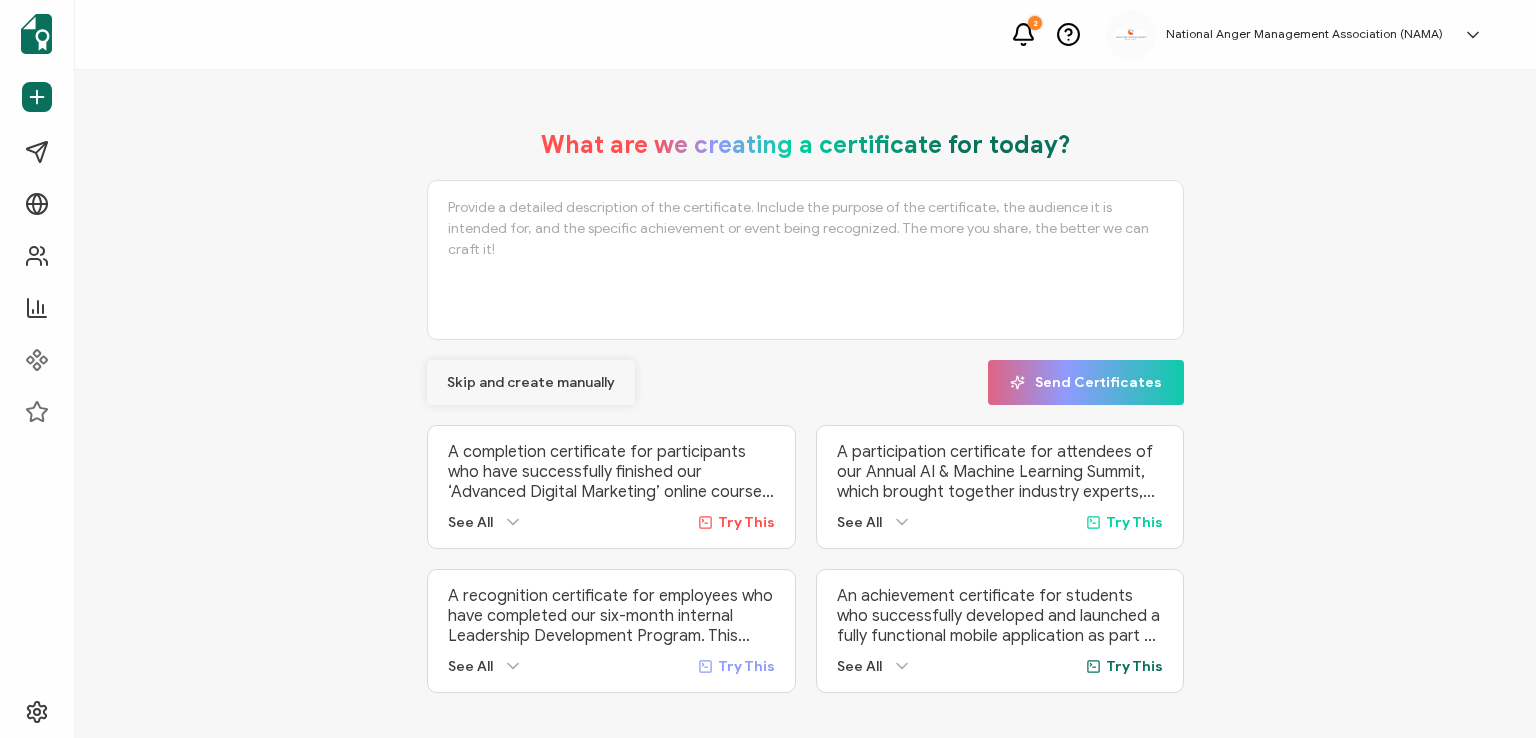 click on "Skip and create manually" at bounding box center [531, 383] 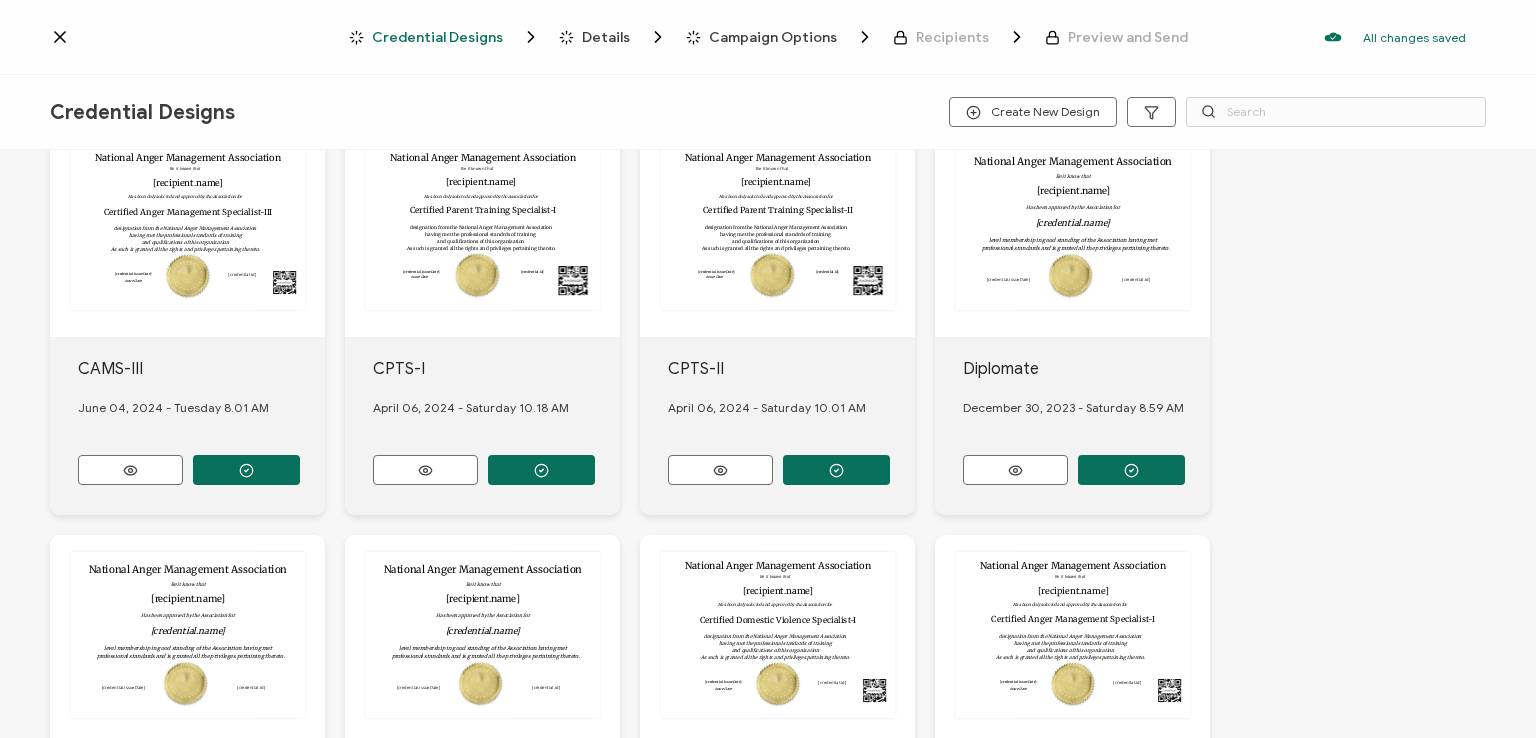 scroll, scrollTop: 0, scrollLeft: 0, axis: both 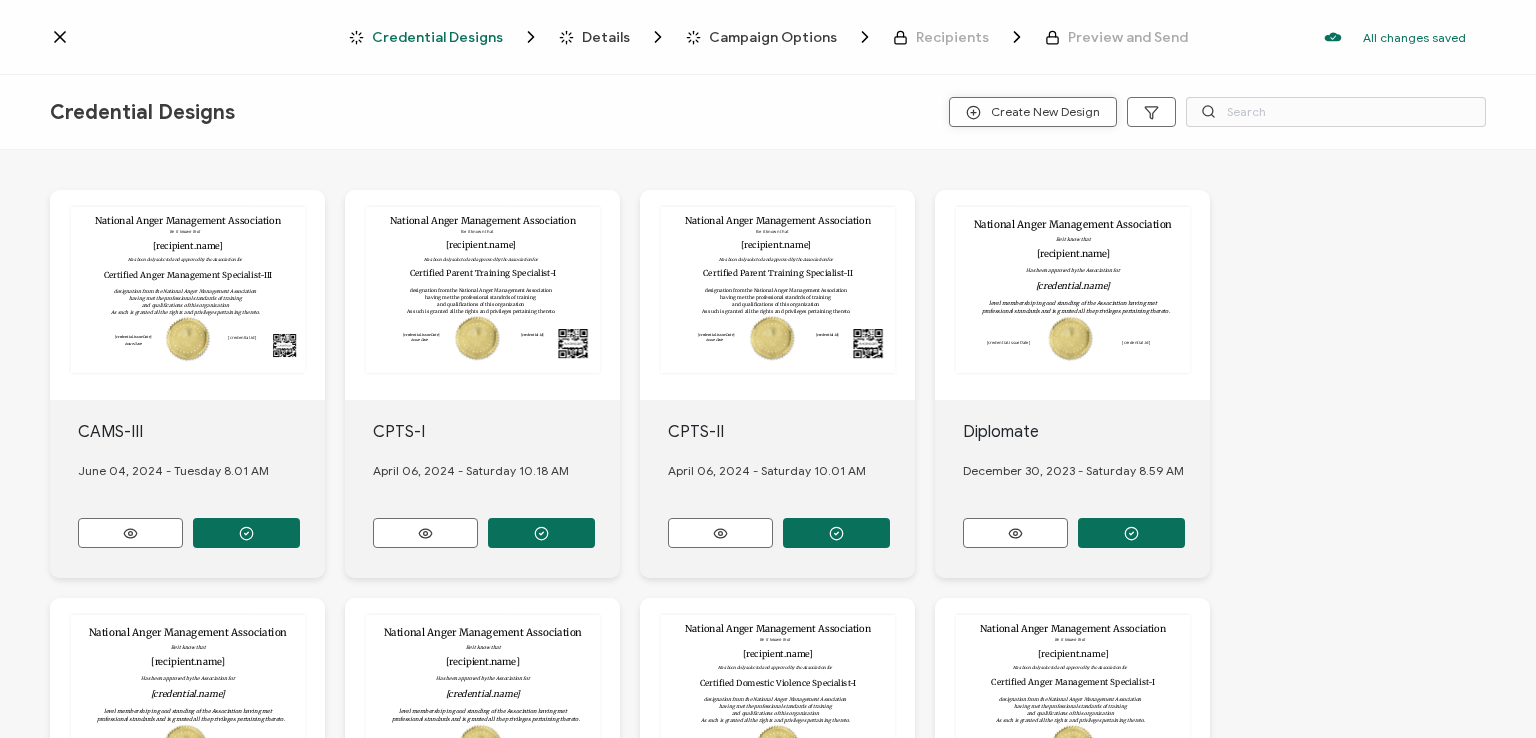click on "Create New Design" at bounding box center [1033, 112] 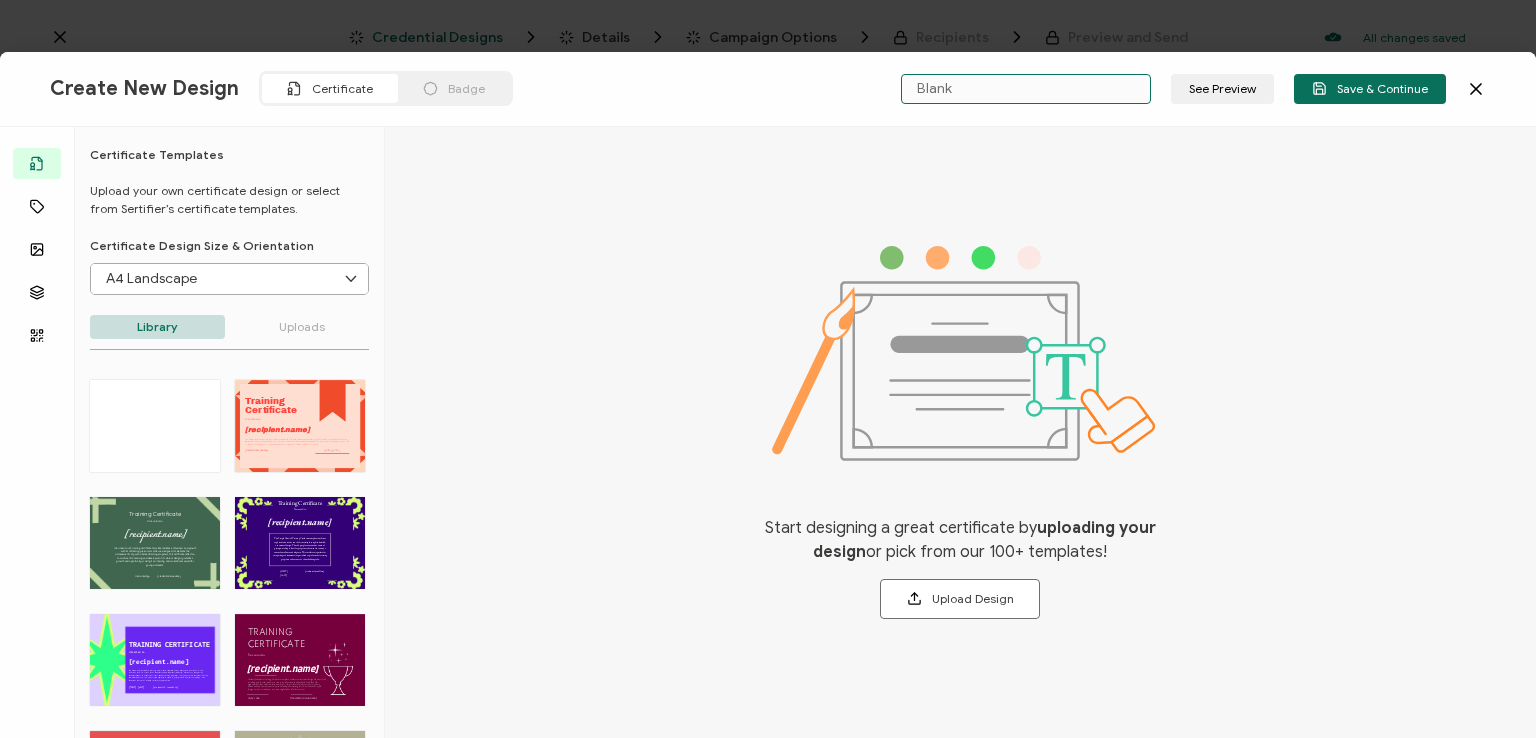 click on "Blank" at bounding box center [1026, 89] 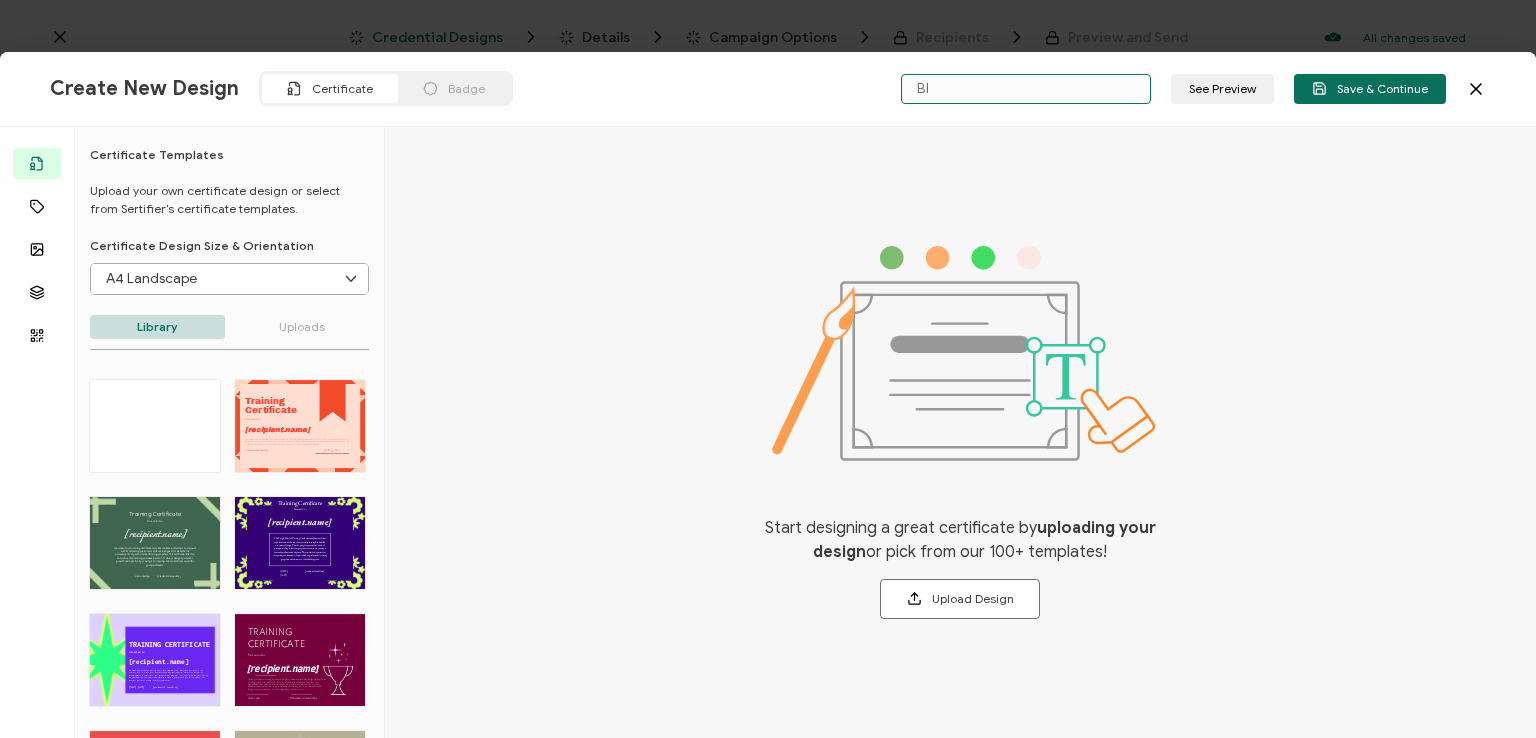 type on "B" 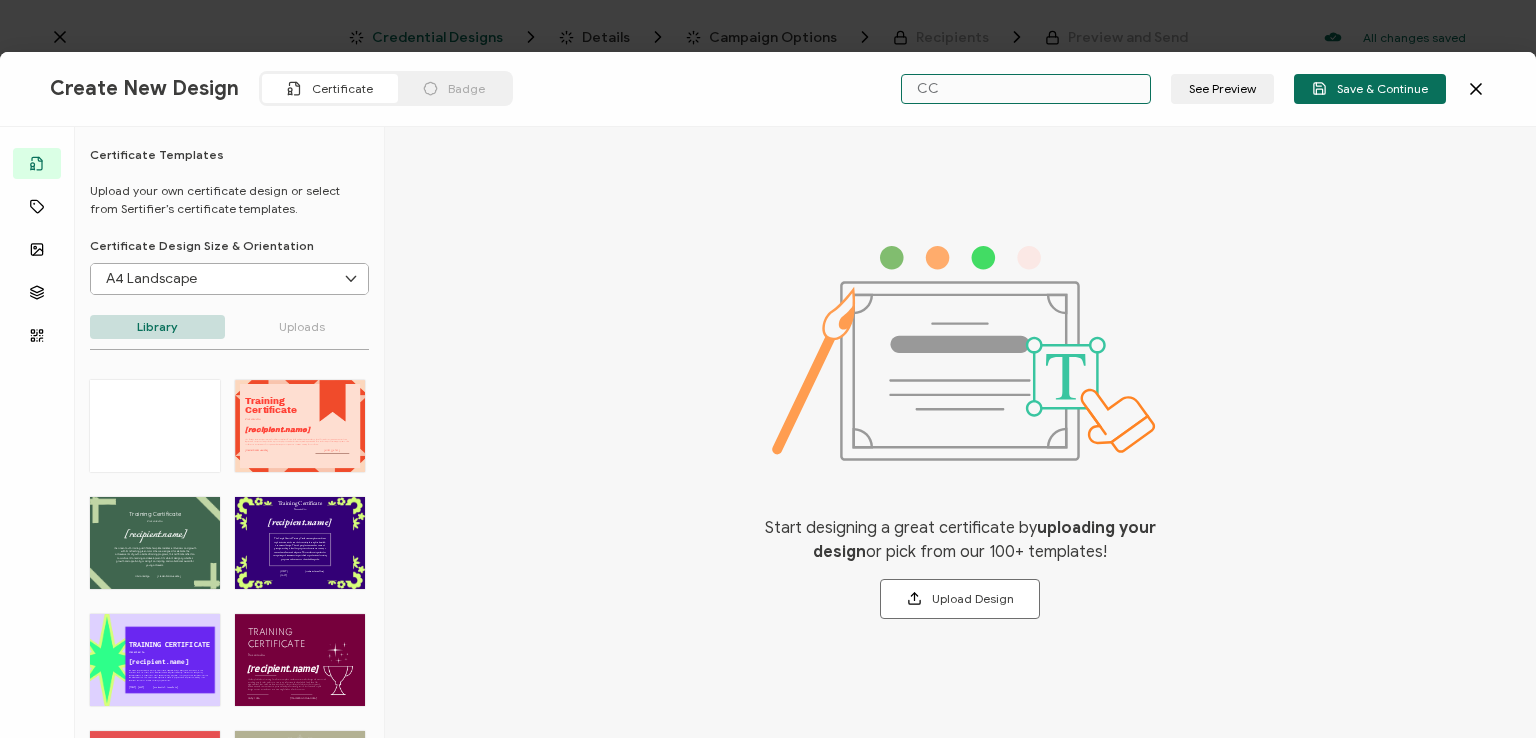 scroll, scrollTop: 0, scrollLeft: 0, axis: both 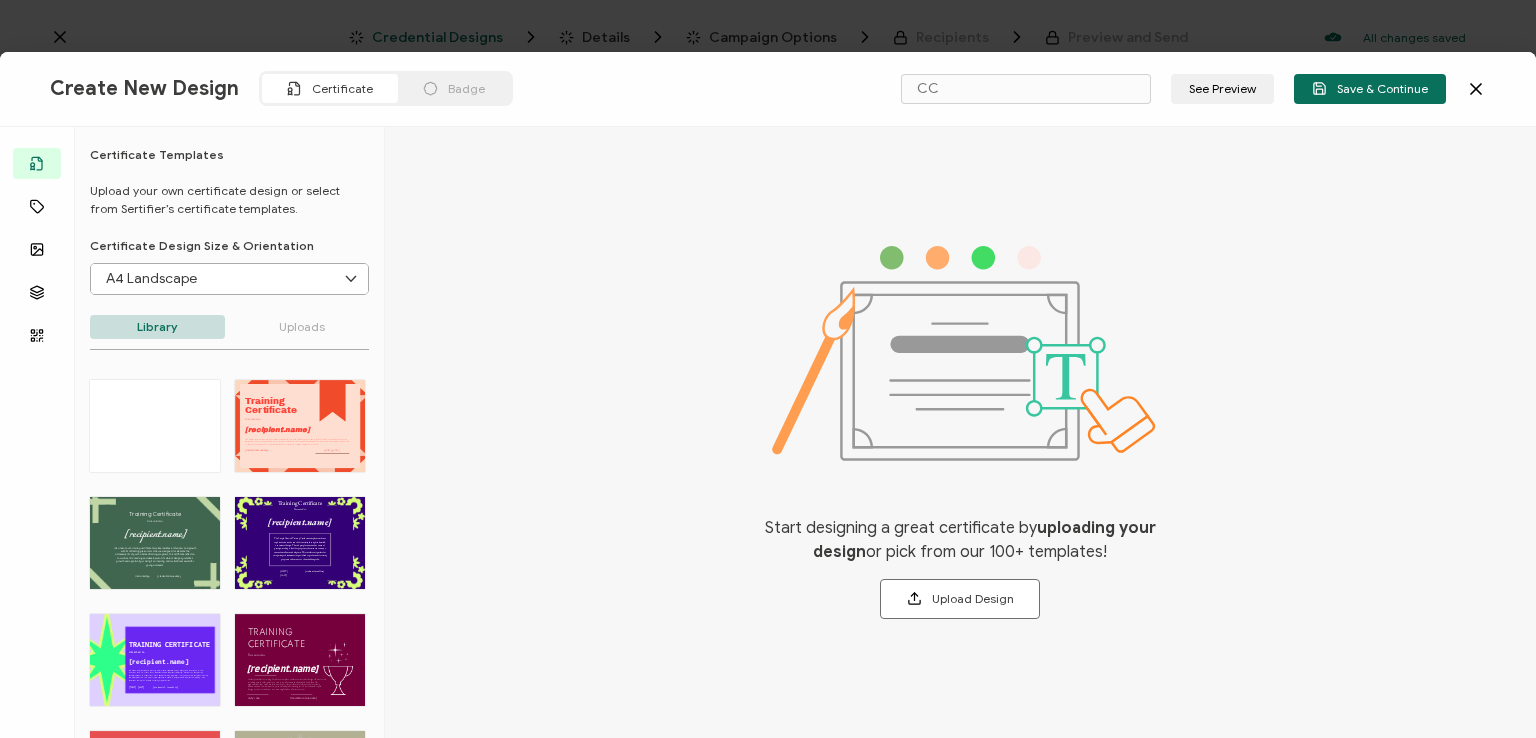 click at bounding box center [350, 279] 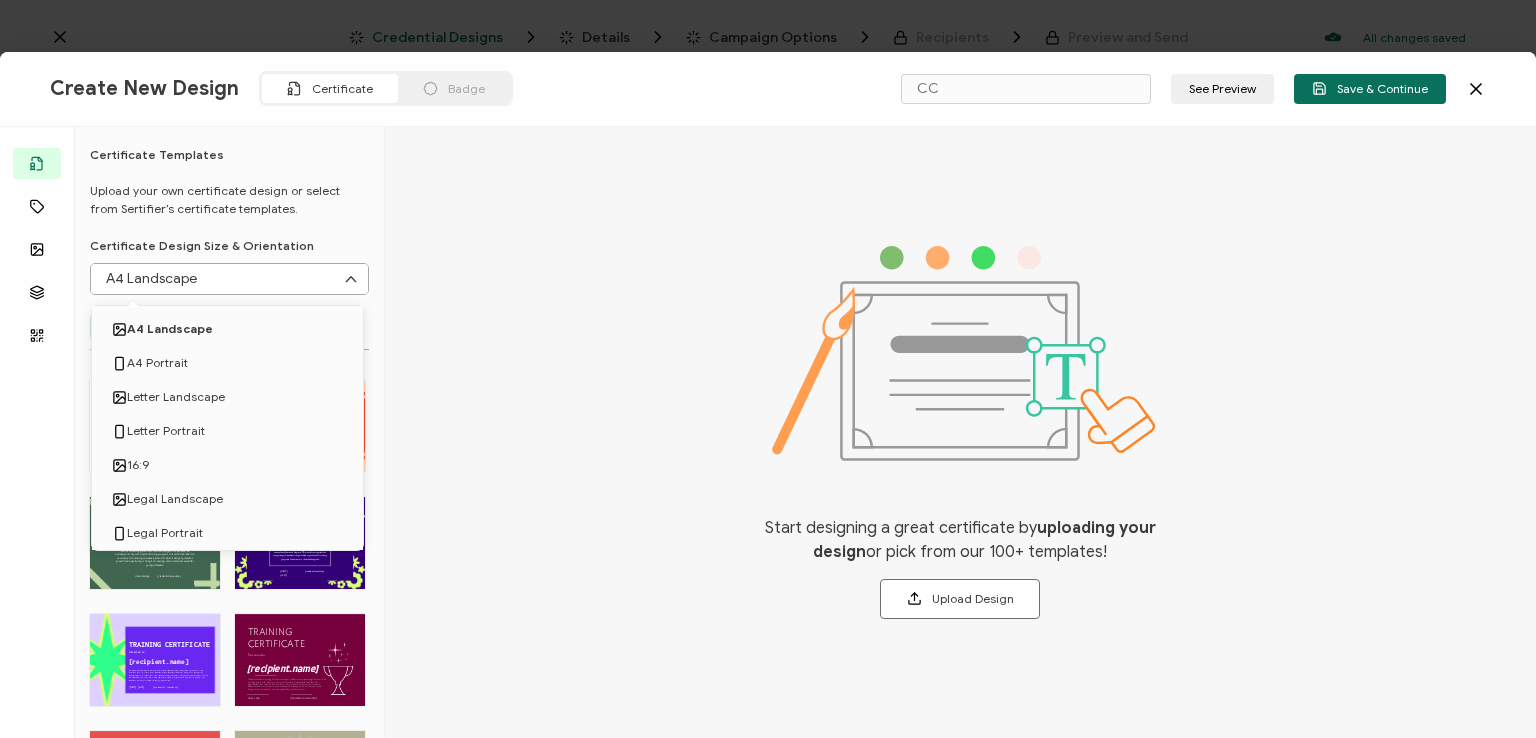 click on "The recipient’s full name, which will be automatically filled based on the information uploaded when adding recipients or lists.   [recipient.name]         Presented to
Certificate
[credential.issueDate]         [FIRST] [LAST]" at bounding box center [229, 437] 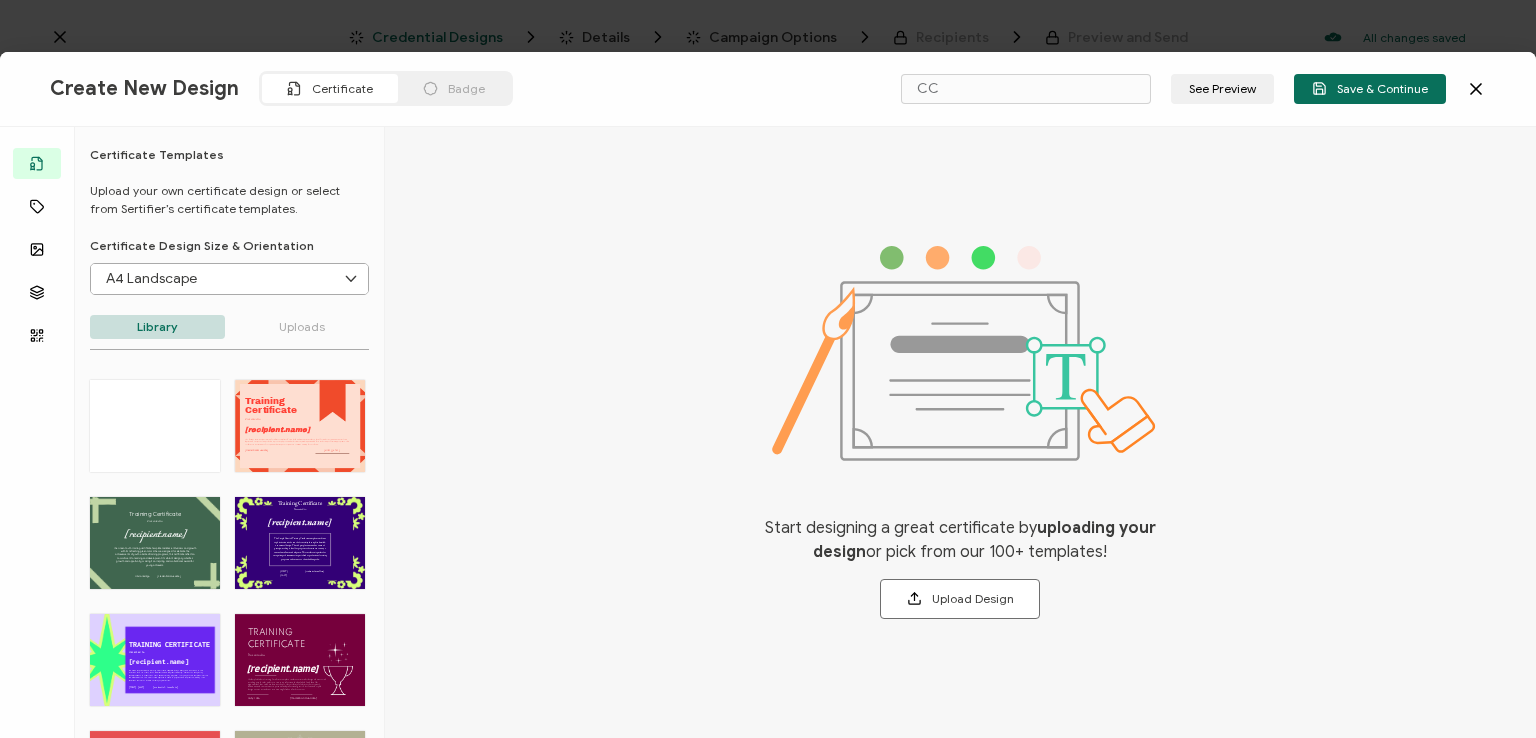 click on "Uploads" at bounding box center (302, 327) 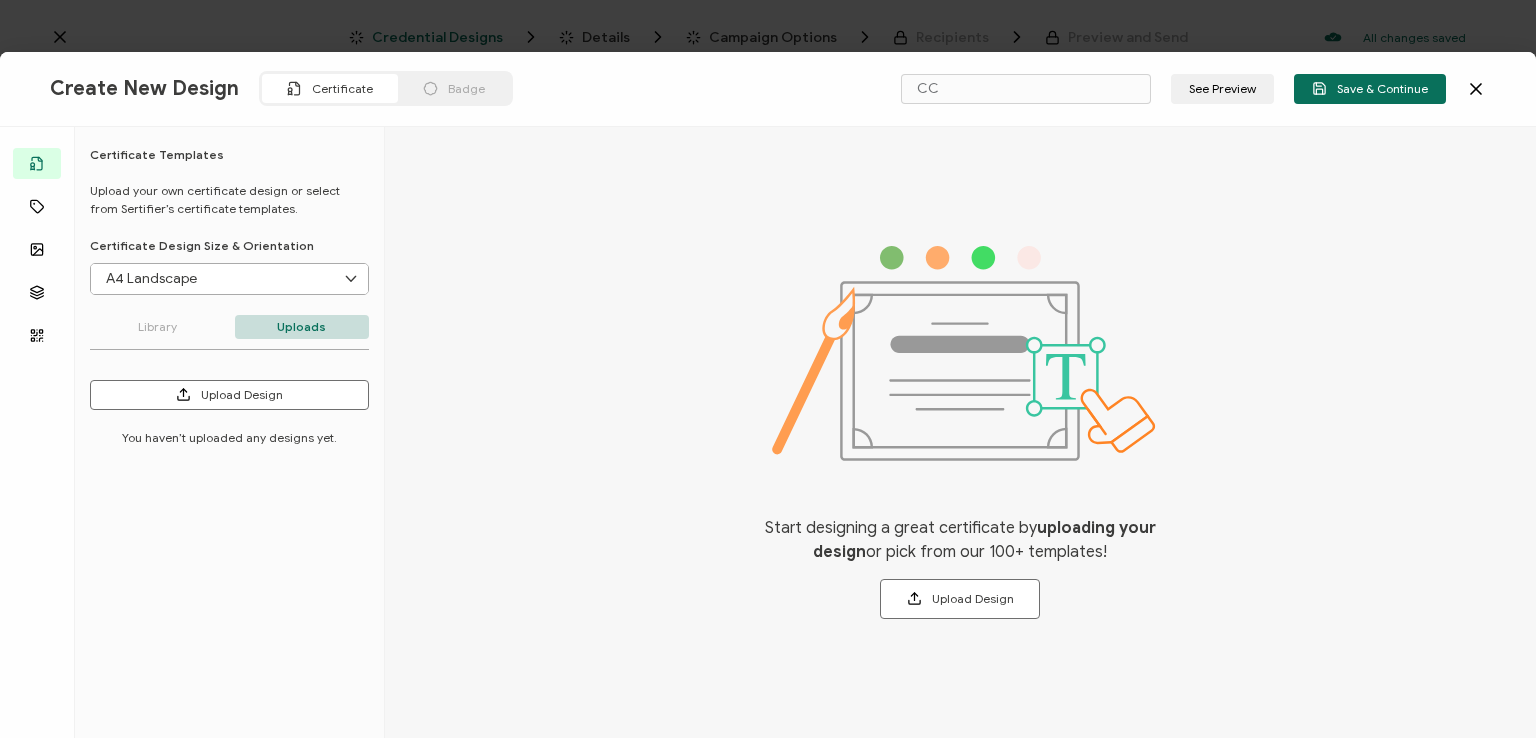 click on "Certificate" at bounding box center [342, 88] 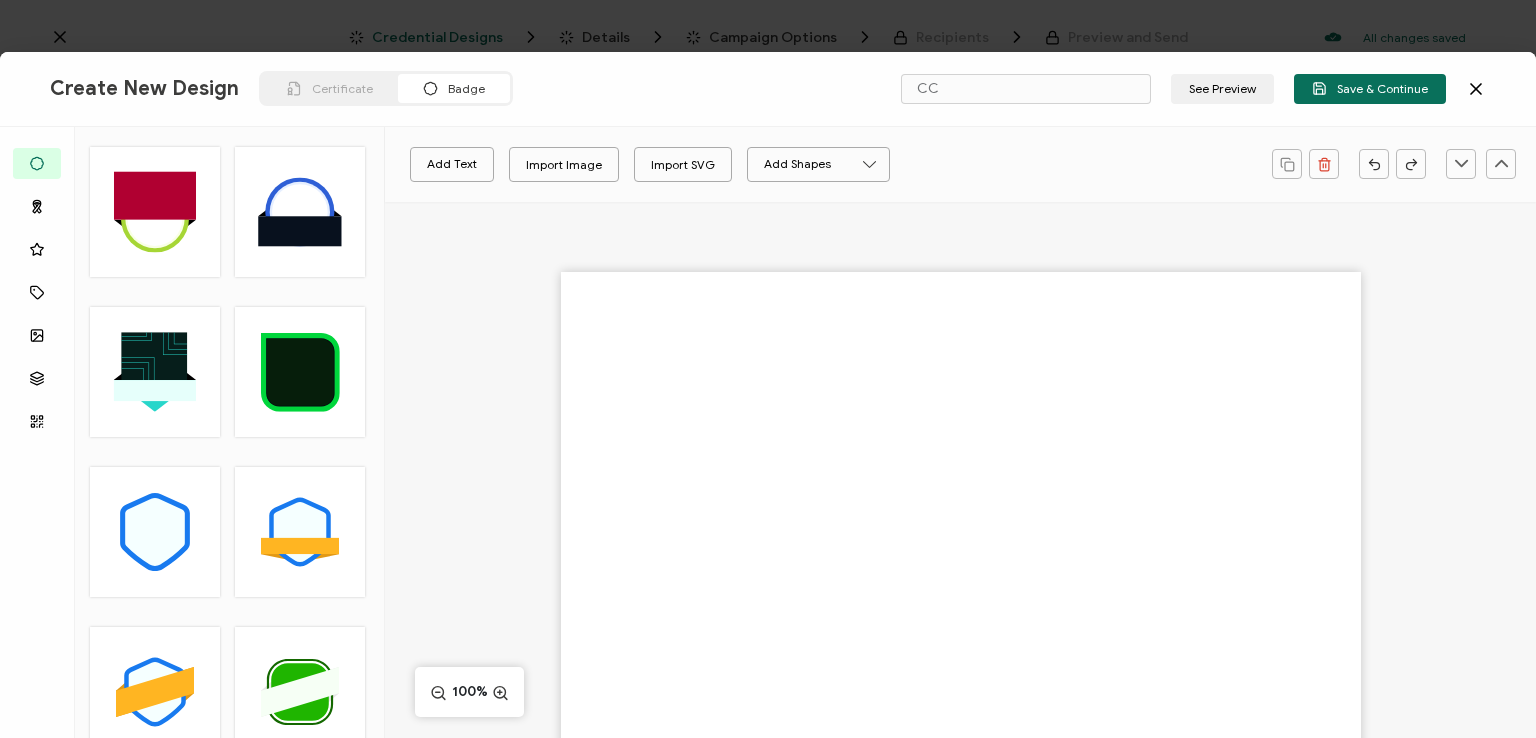 type on "Sirio" 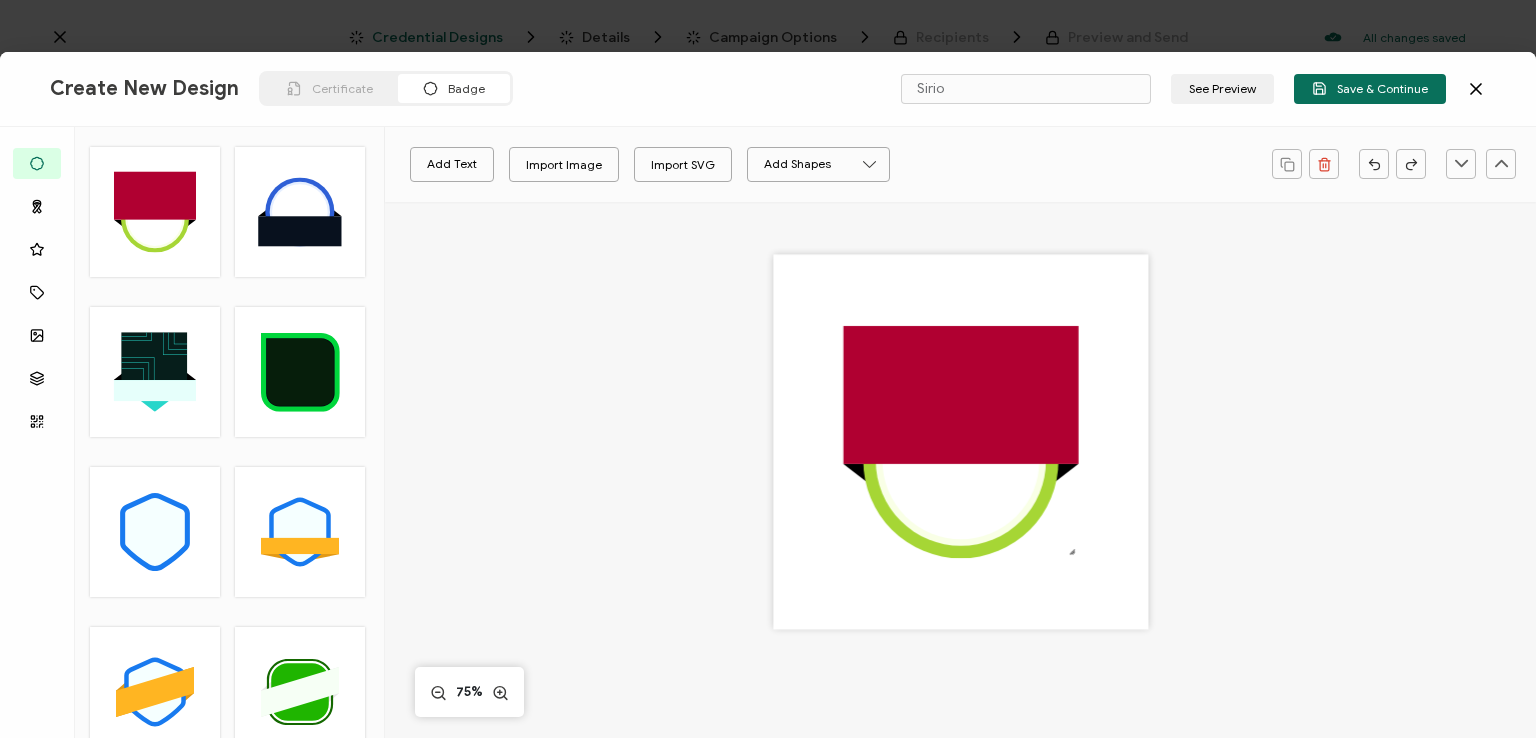 click 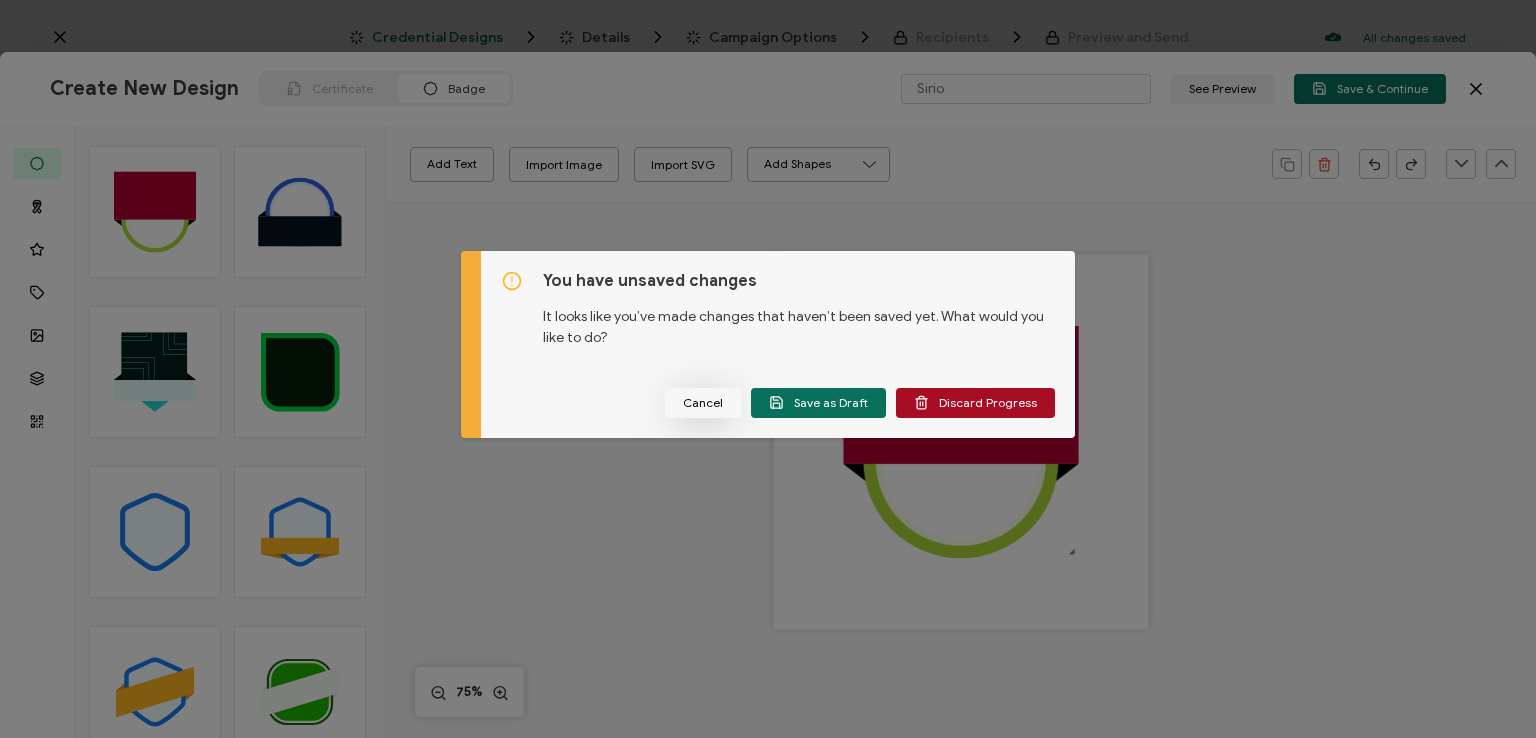 click on "Cancel" at bounding box center (703, 403) 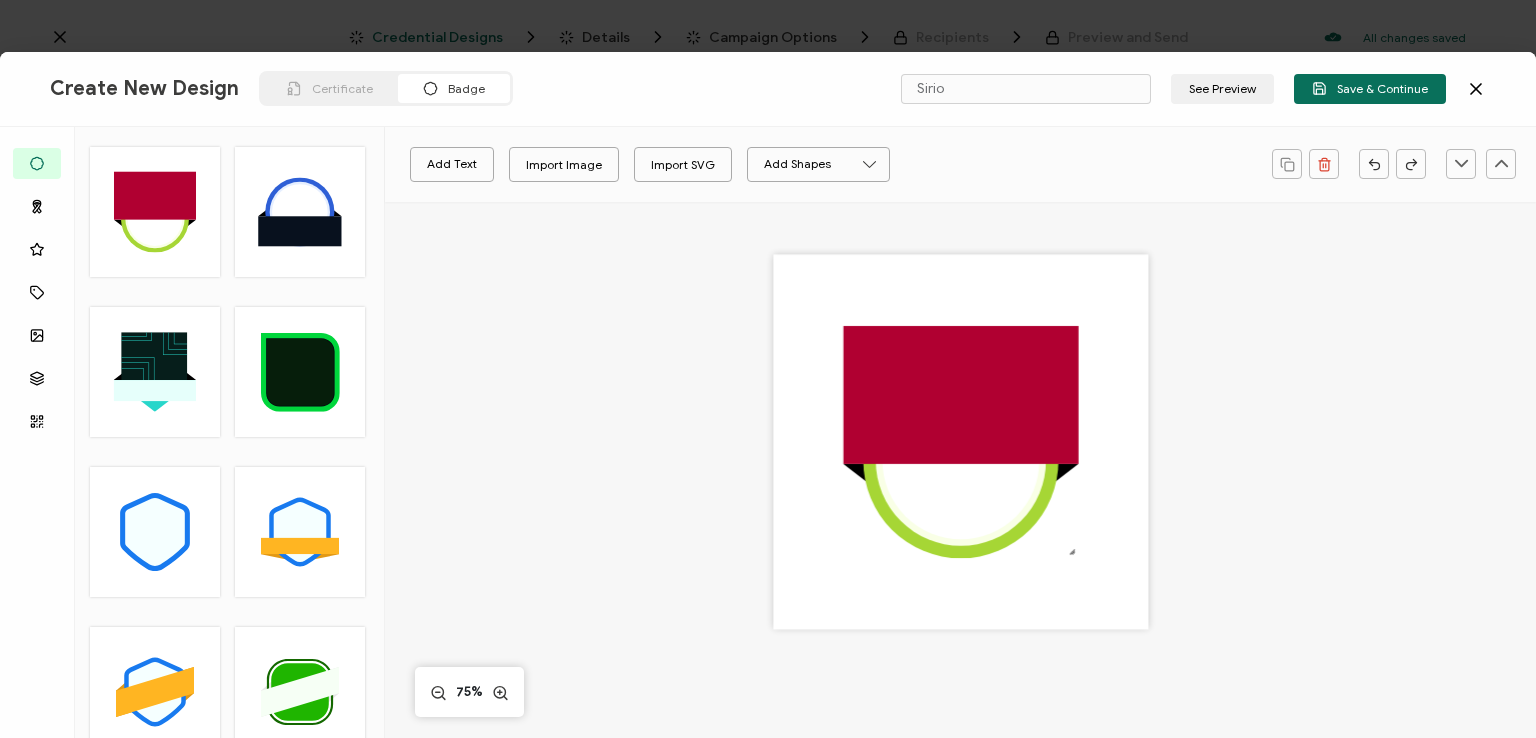 click 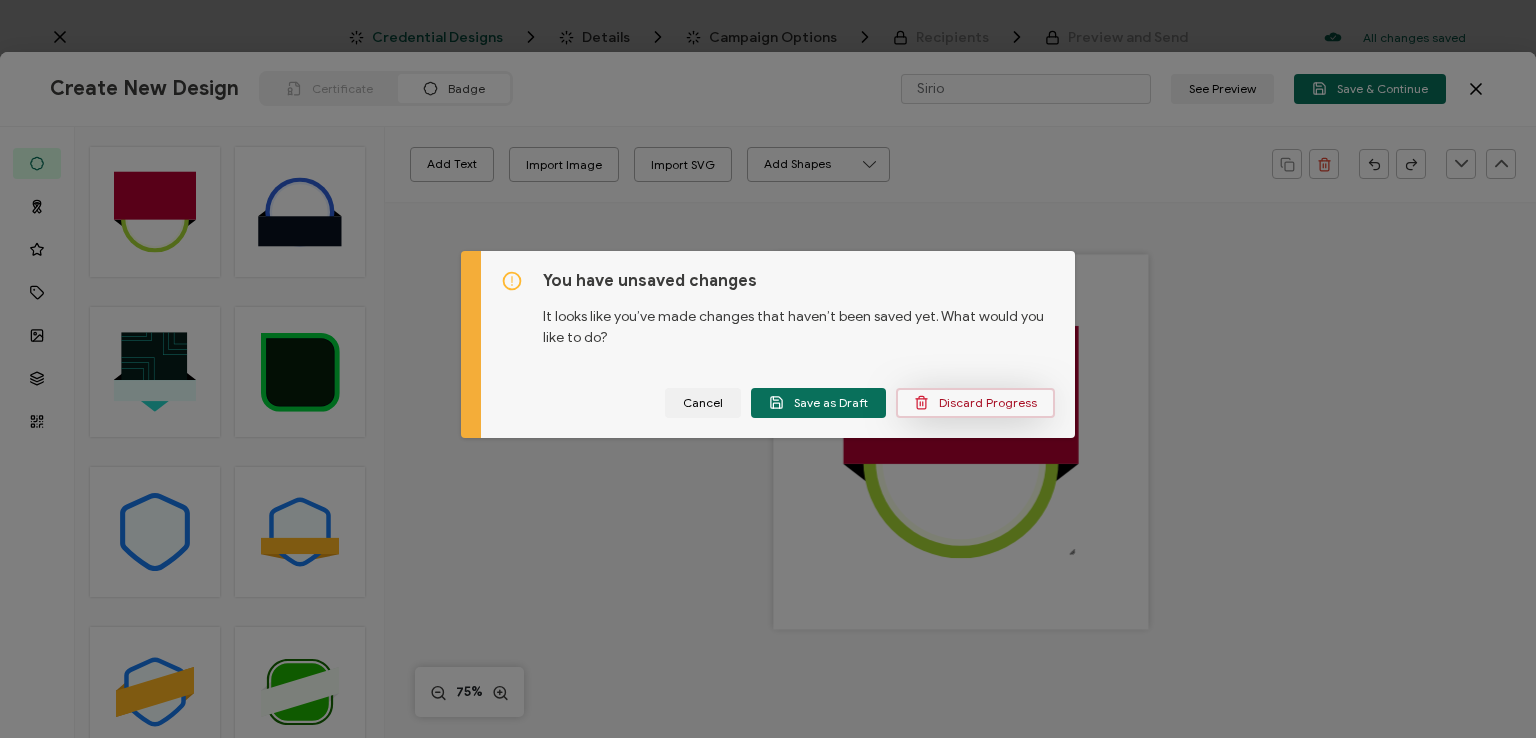 click on "Discard Progress" at bounding box center (975, 402) 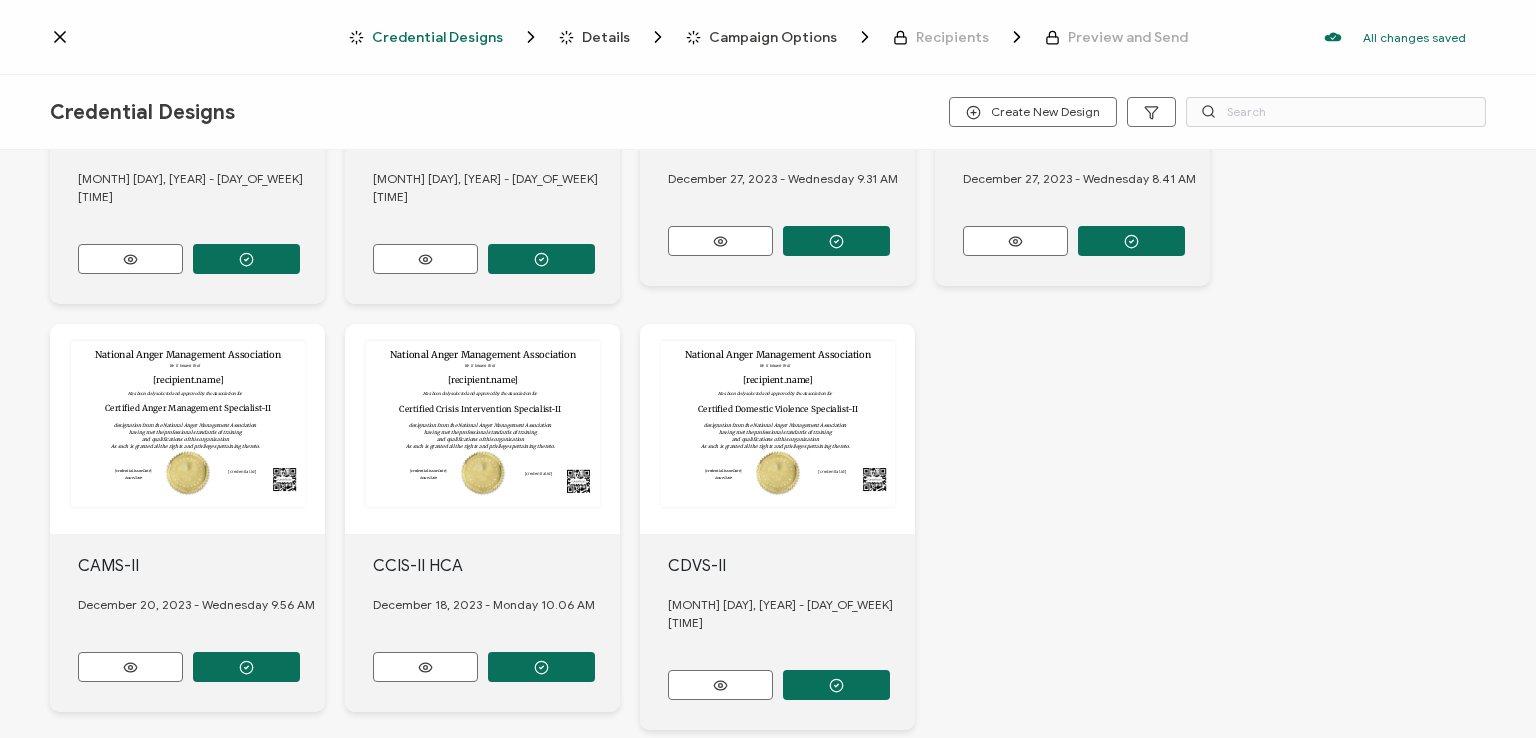 scroll, scrollTop: 763, scrollLeft: 0, axis: vertical 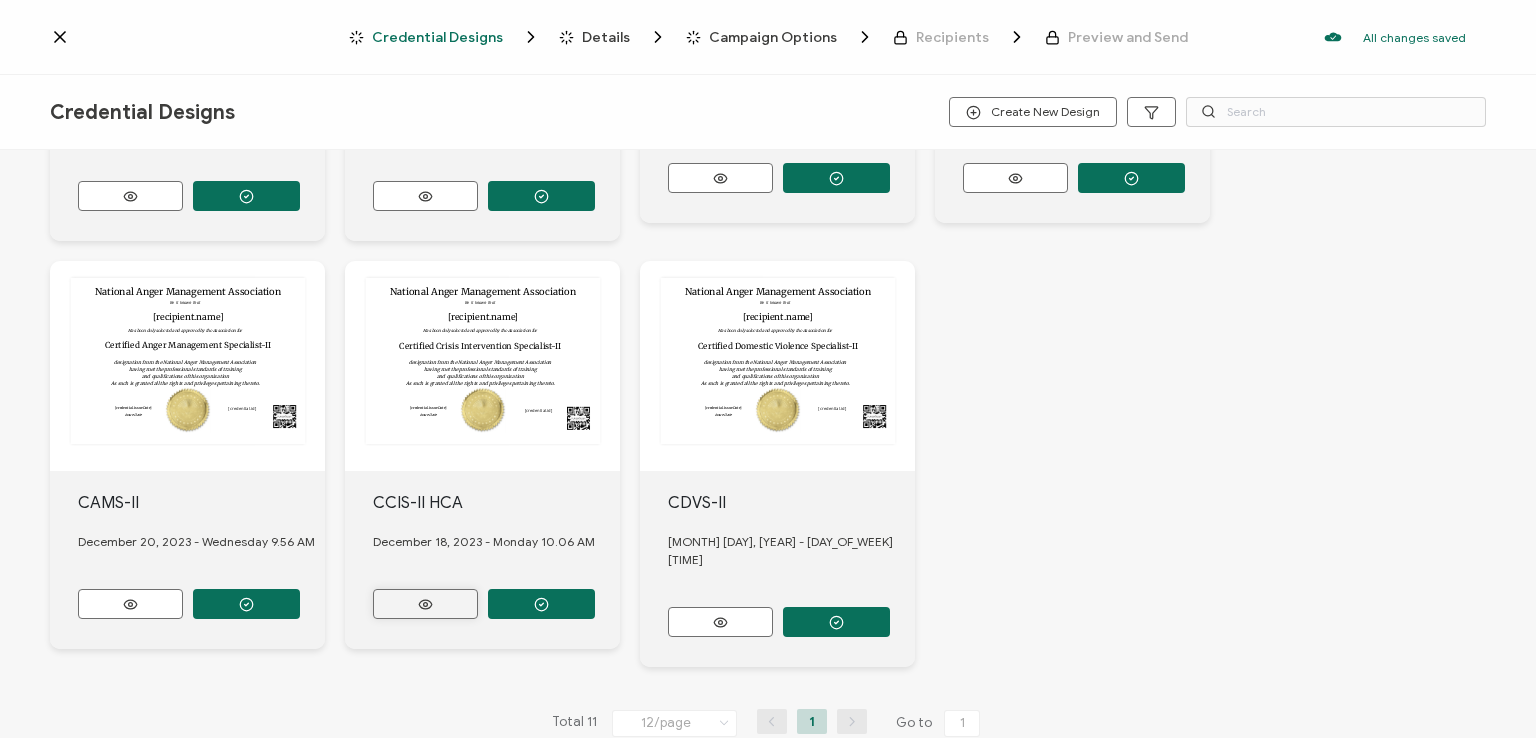 click 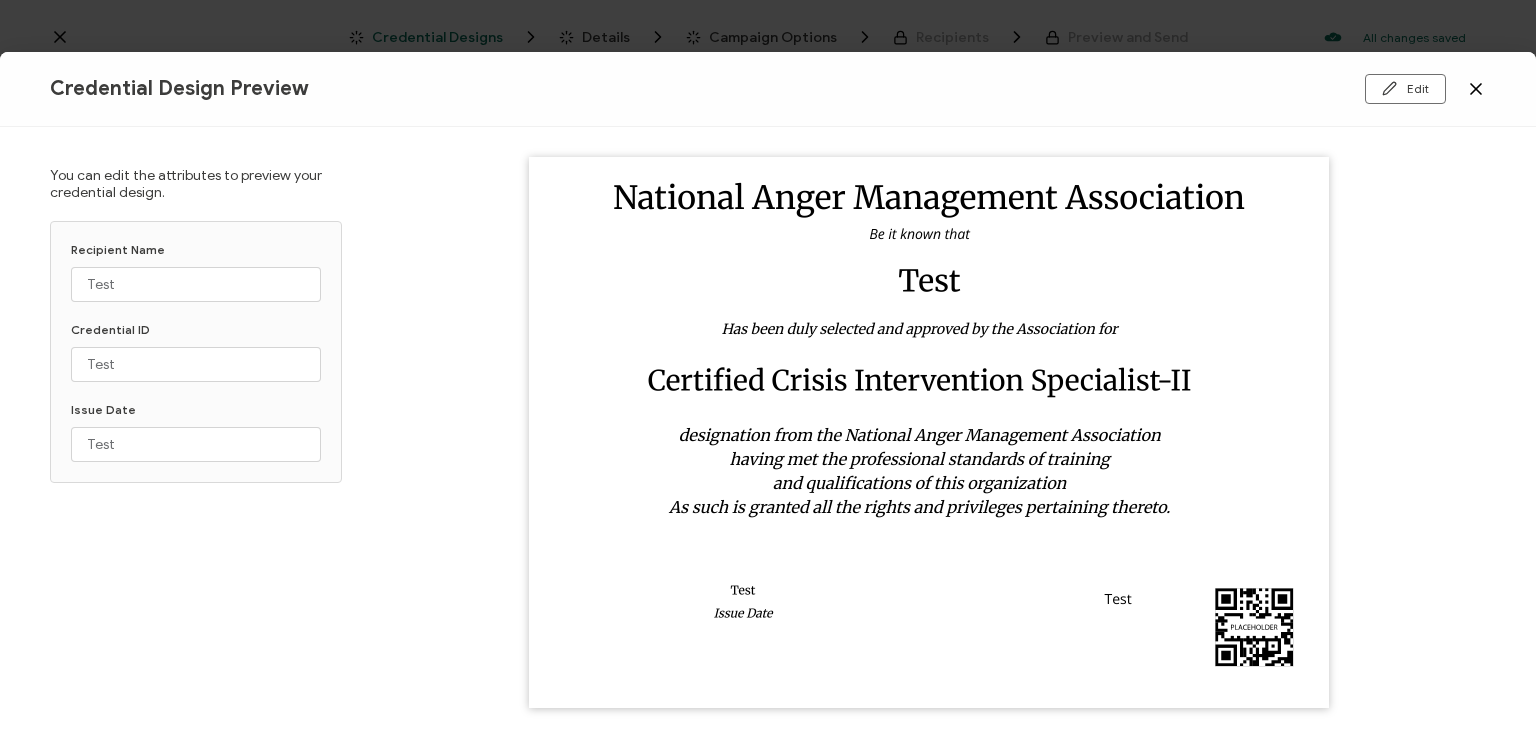 scroll, scrollTop: 7, scrollLeft: 0, axis: vertical 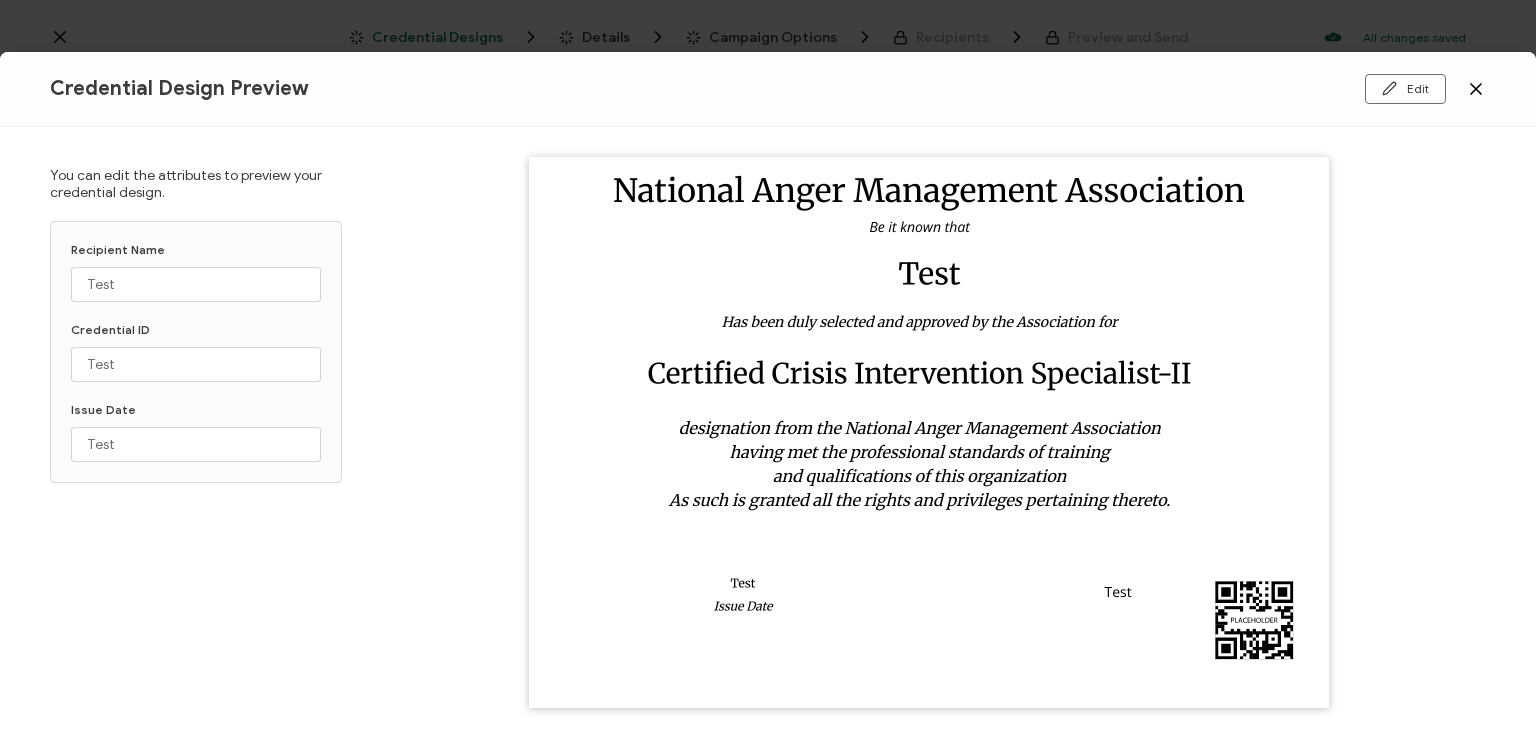 click 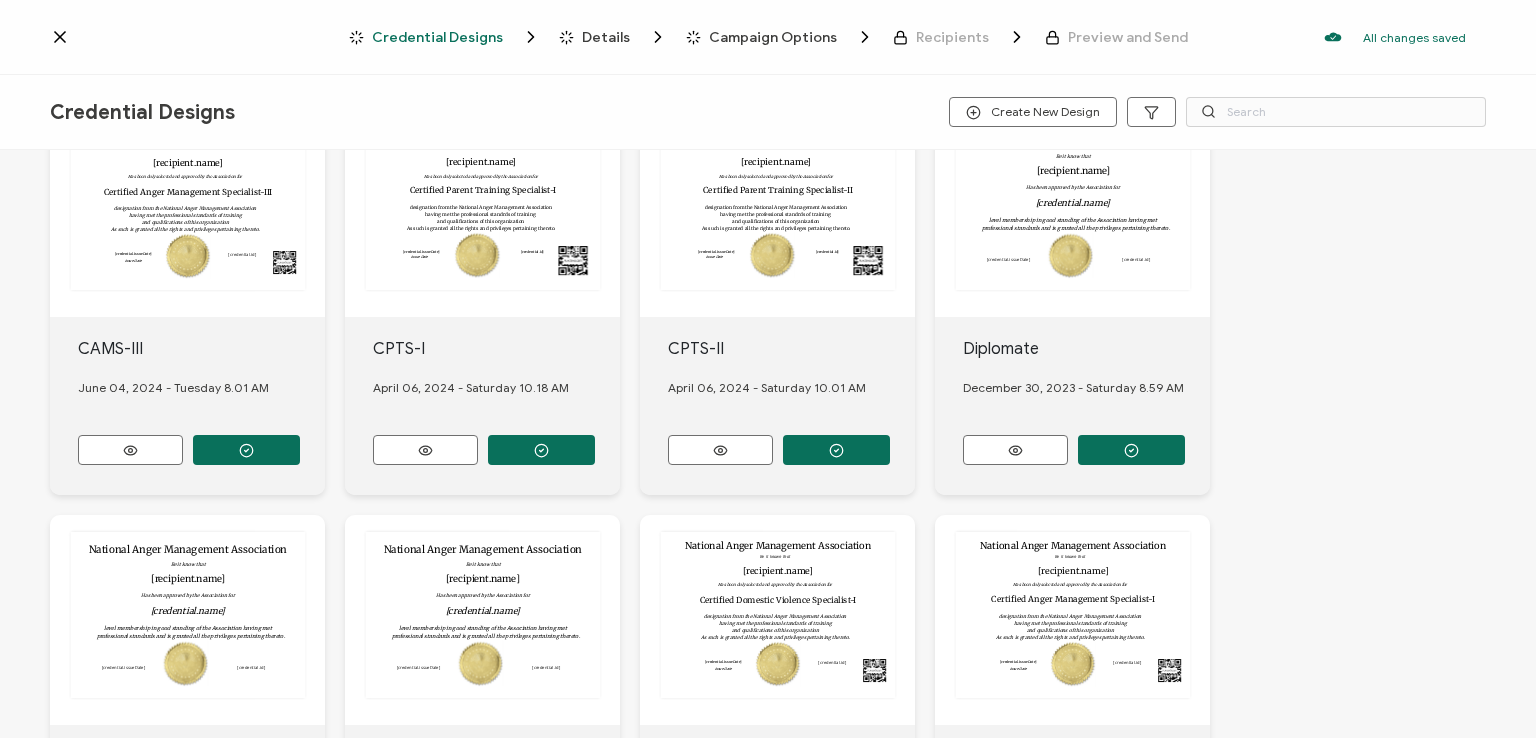 scroll, scrollTop: 63, scrollLeft: 0, axis: vertical 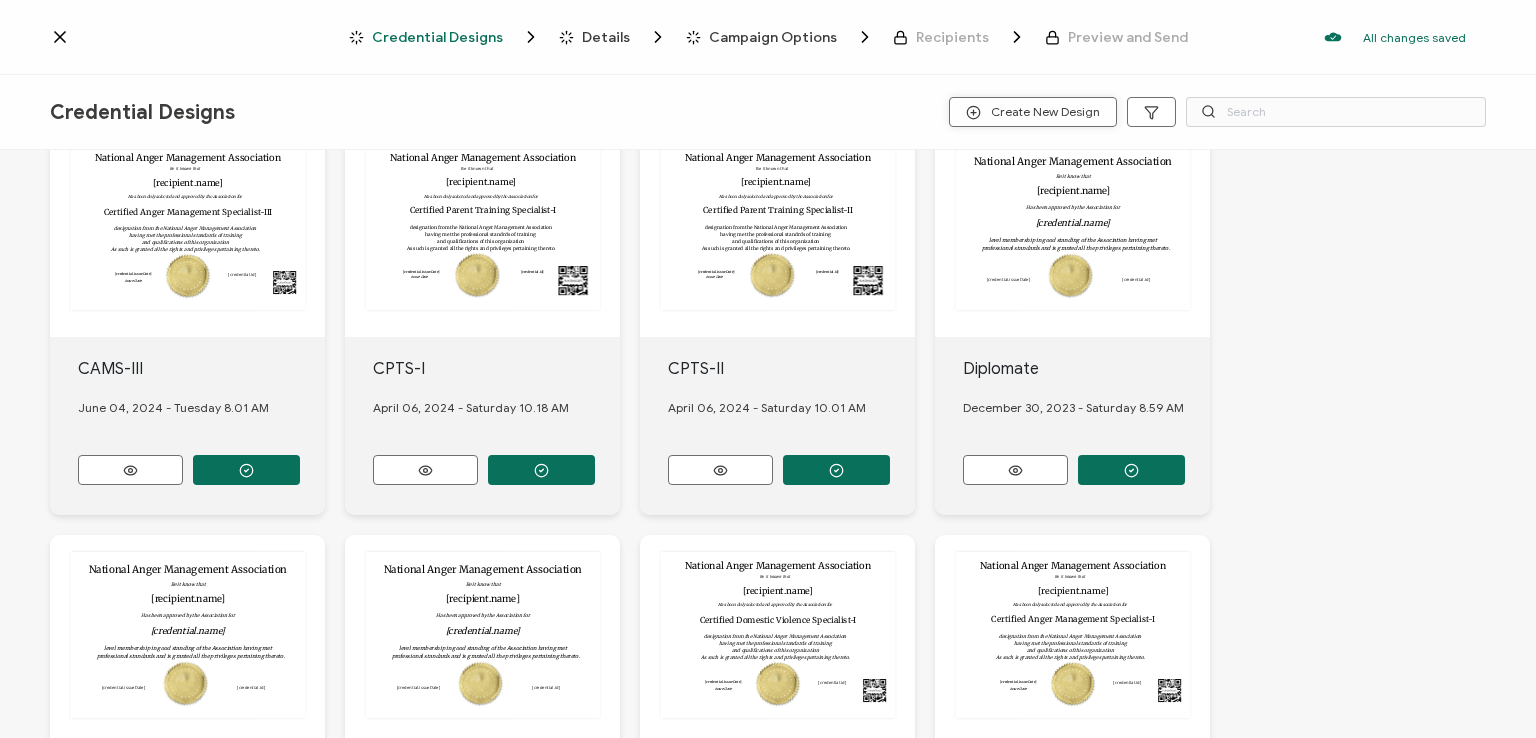 click on "Create New Design" at bounding box center [1033, 112] 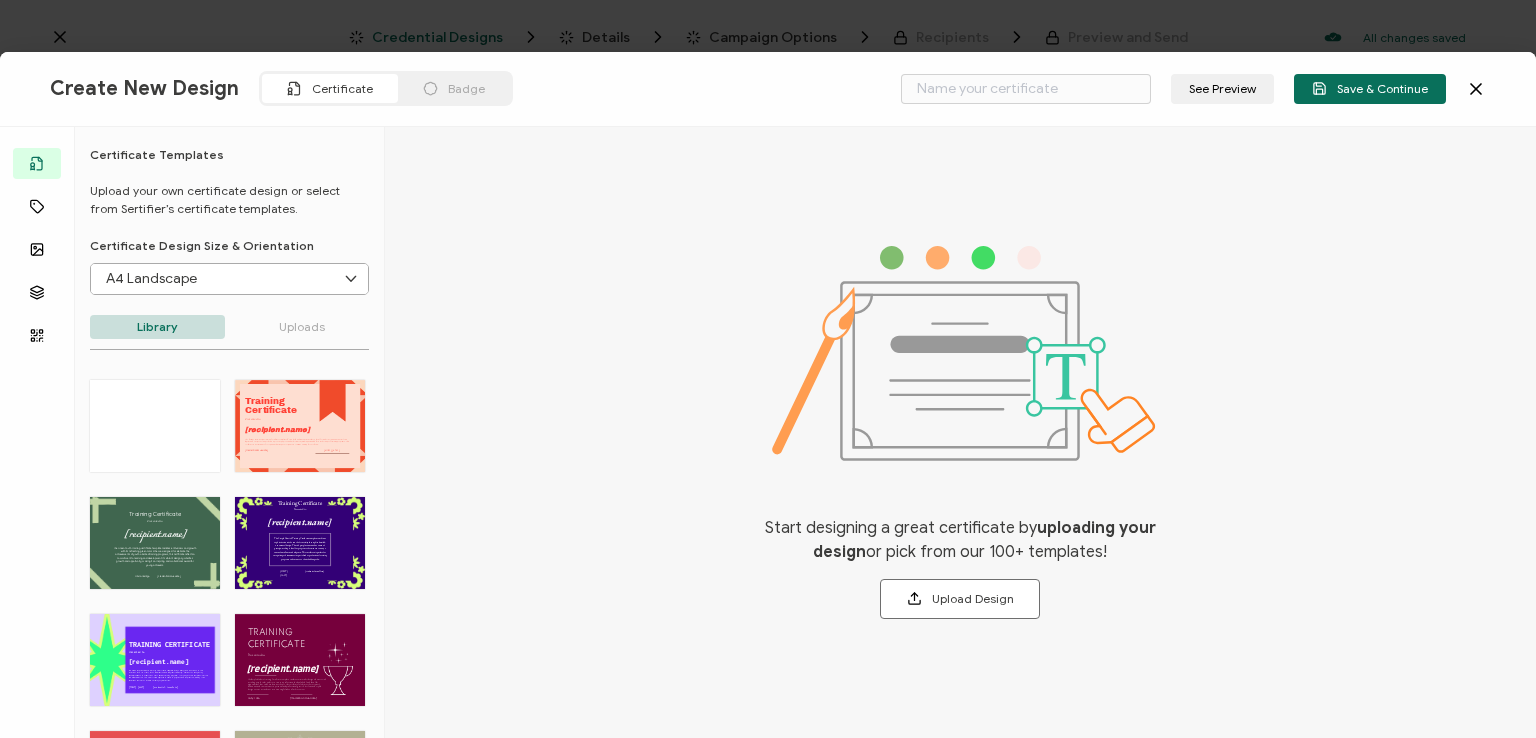 type on "Blank" 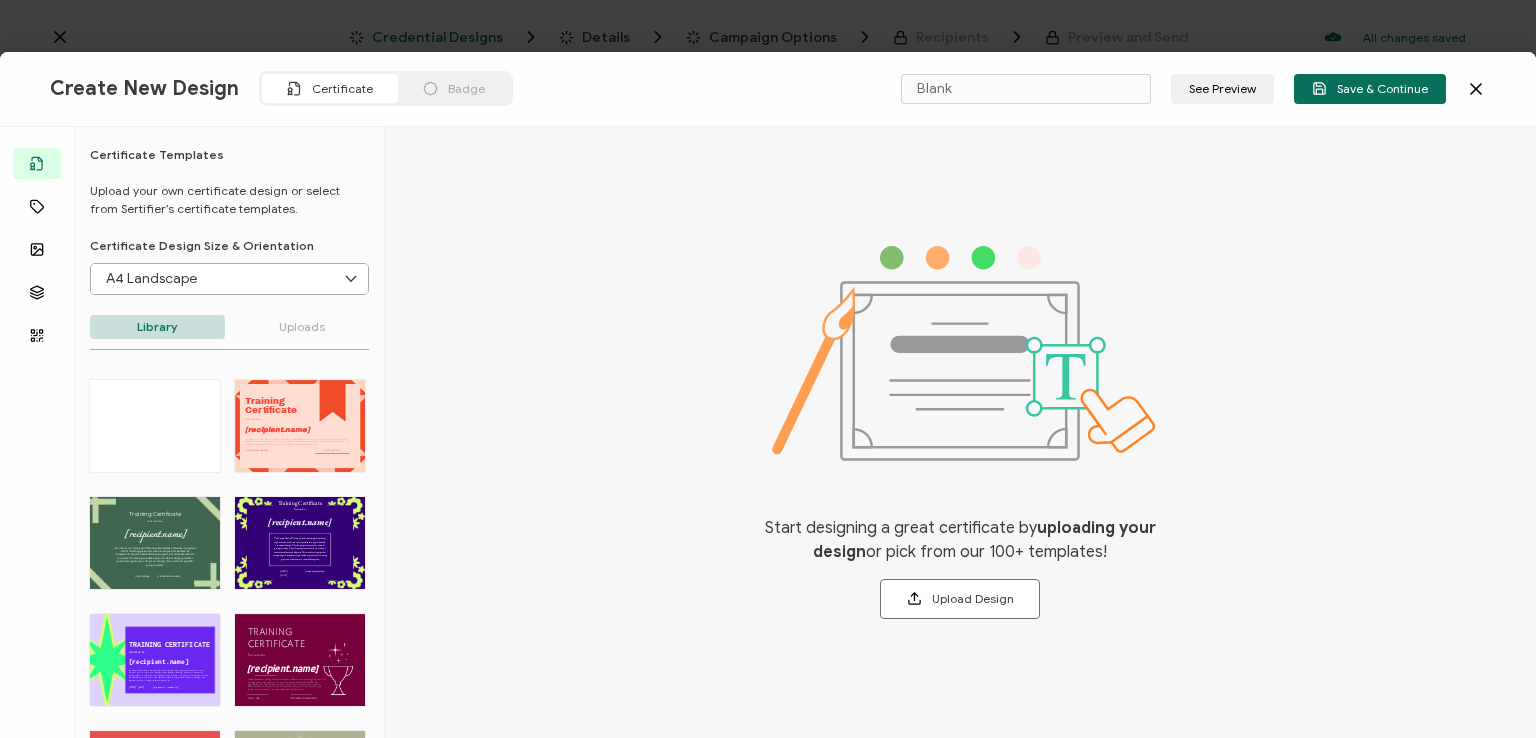 click 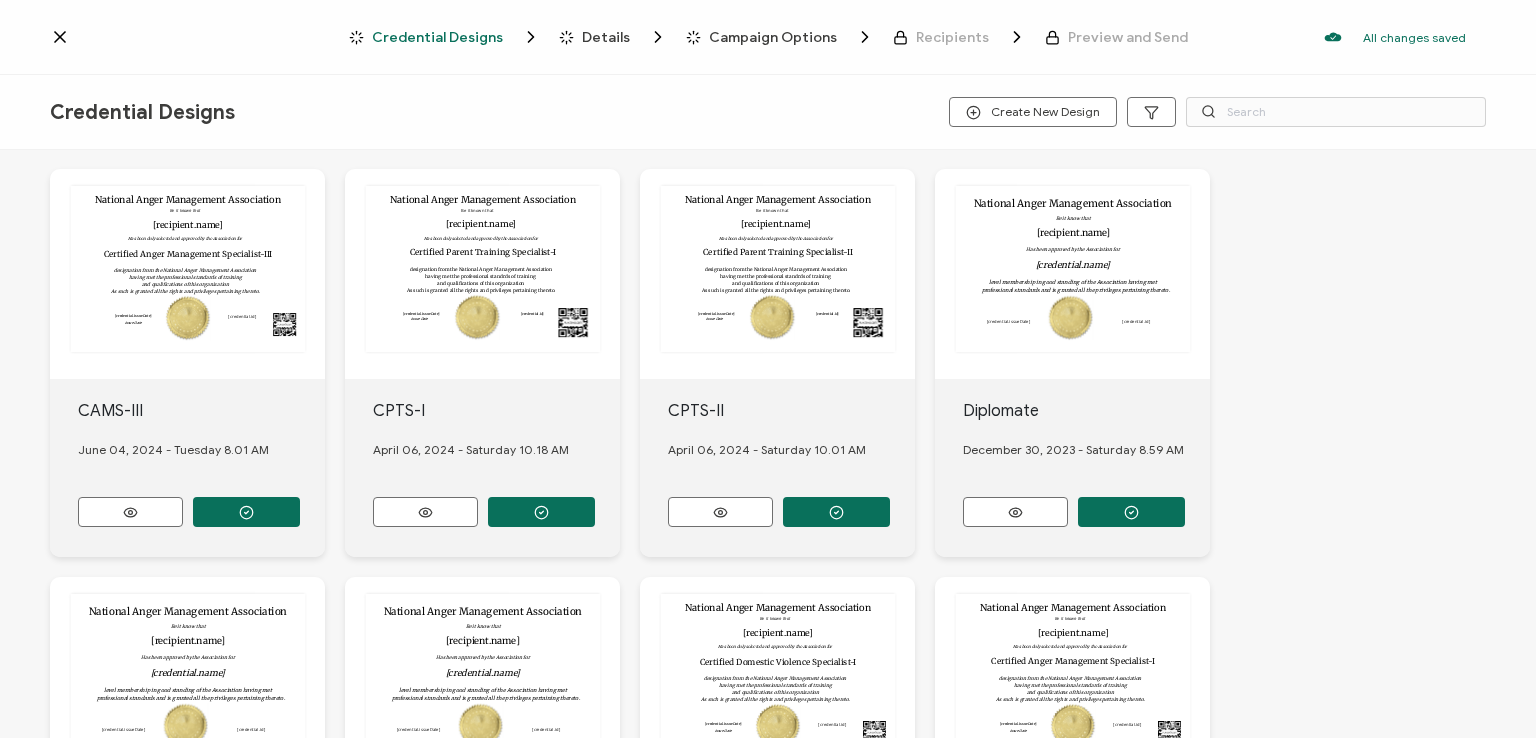 scroll, scrollTop: 0, scrollLeft: 0, axis: both 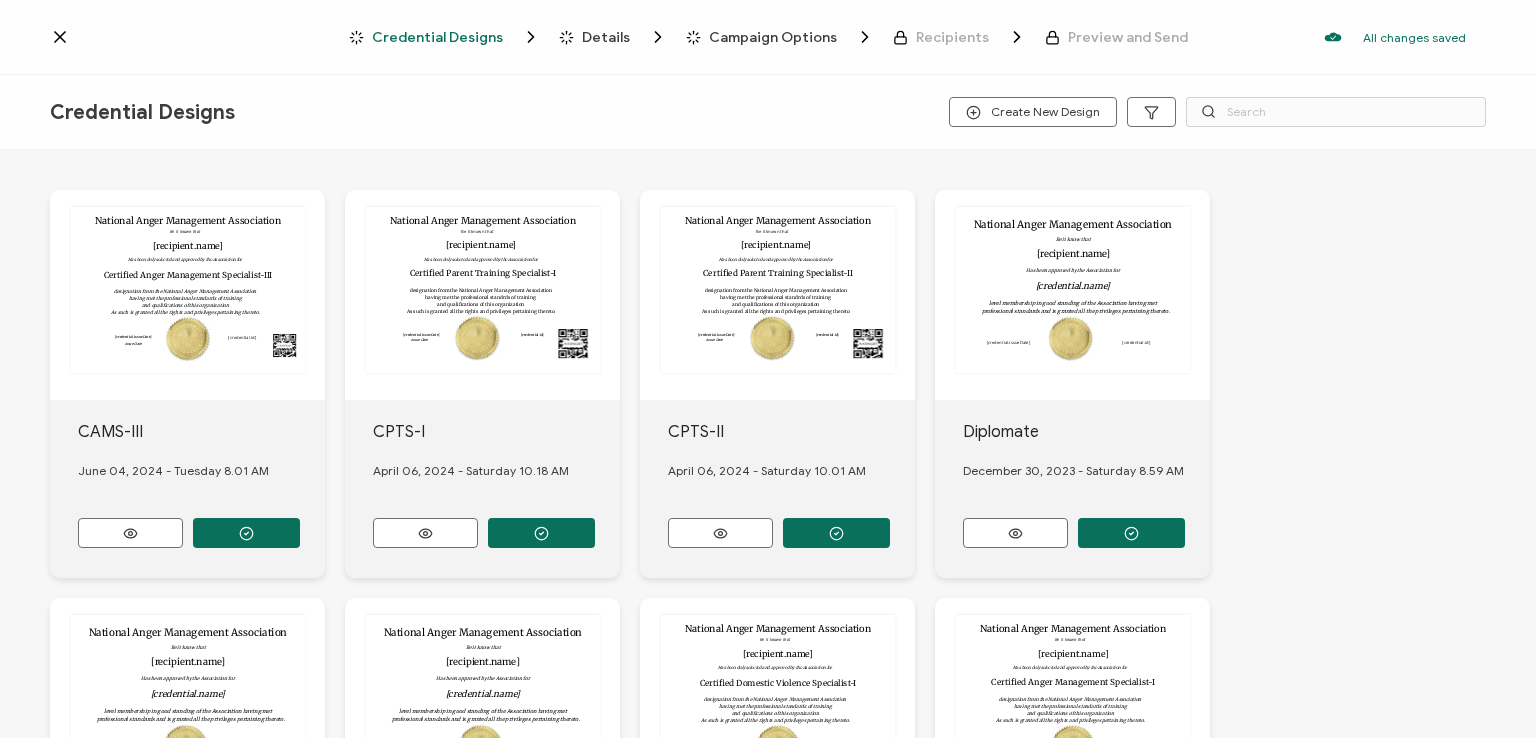 click 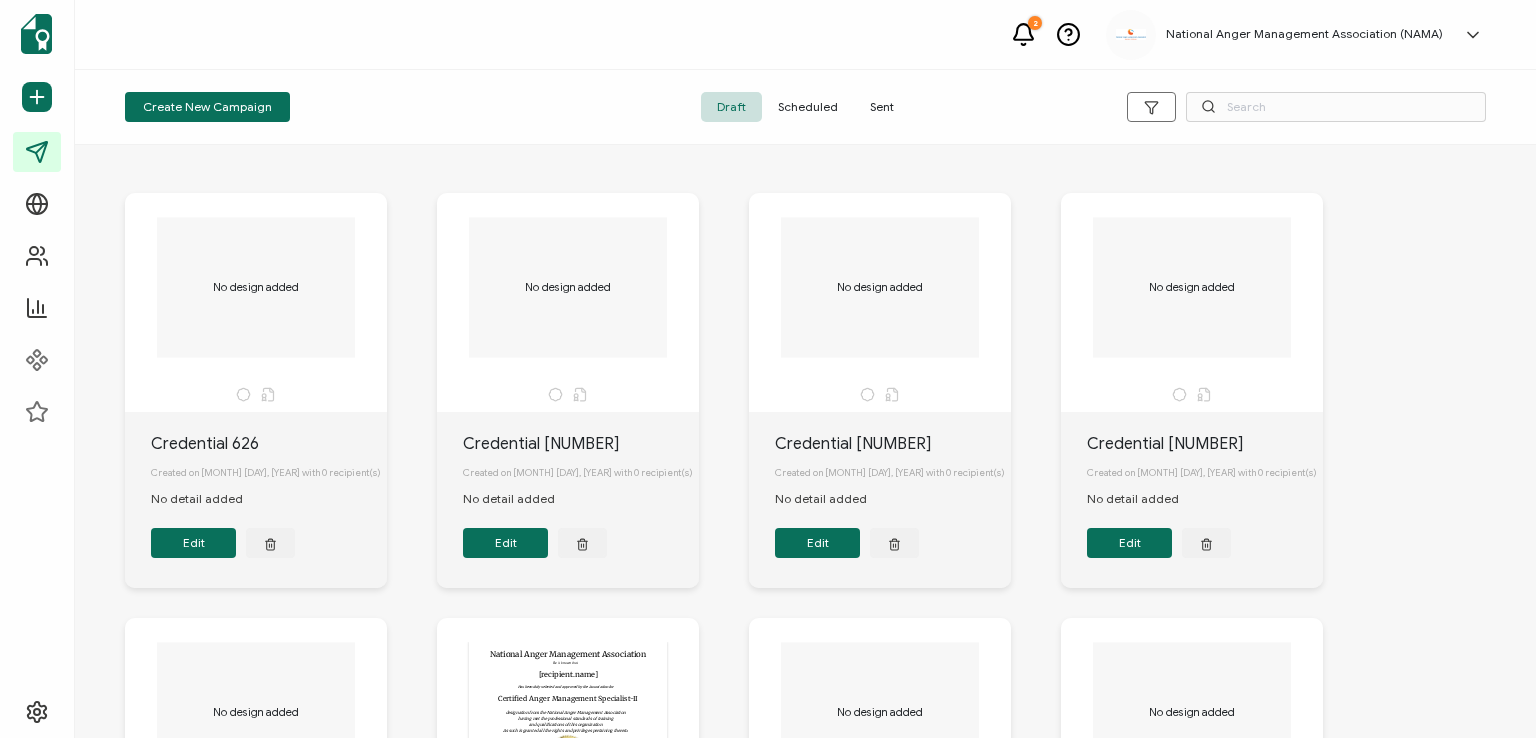 scroll, scrollTop: 0, scrollLeft: 0, axis: both 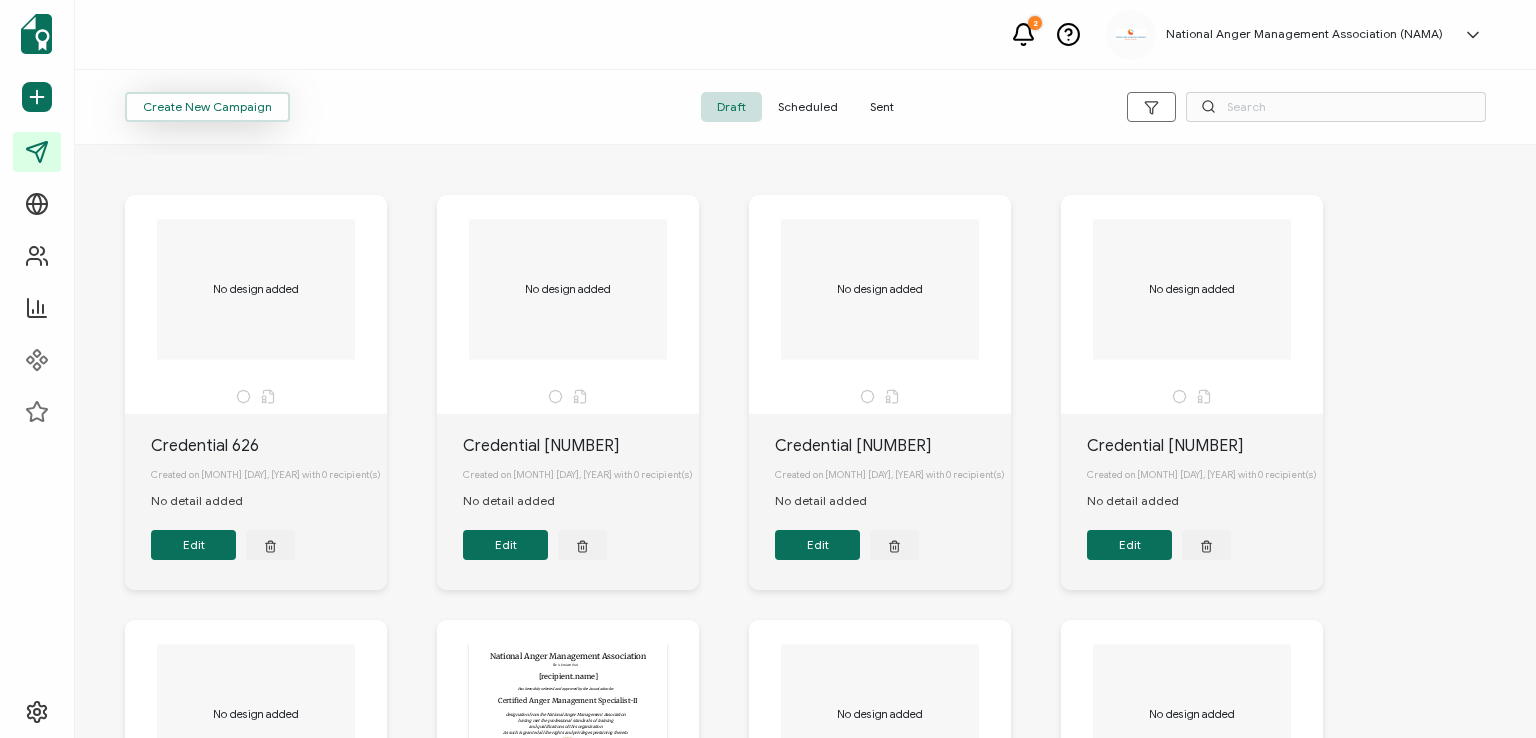 click on "Create New Campaign" at bounding box center [207, 107] 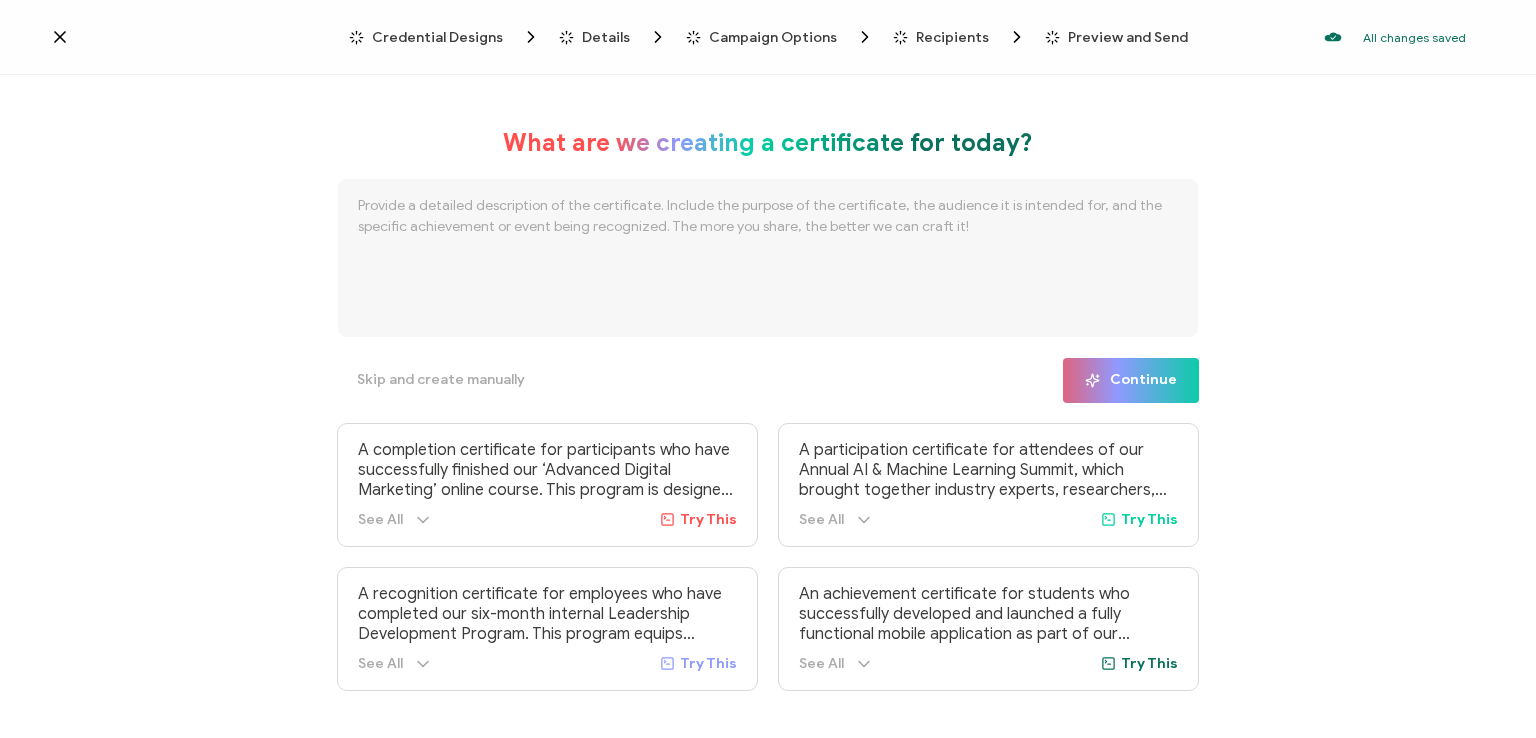 click 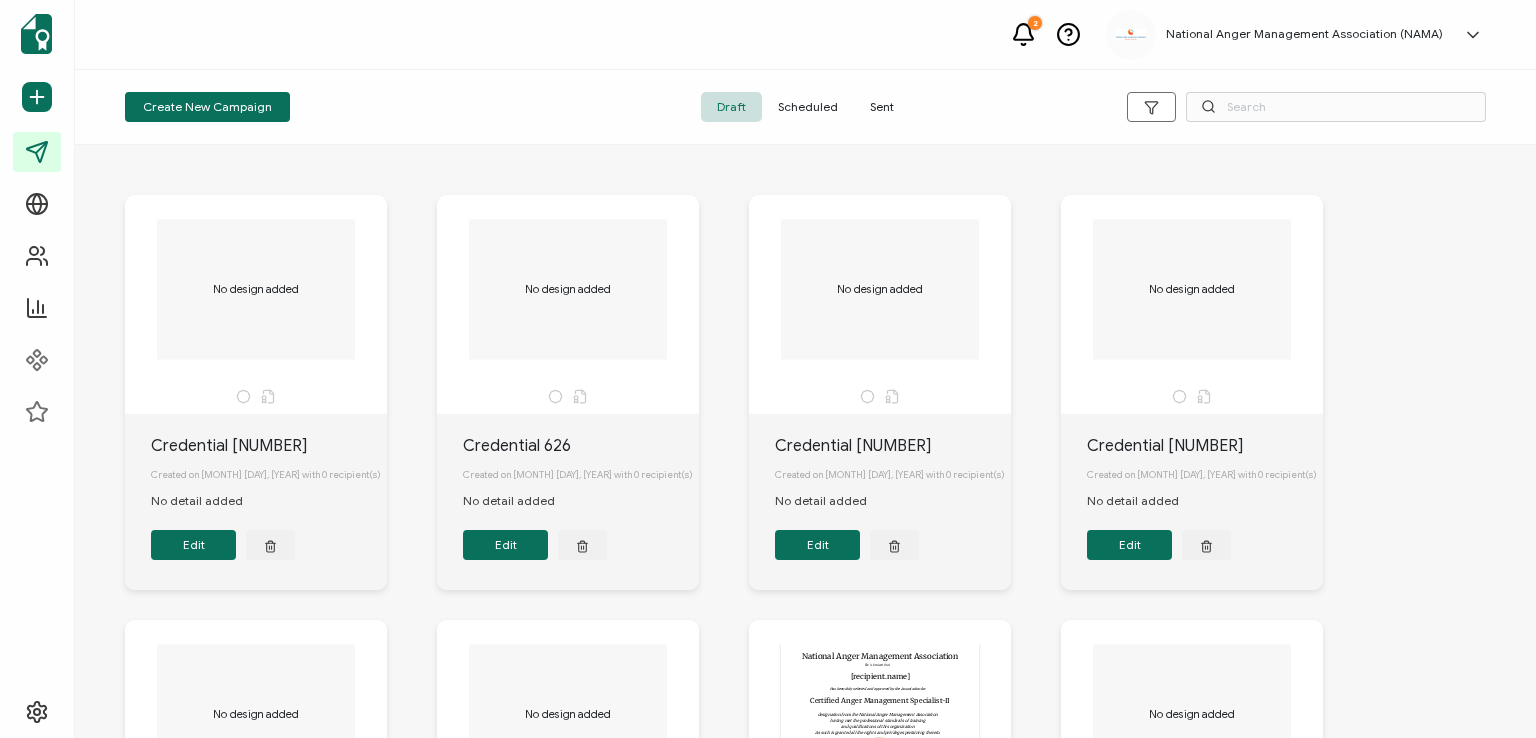 click on "Sent" at bounding box center [882, 107] 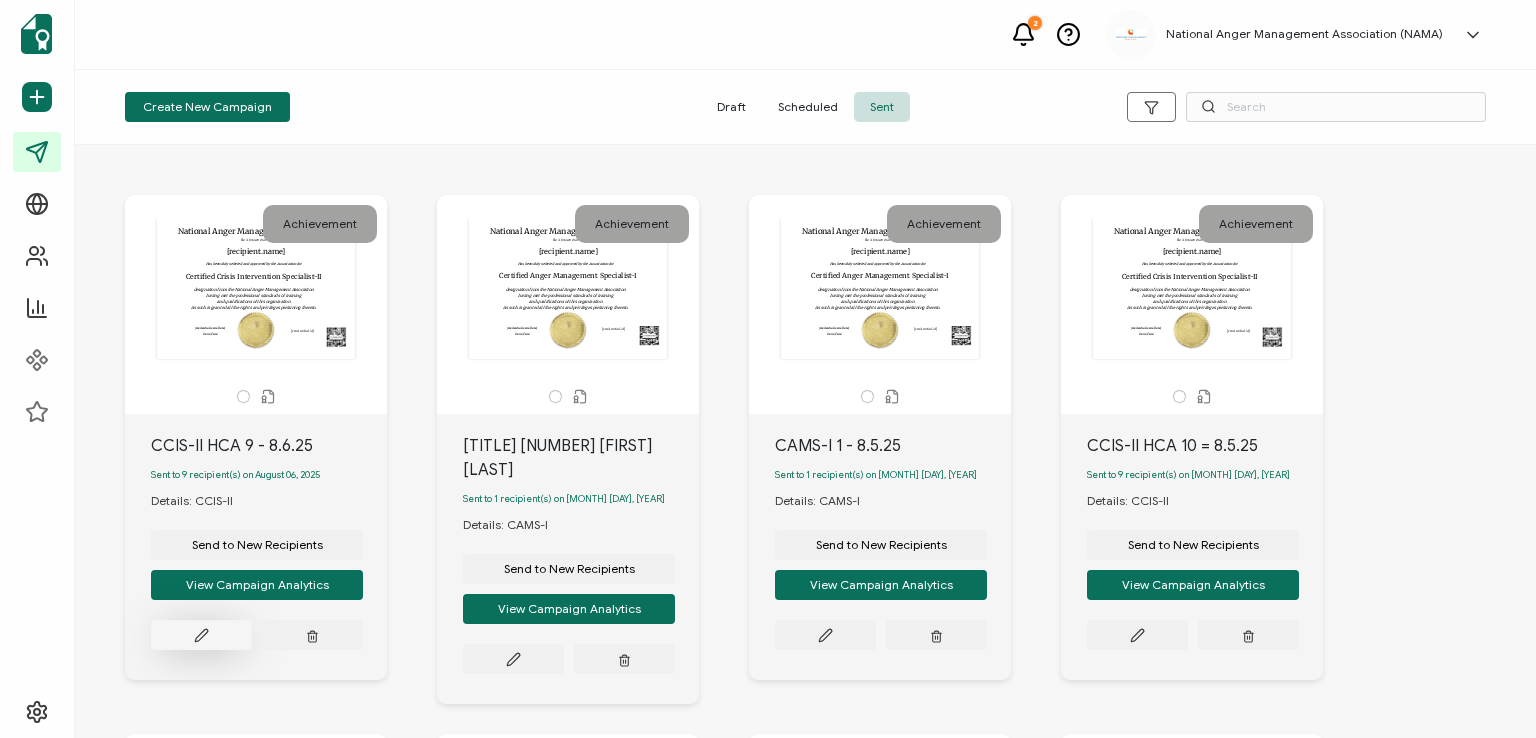 click 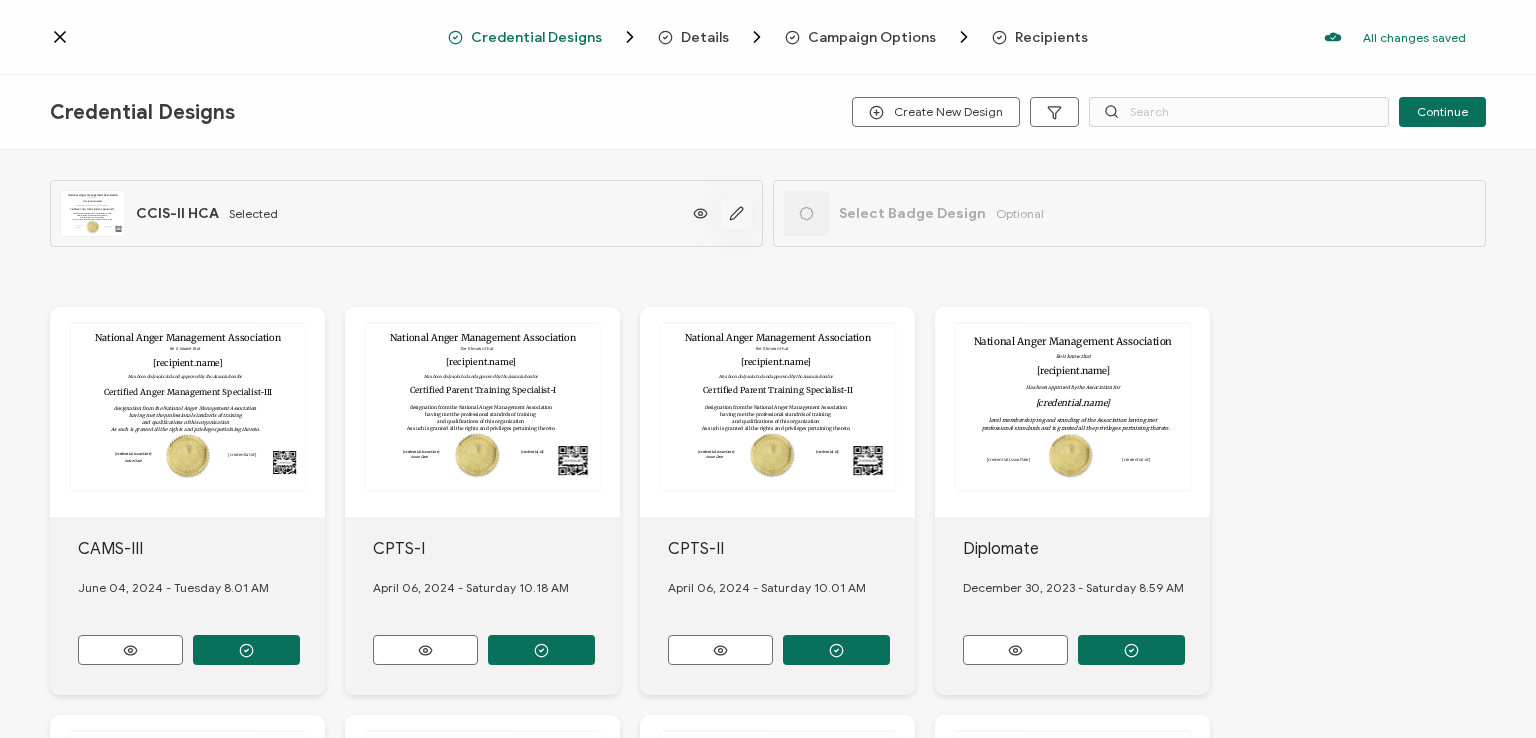 click 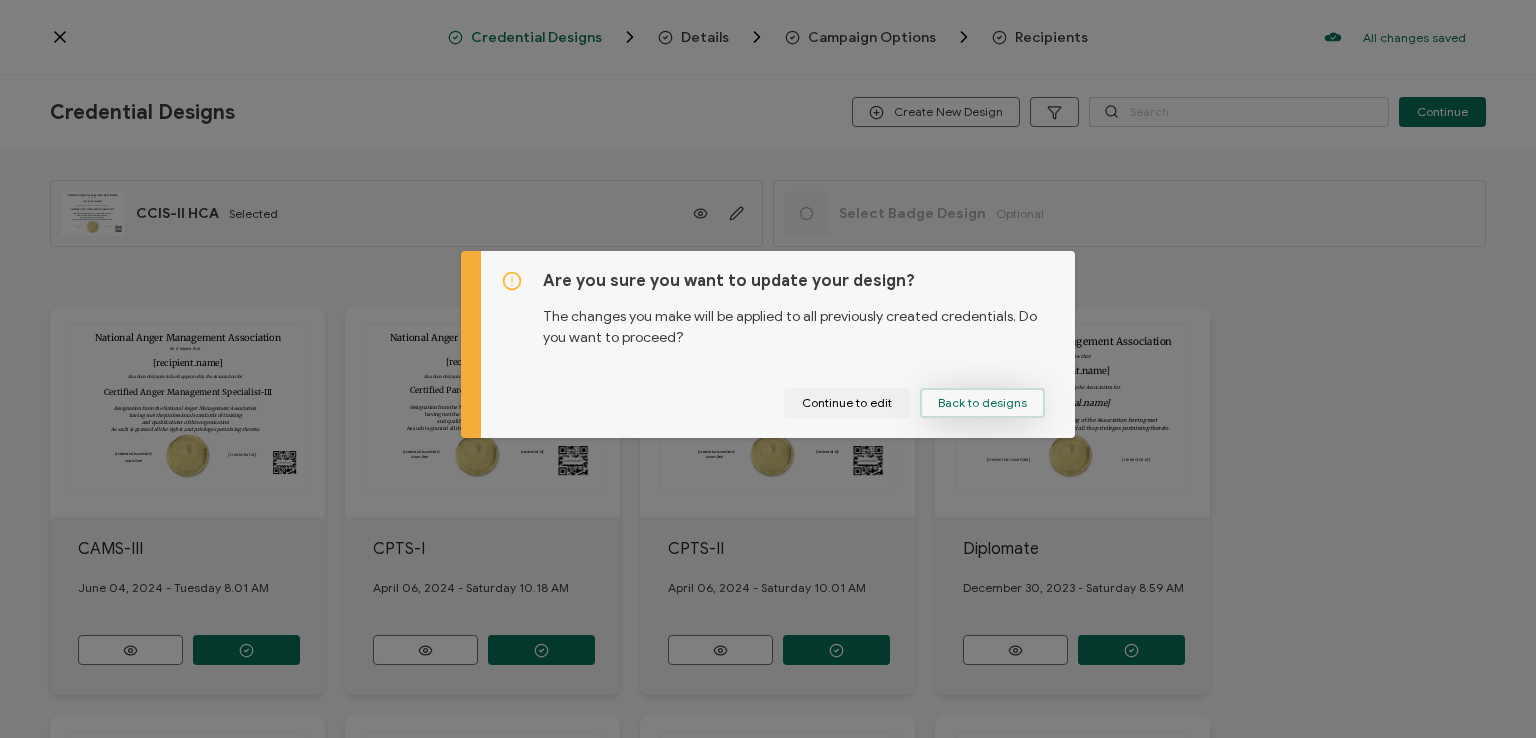 click on "Back to designs" at bounding box center [982, 403] 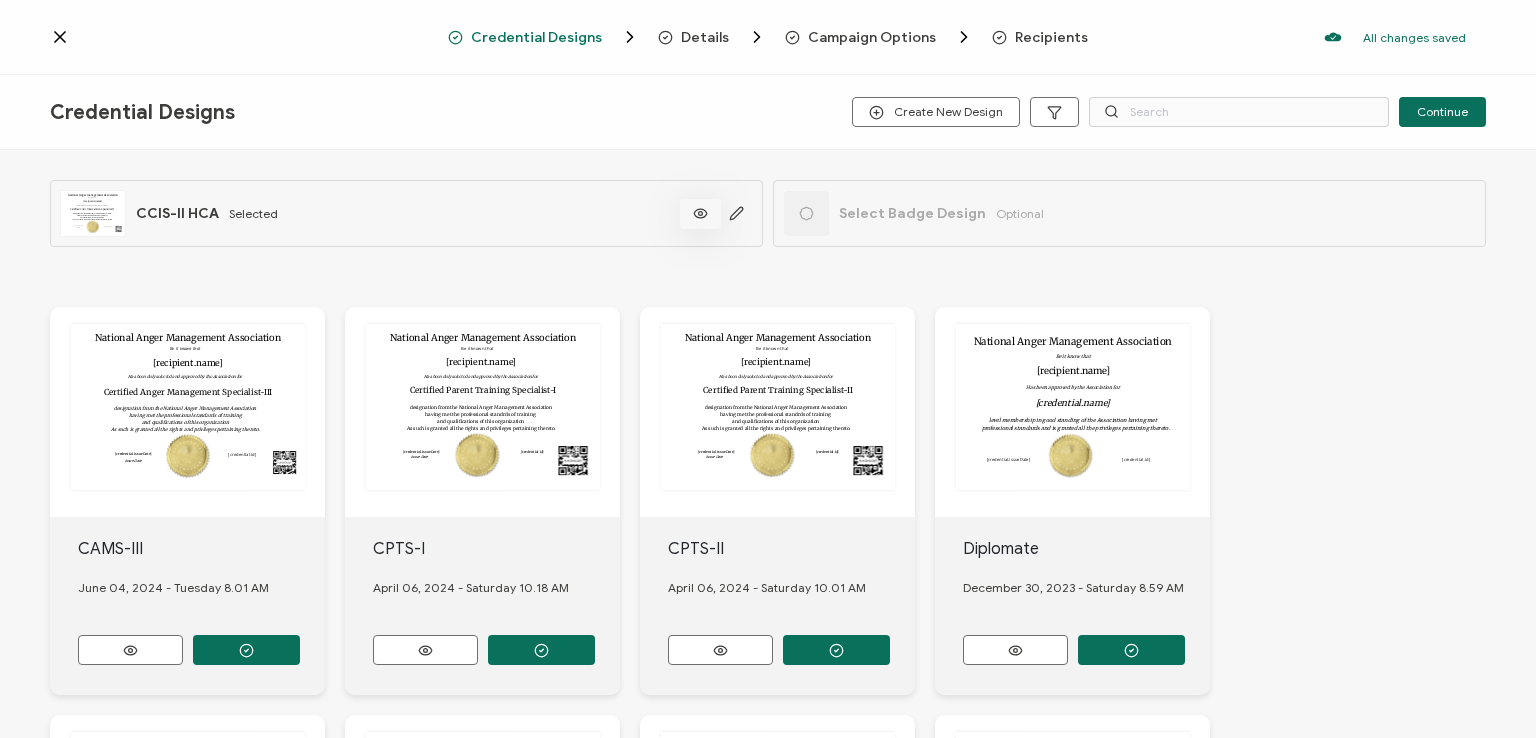 click 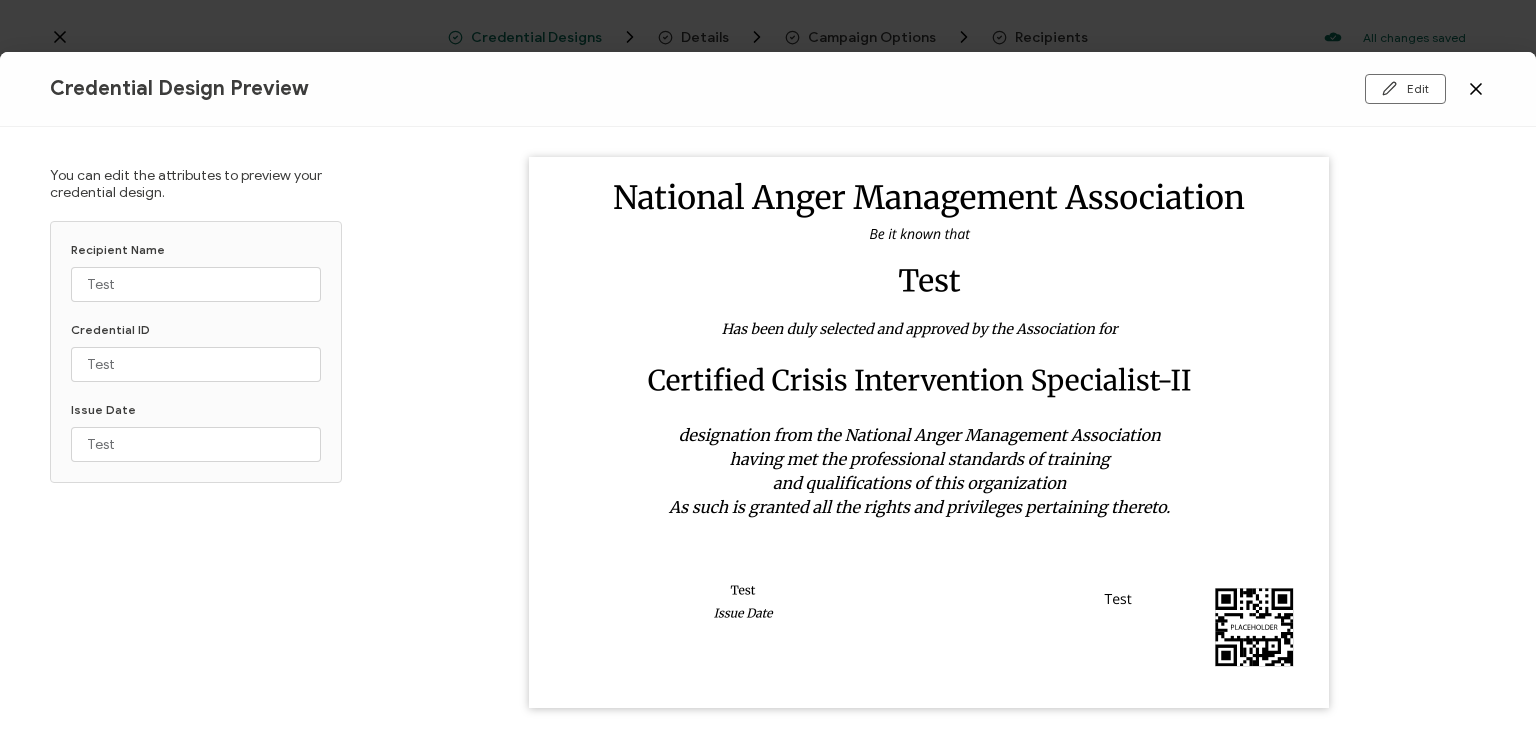 click 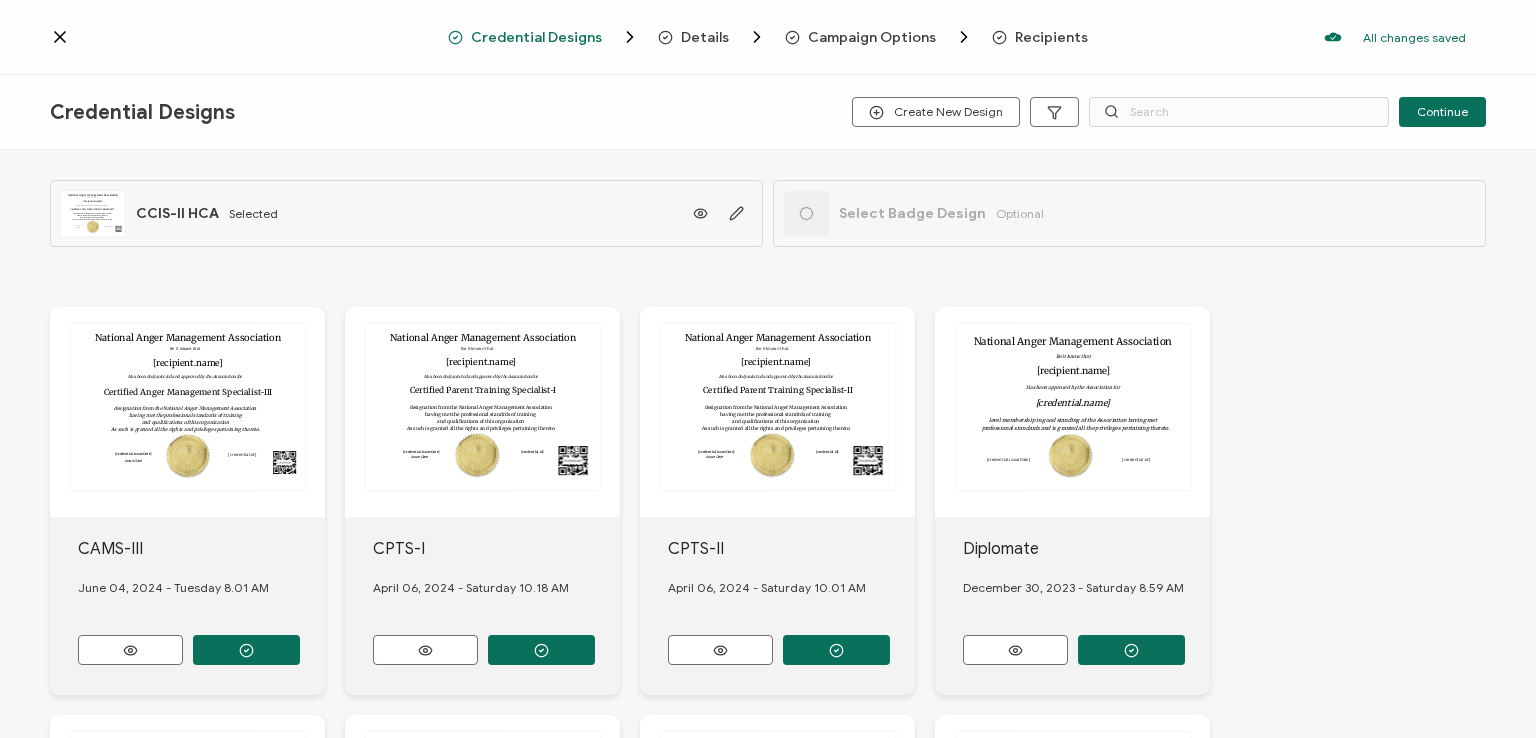 click 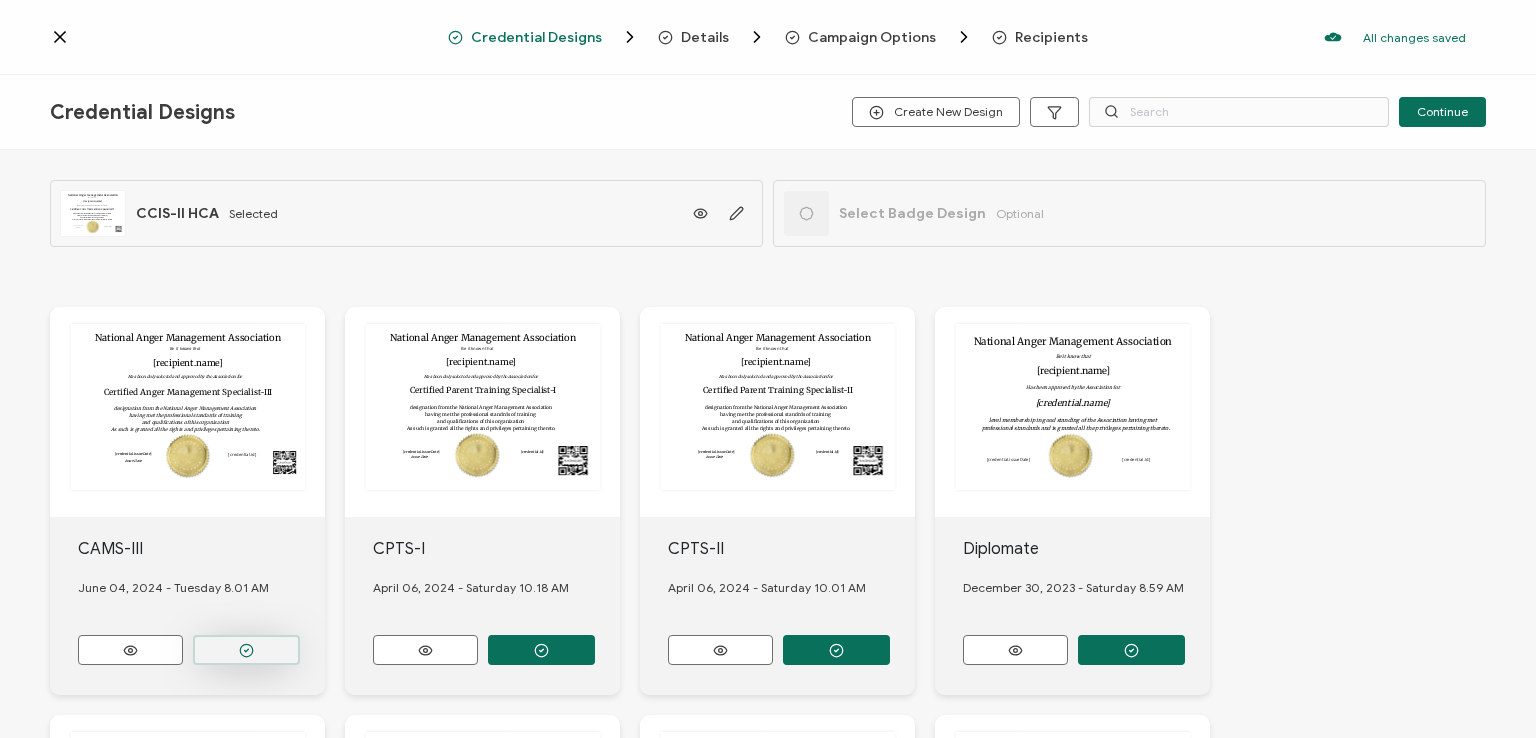 click at bounding box center (246, 650) 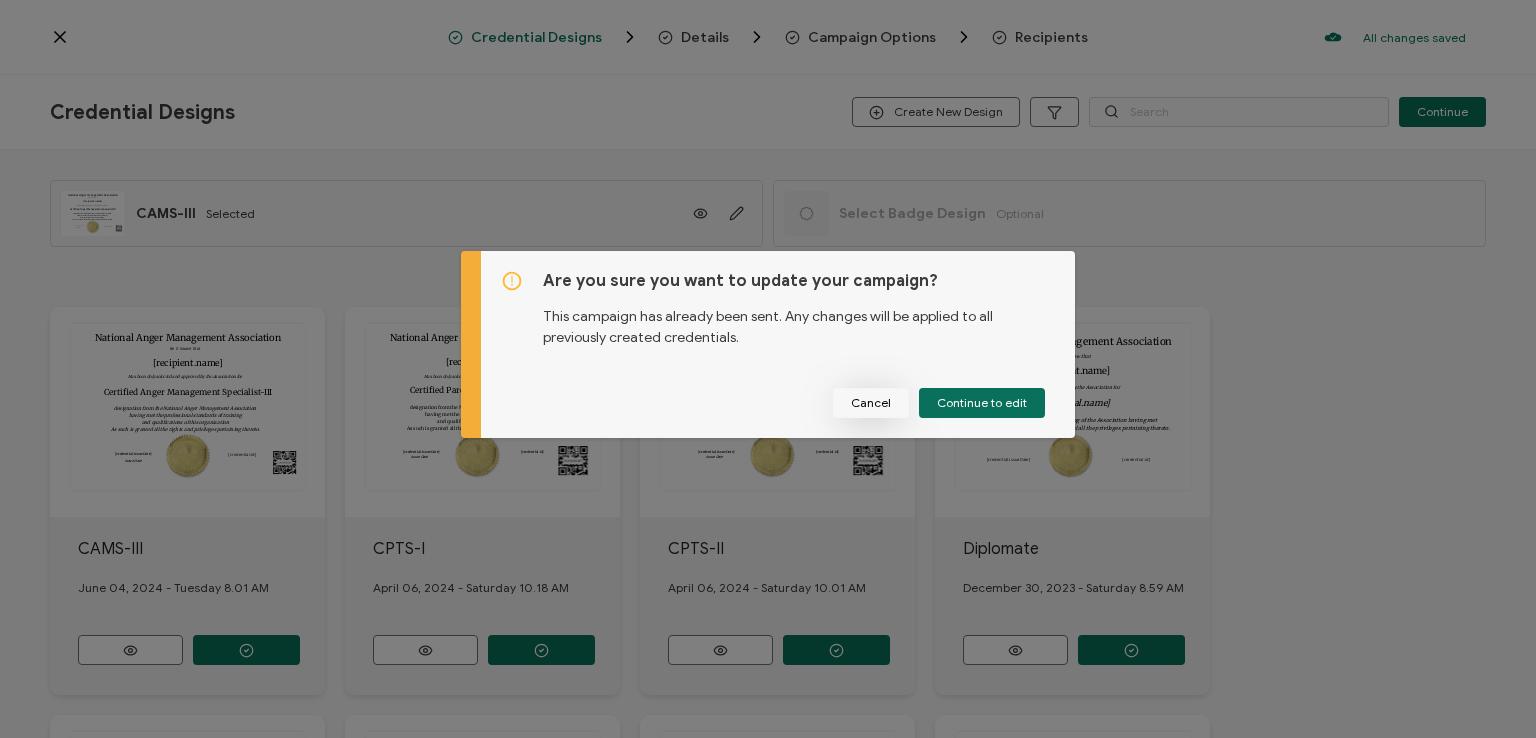 click on "Cancel" at bounding box center [871, 403] 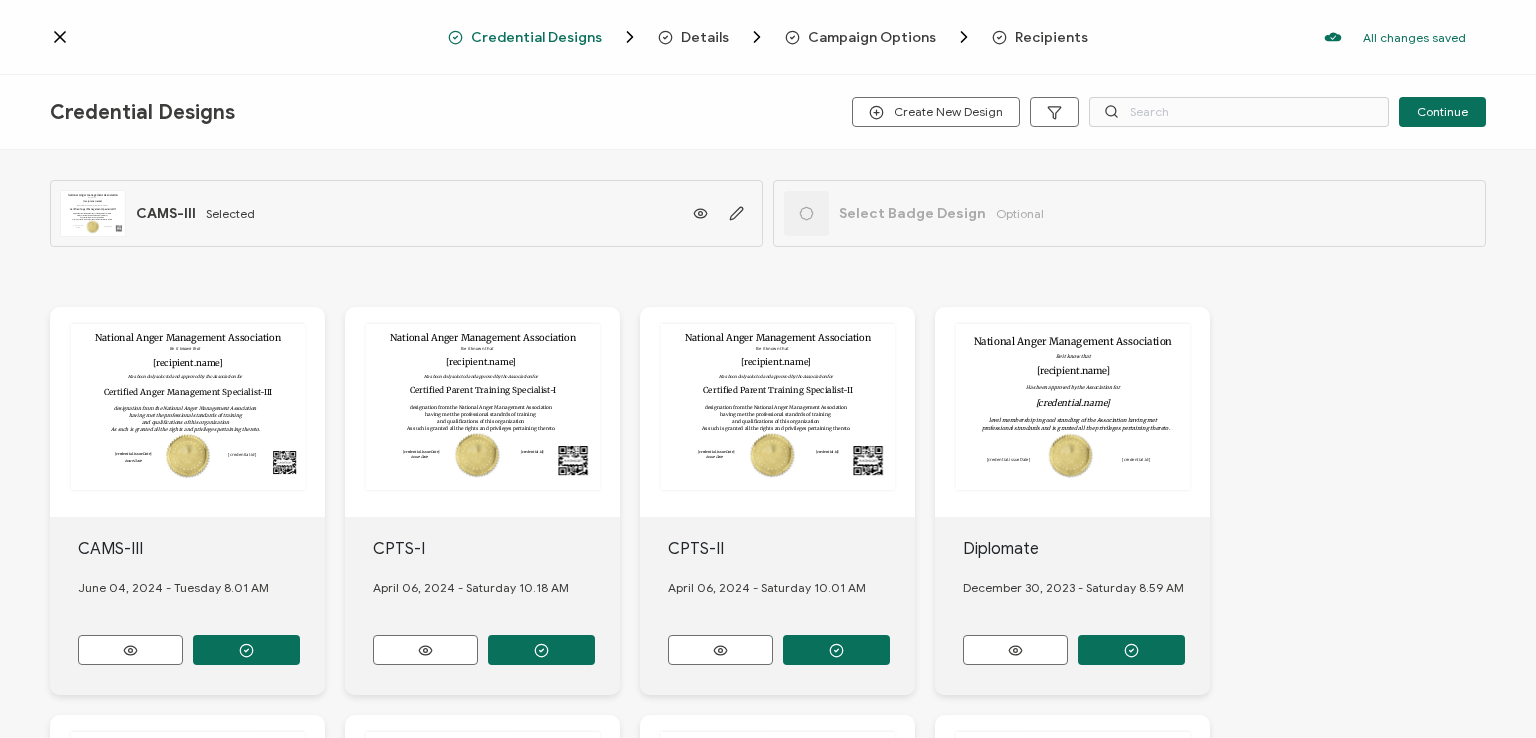 click 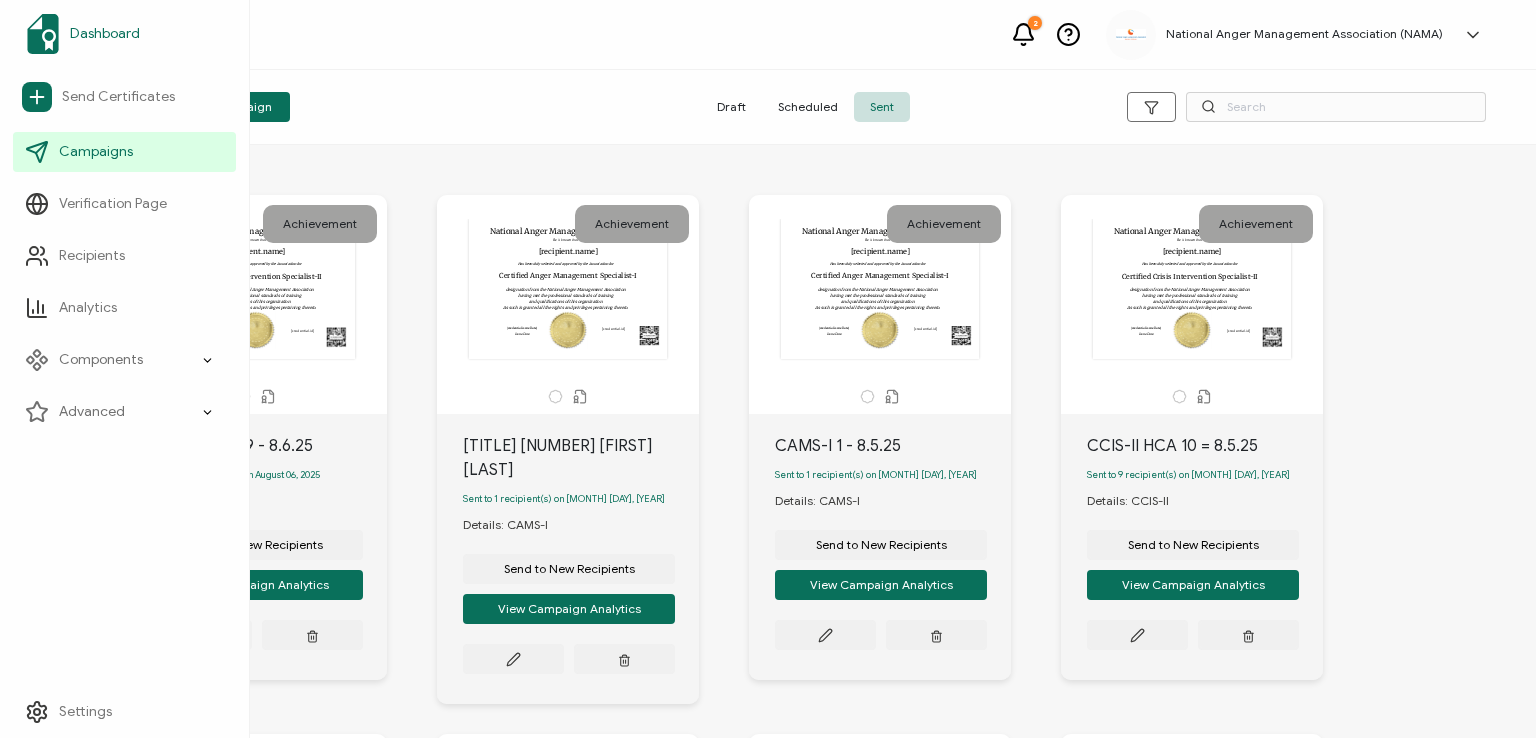 click on "Dashboard" at bounding box center (105, 34) 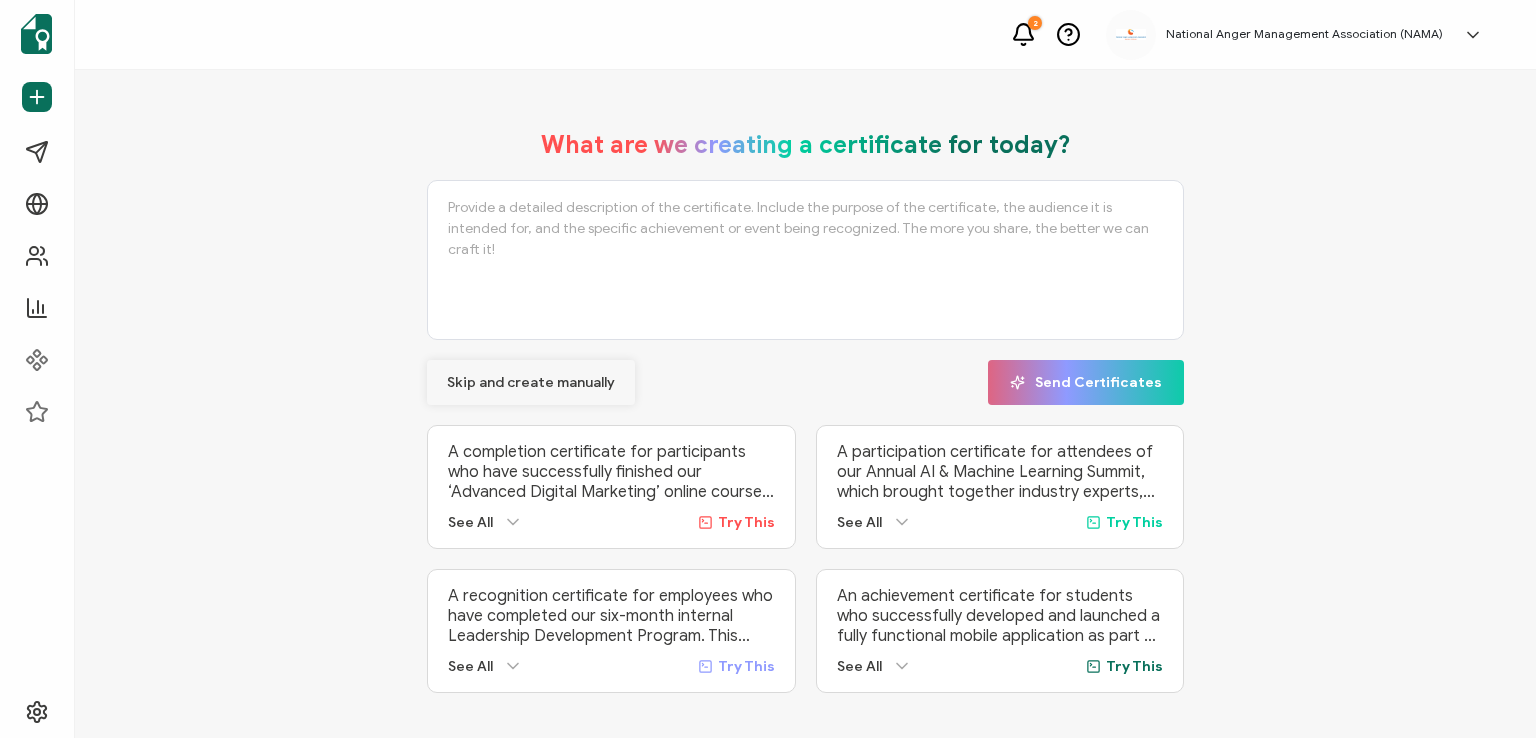click on "Skip and create manually" at bounding box center (531, 383) 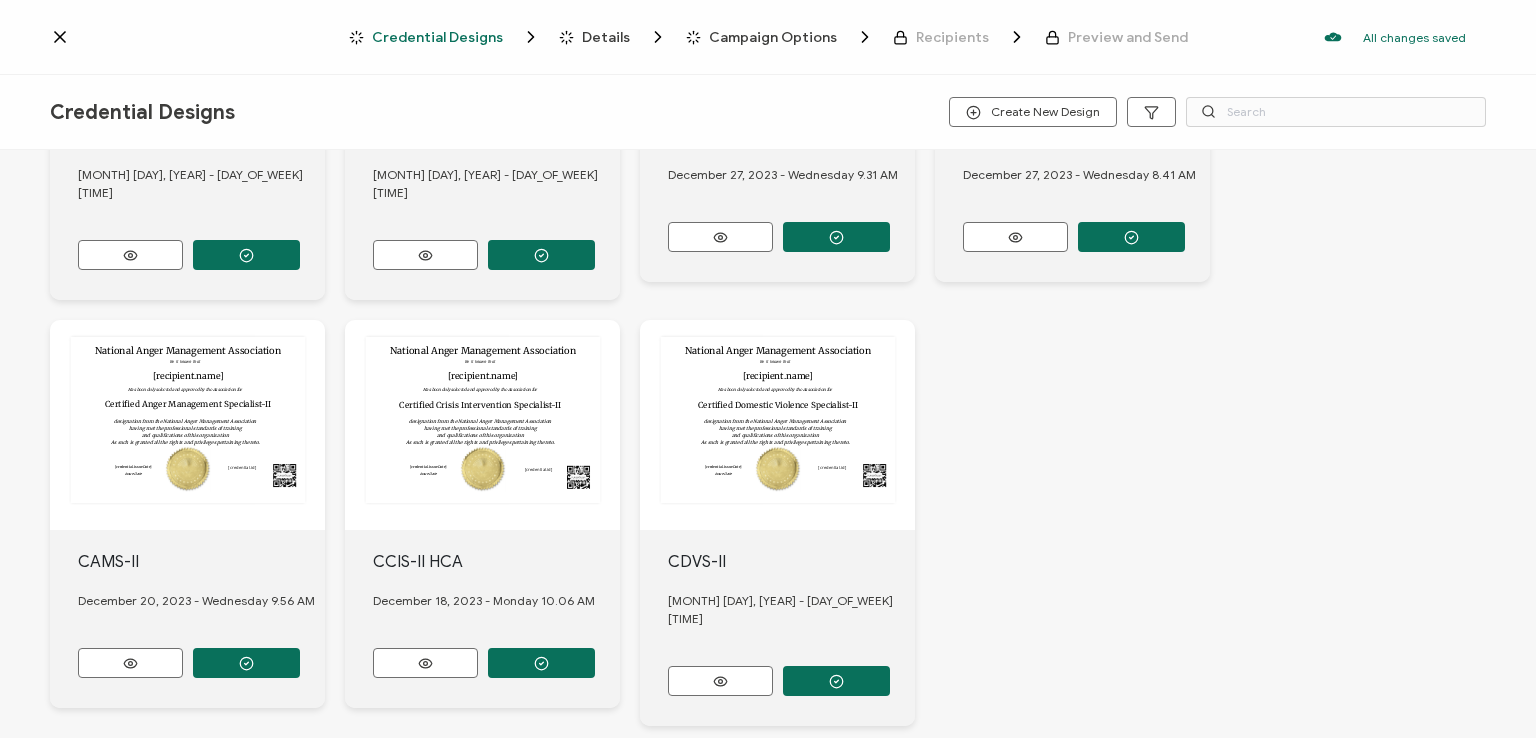 scroll, scrollTop: 763, scrollLeft: 0, axis: vertical 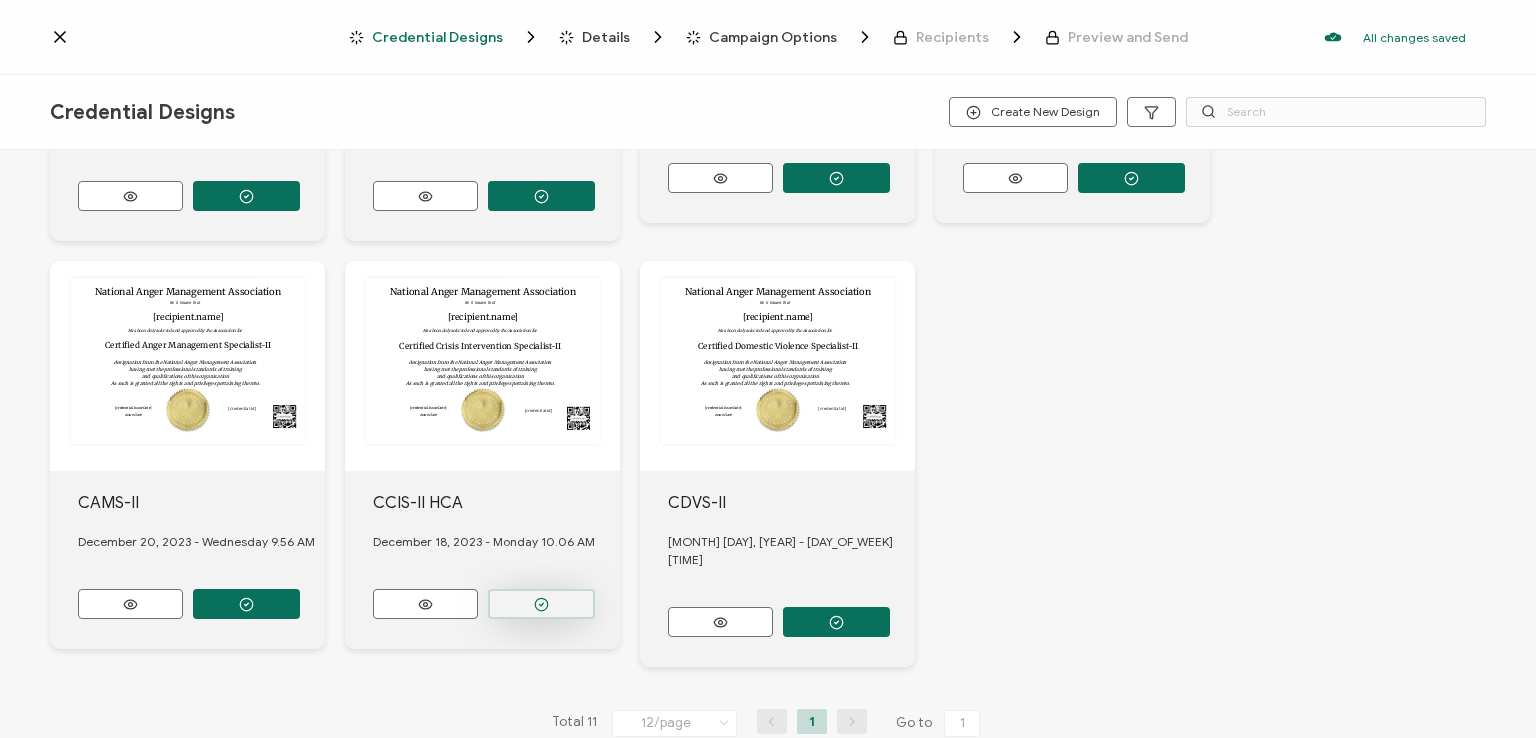 click 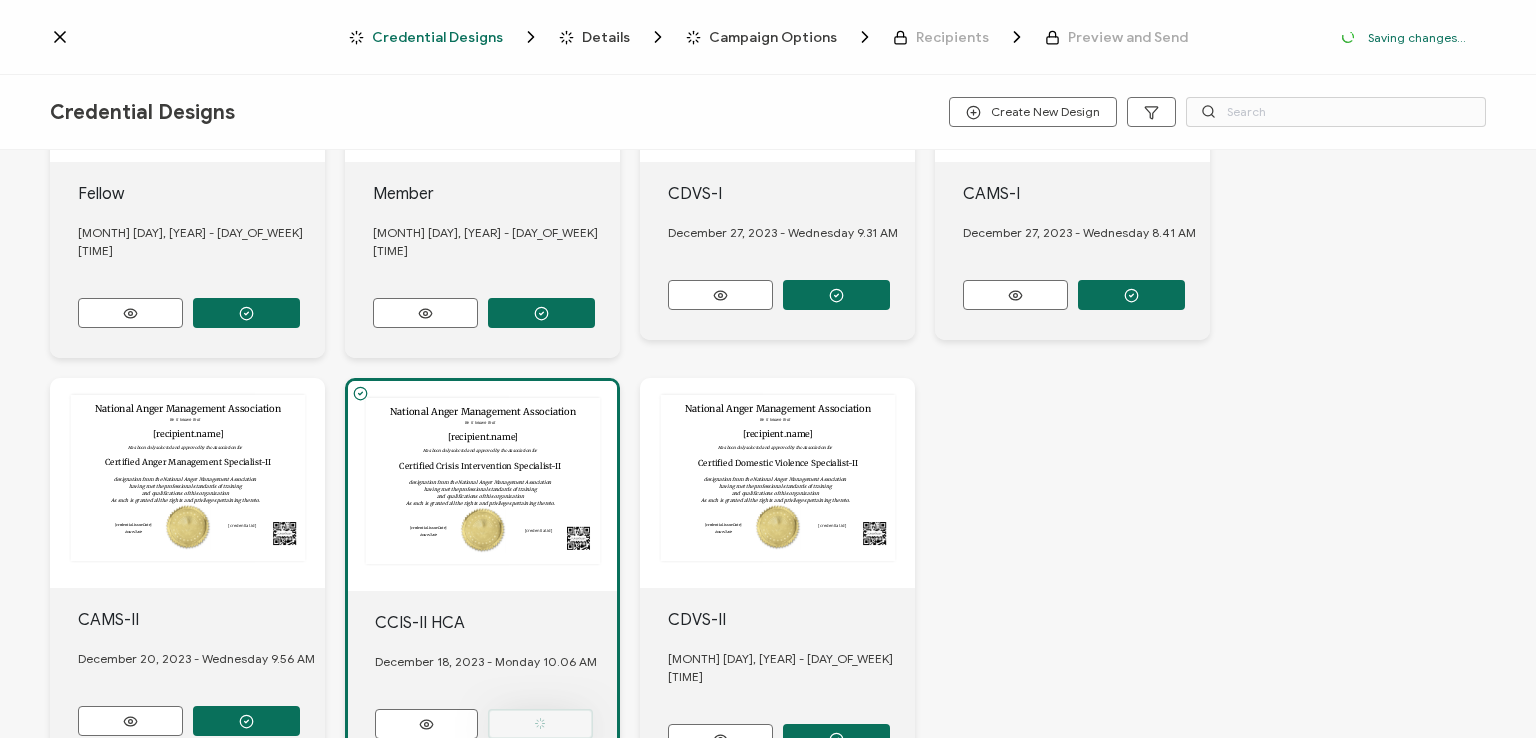 scroll, scrollTop: 880, scrollLeft: 0, axis: vertical 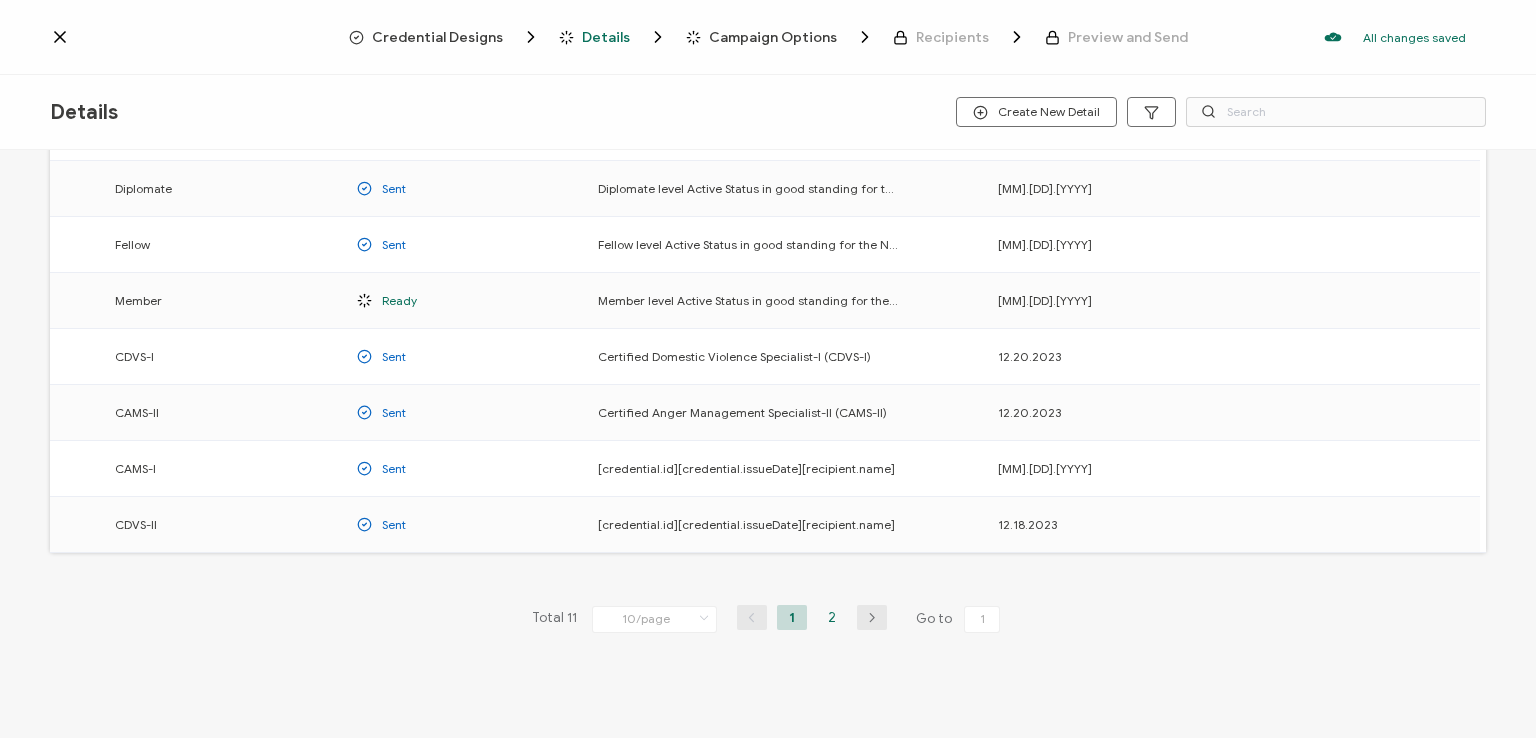 click on "2" at bounding box center (832, 617) 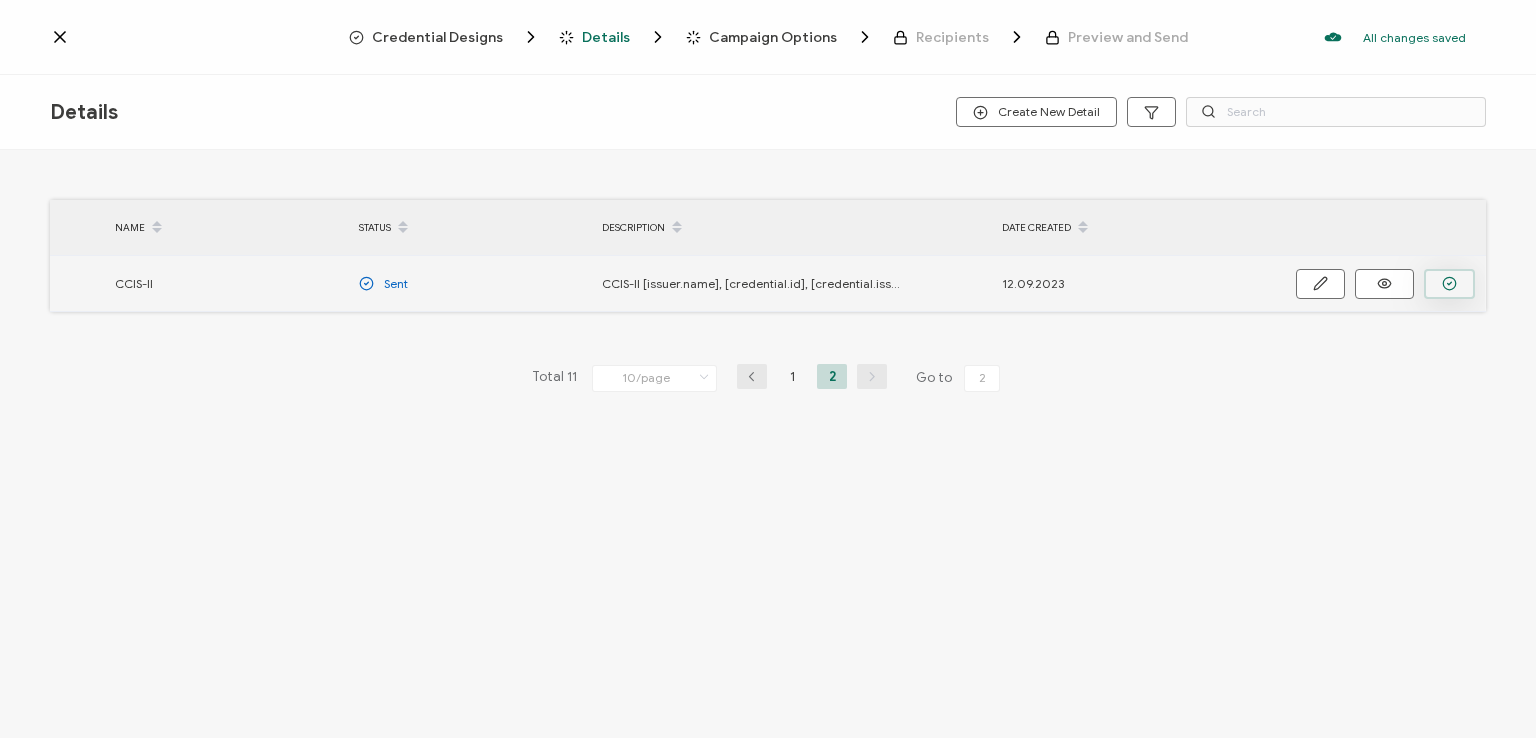 click 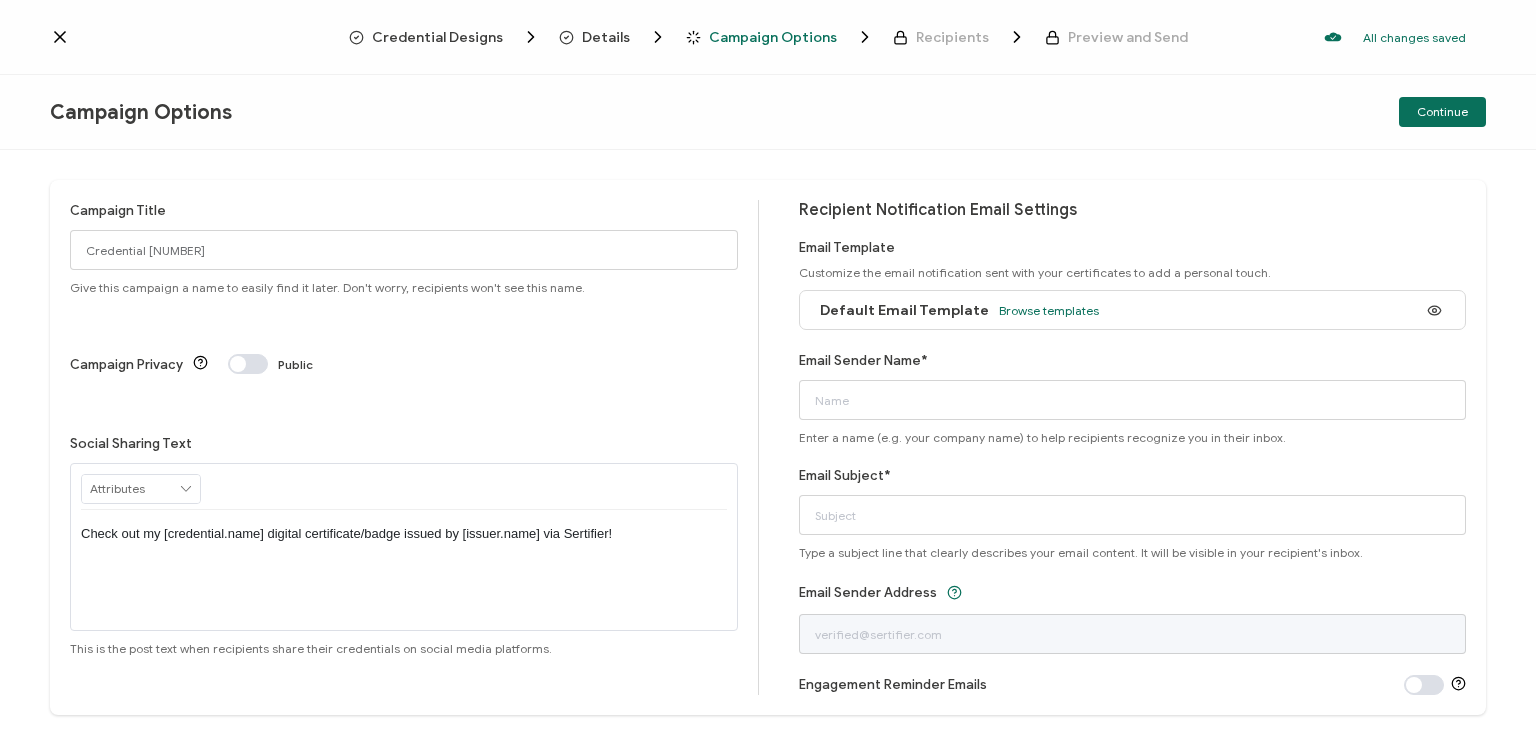scroll, scrollTop: 47, scrollLeft: 0, axis: vertical 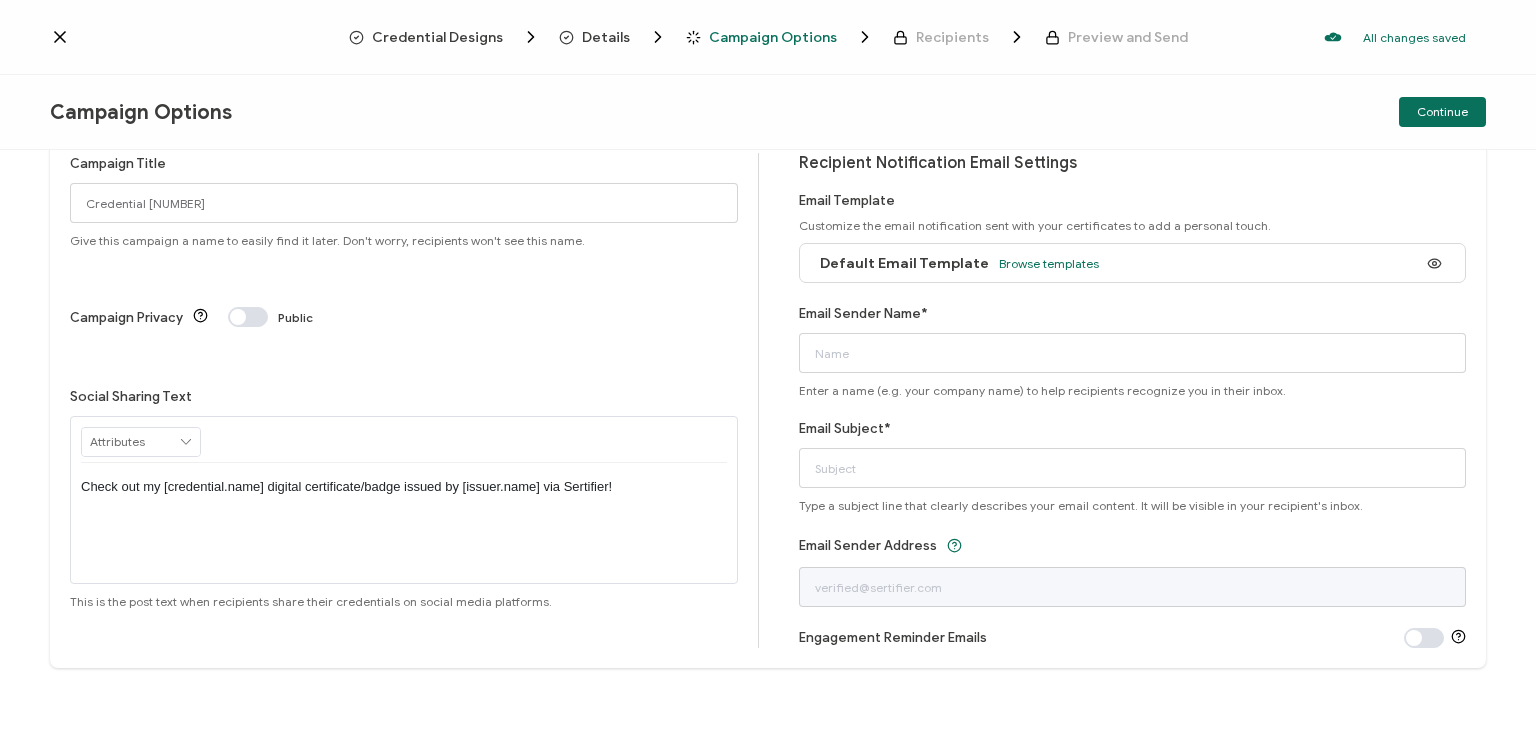 click 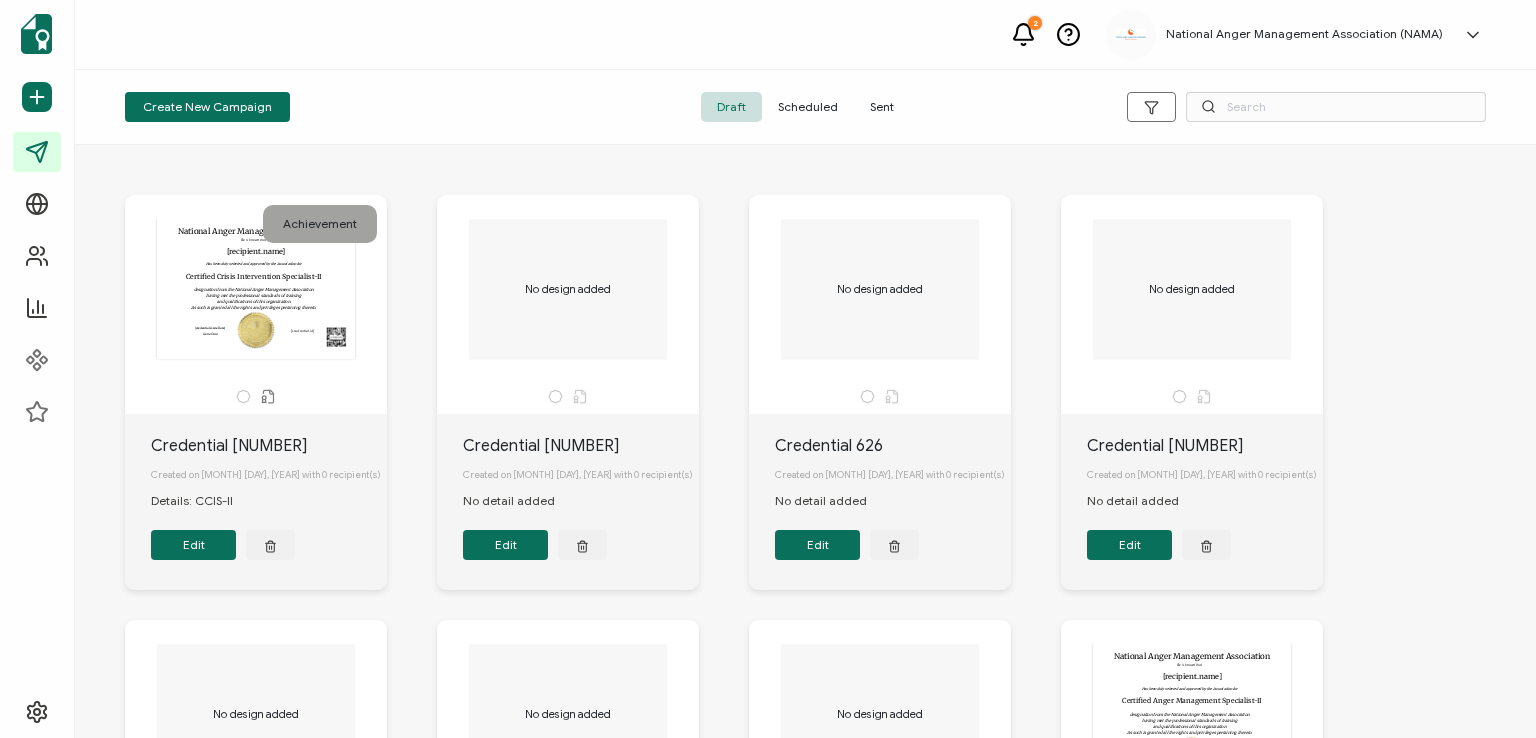 click on "Sent" at bounding box center [882, 107] 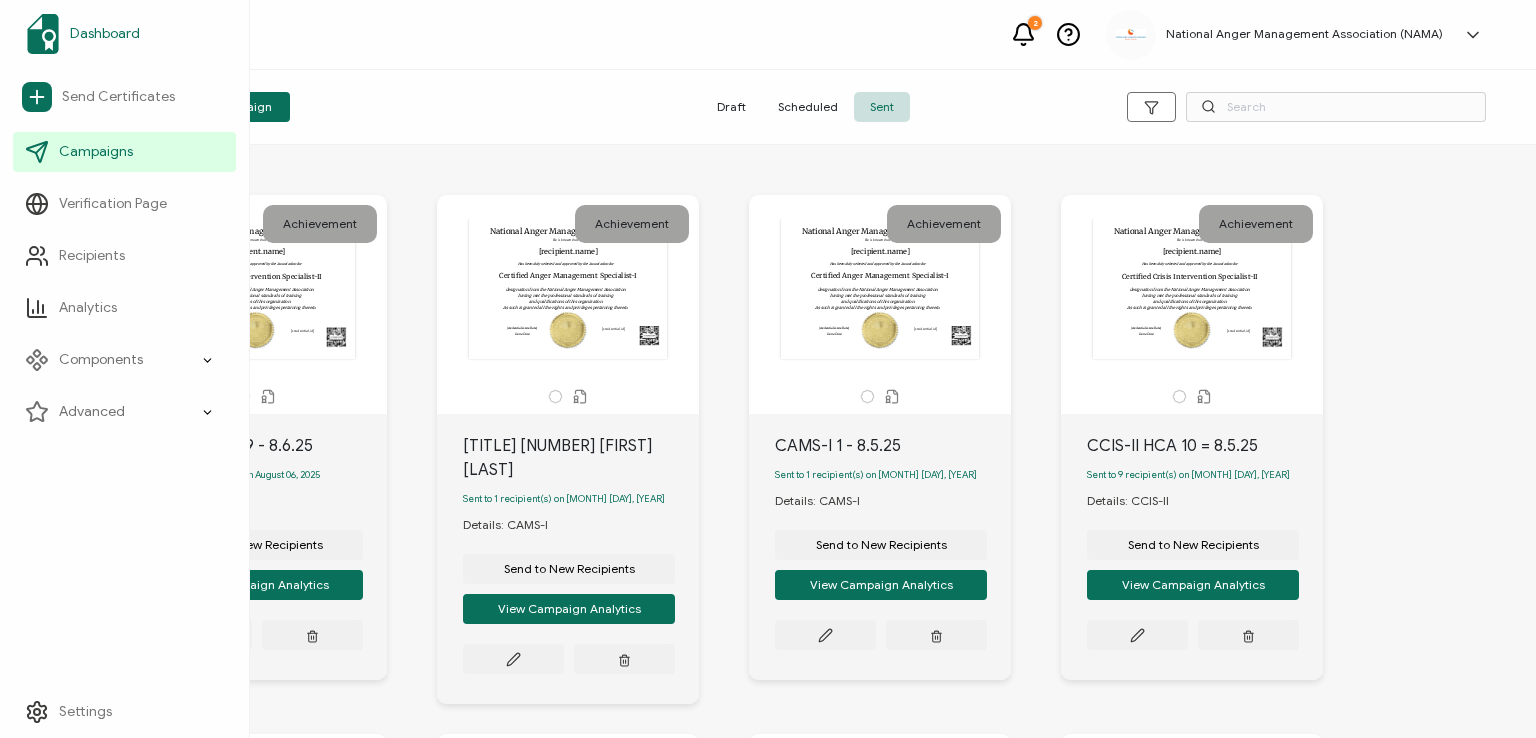 click on "Dashboard" at bounding box center [105, 34] 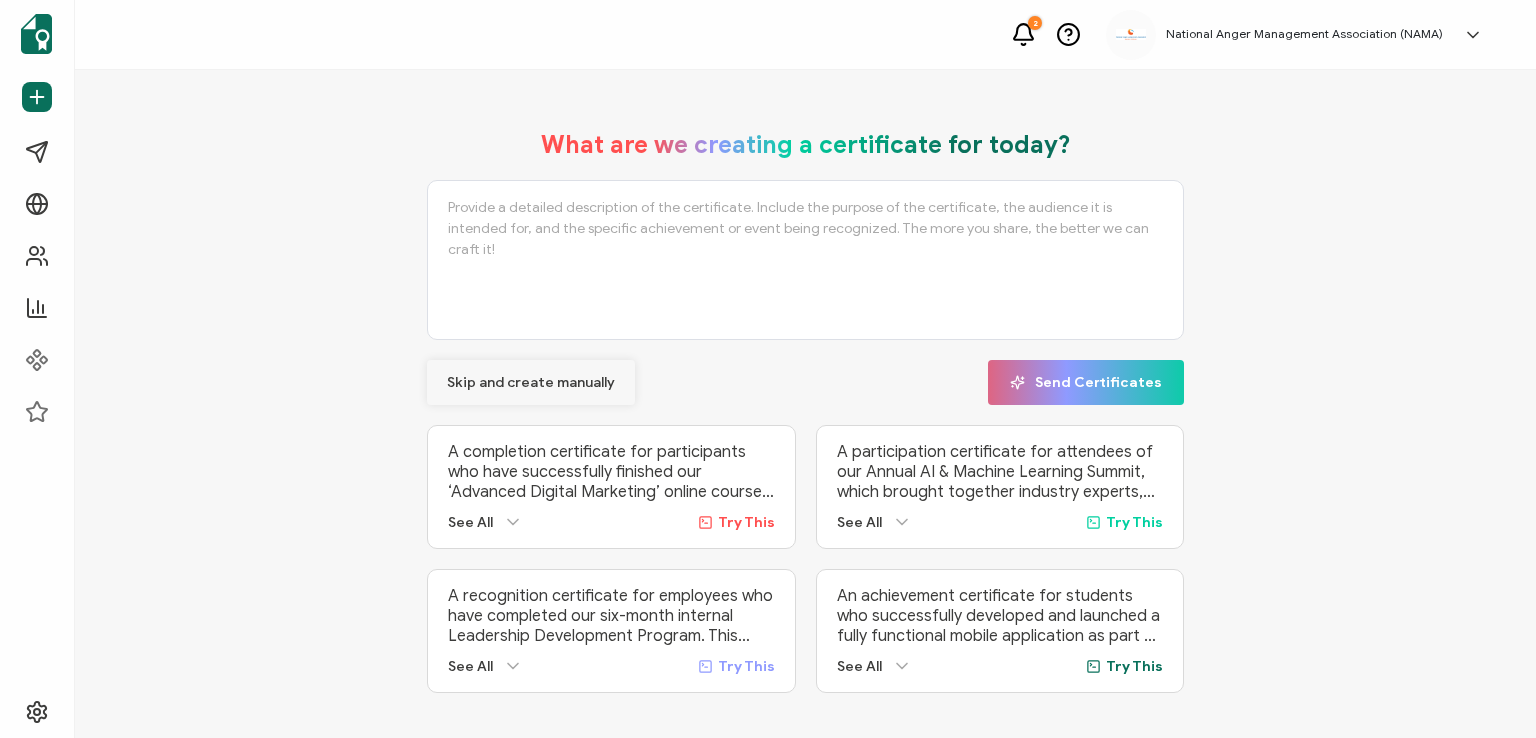 click on "Skip and create manually" at bounding box center (531, 383) 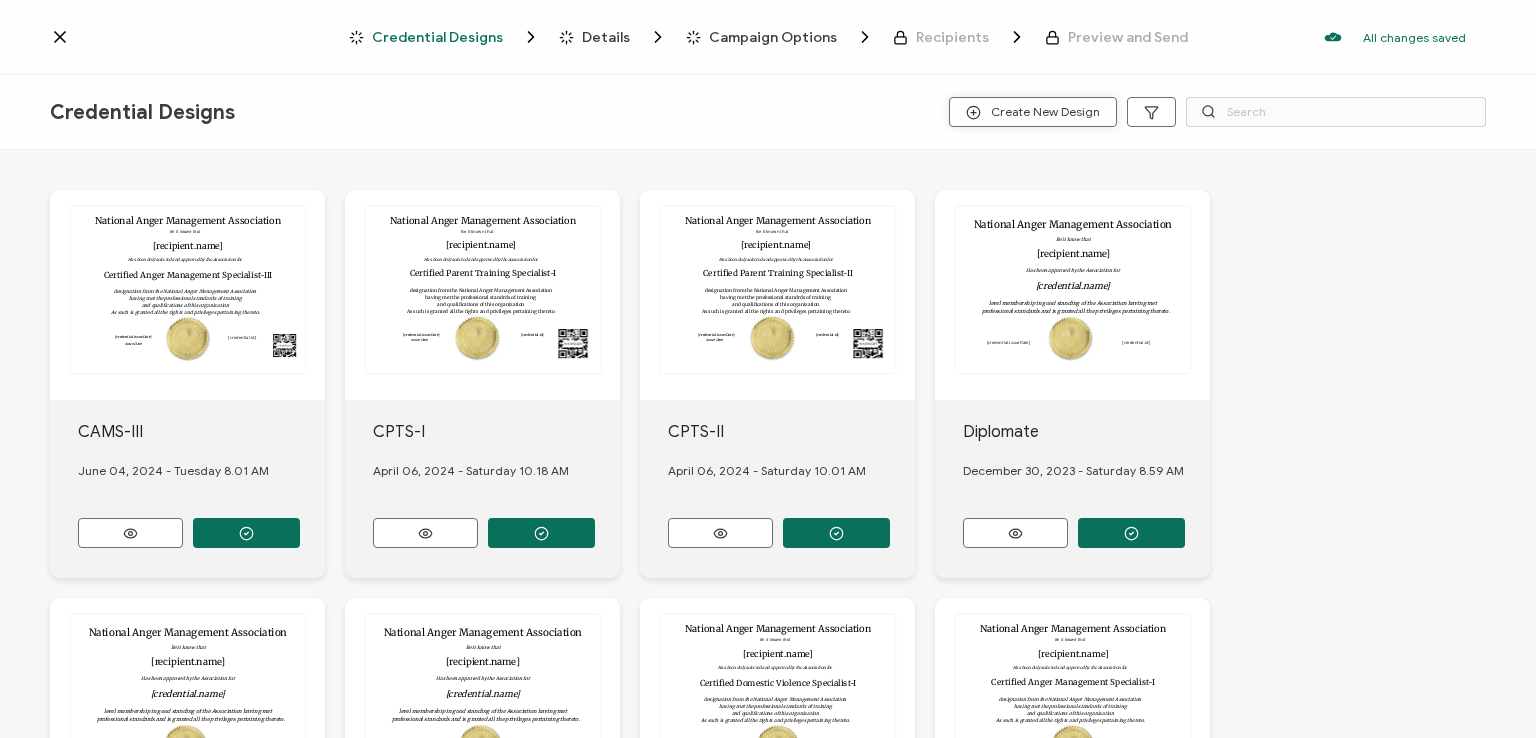 click on "Create New Design" at bounding box center (1033, 112) 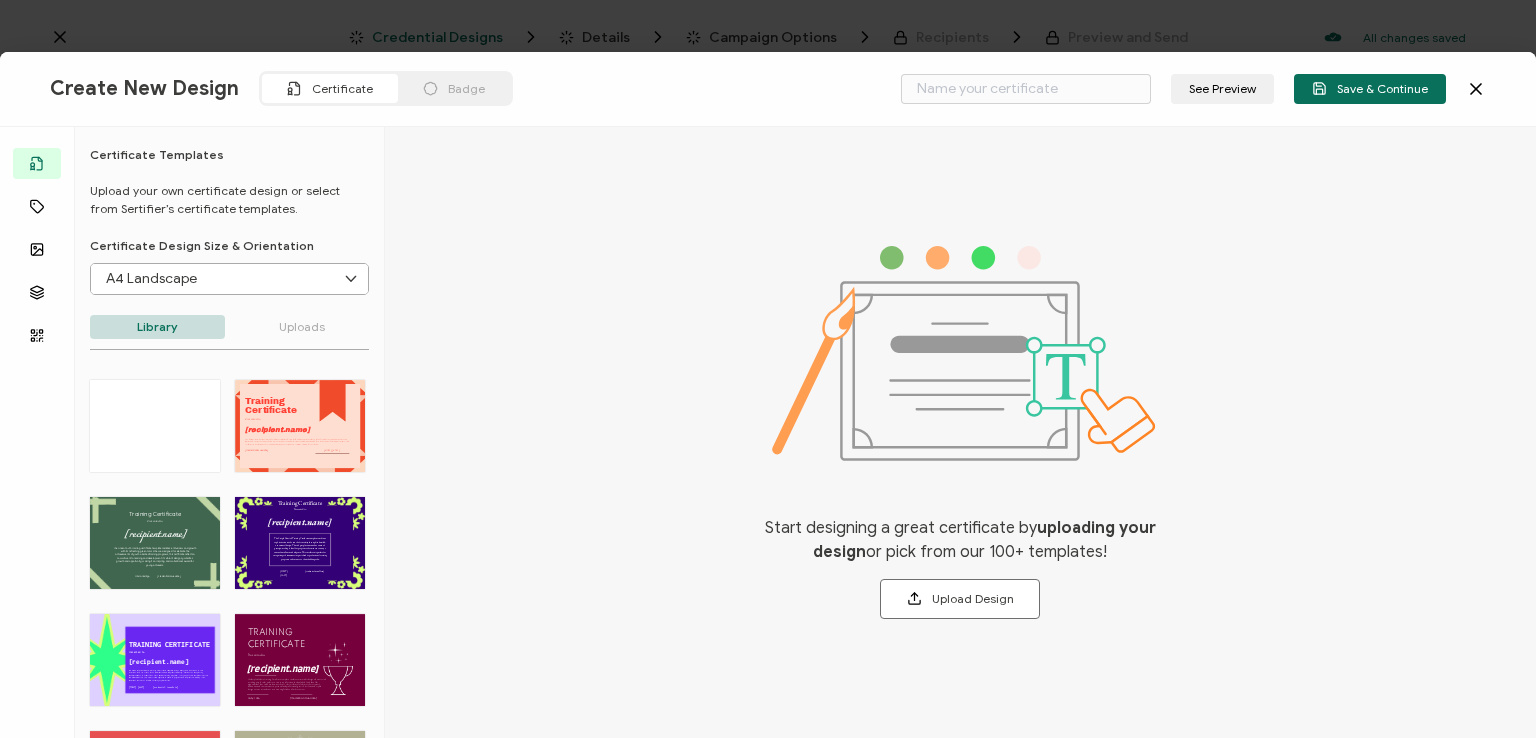 type on "Blank" 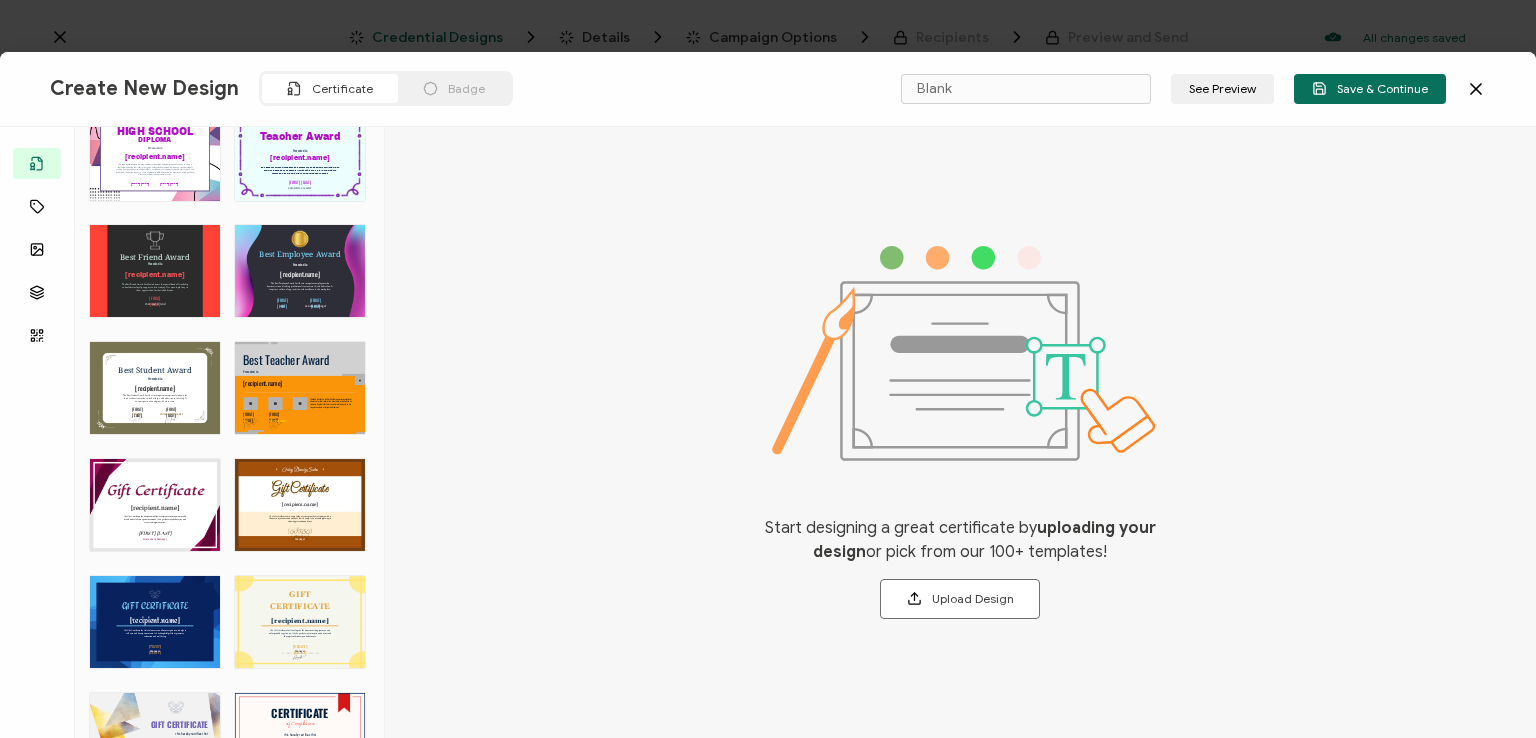 scroll, scrollTop: 556, scrollLeft: 0, axis: vertical 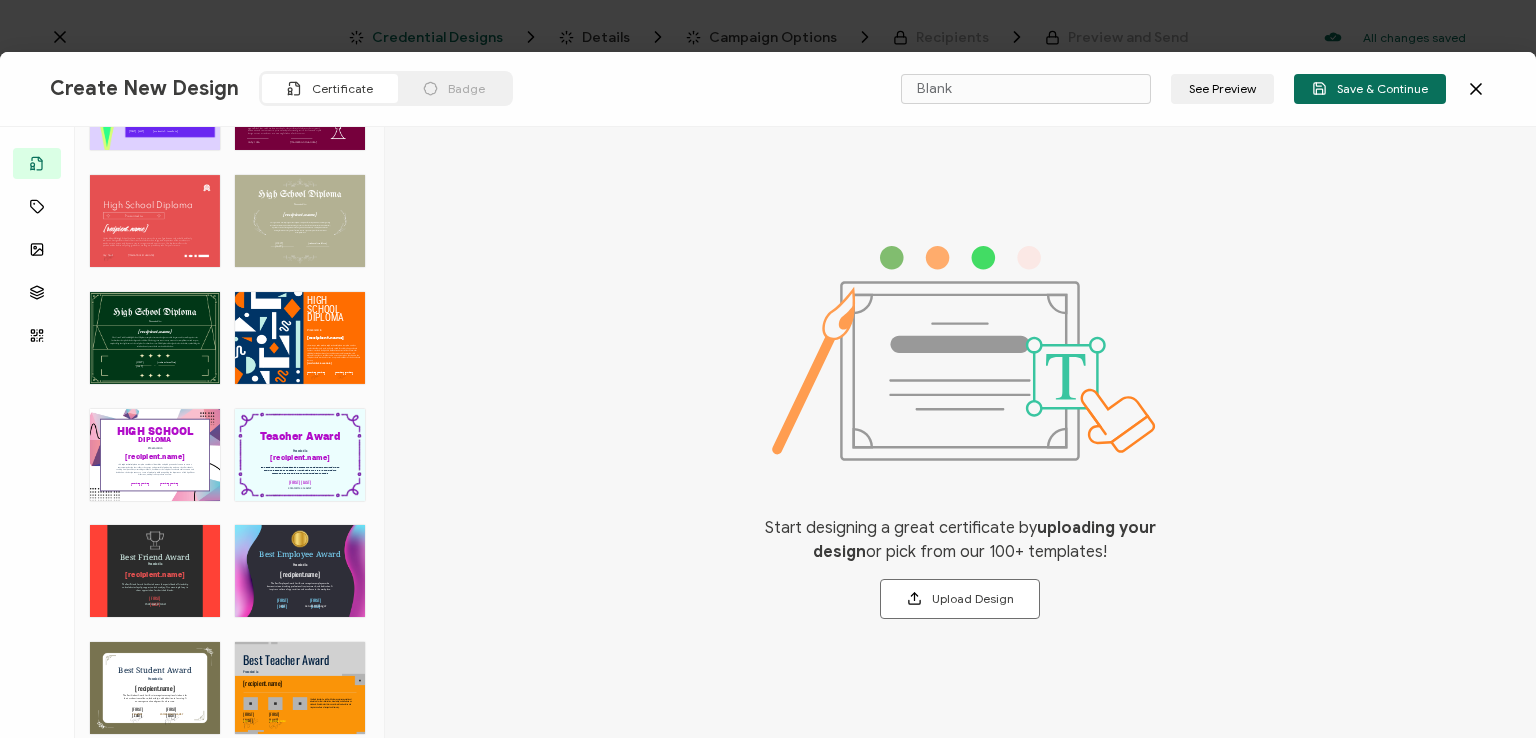 click on "Start designing a great certificate by  uploading your design  or pick from our 100+ templates!
Upload Design" at bounding box center [960, 432] 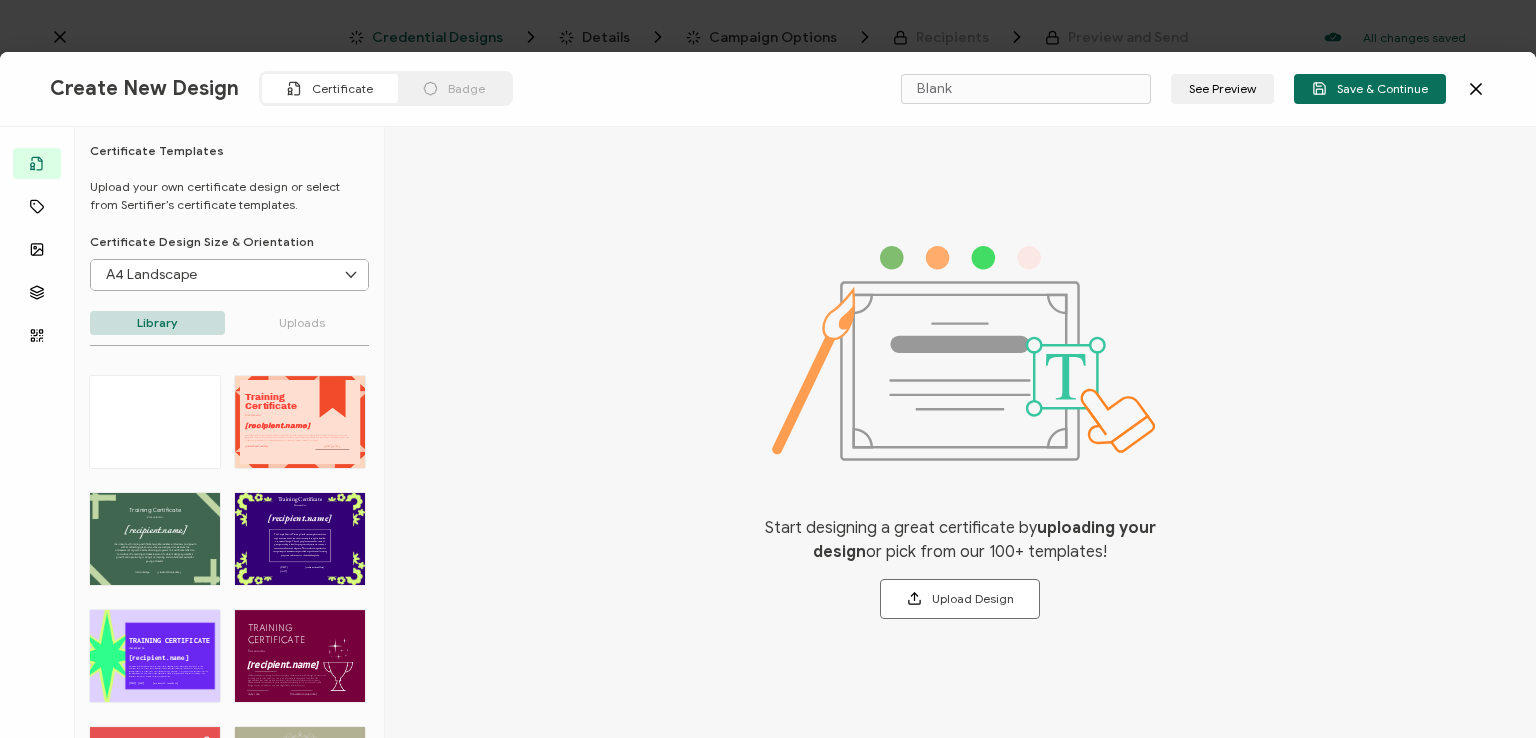 scroll, scrollTop: 0, scrollLeft: 0, axis: both 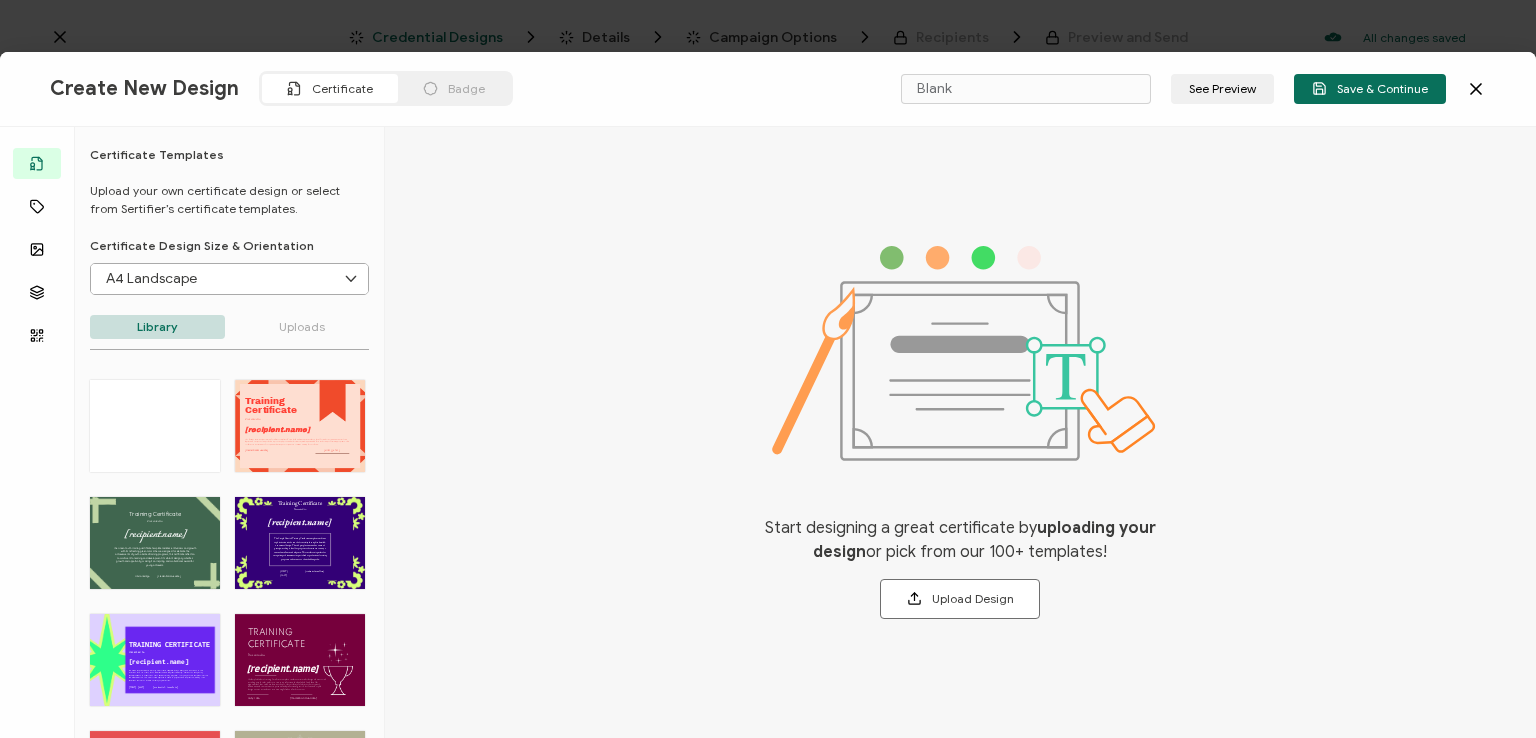 click at bounding box center [155, 426] 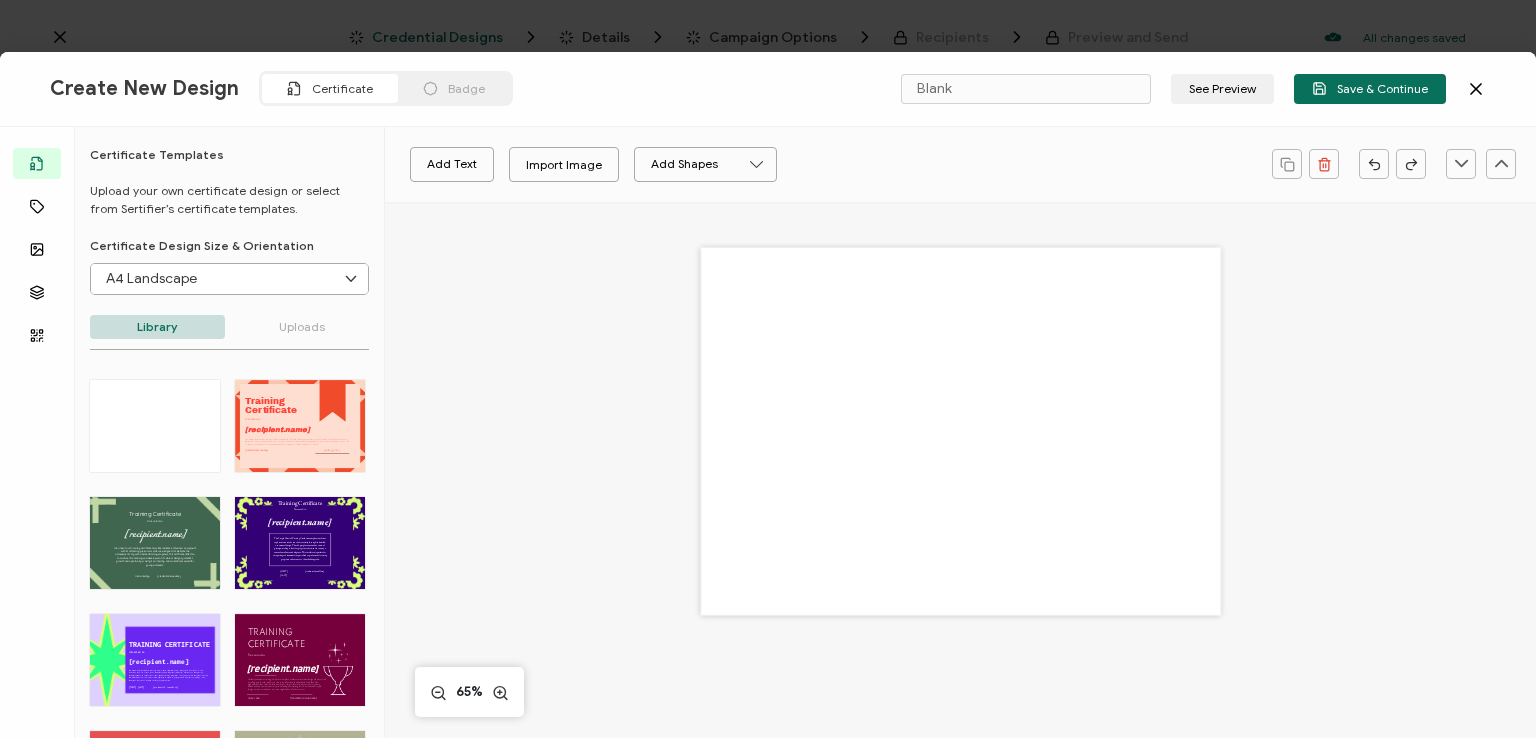 click 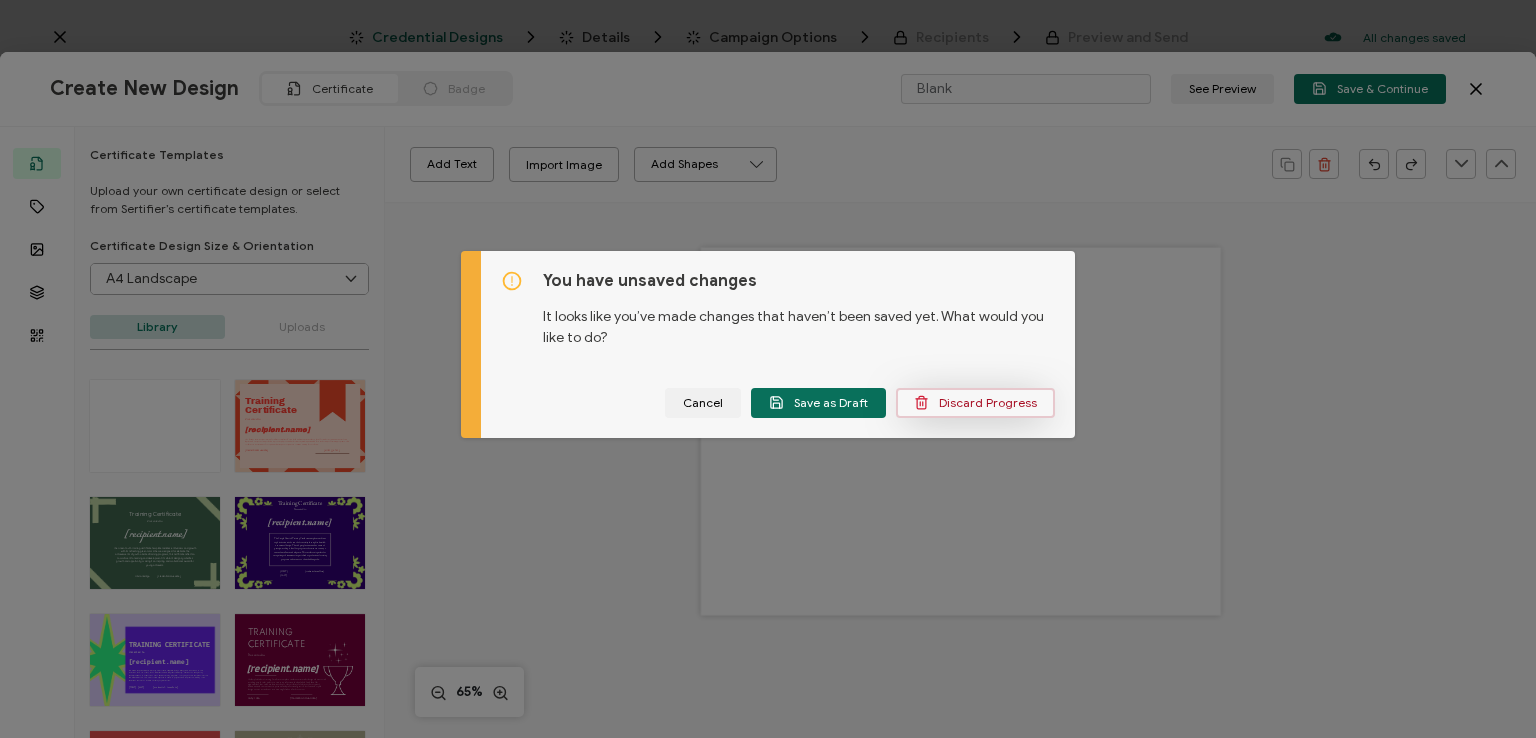 click on "Discard Progress" at bounding box center [975, 403] 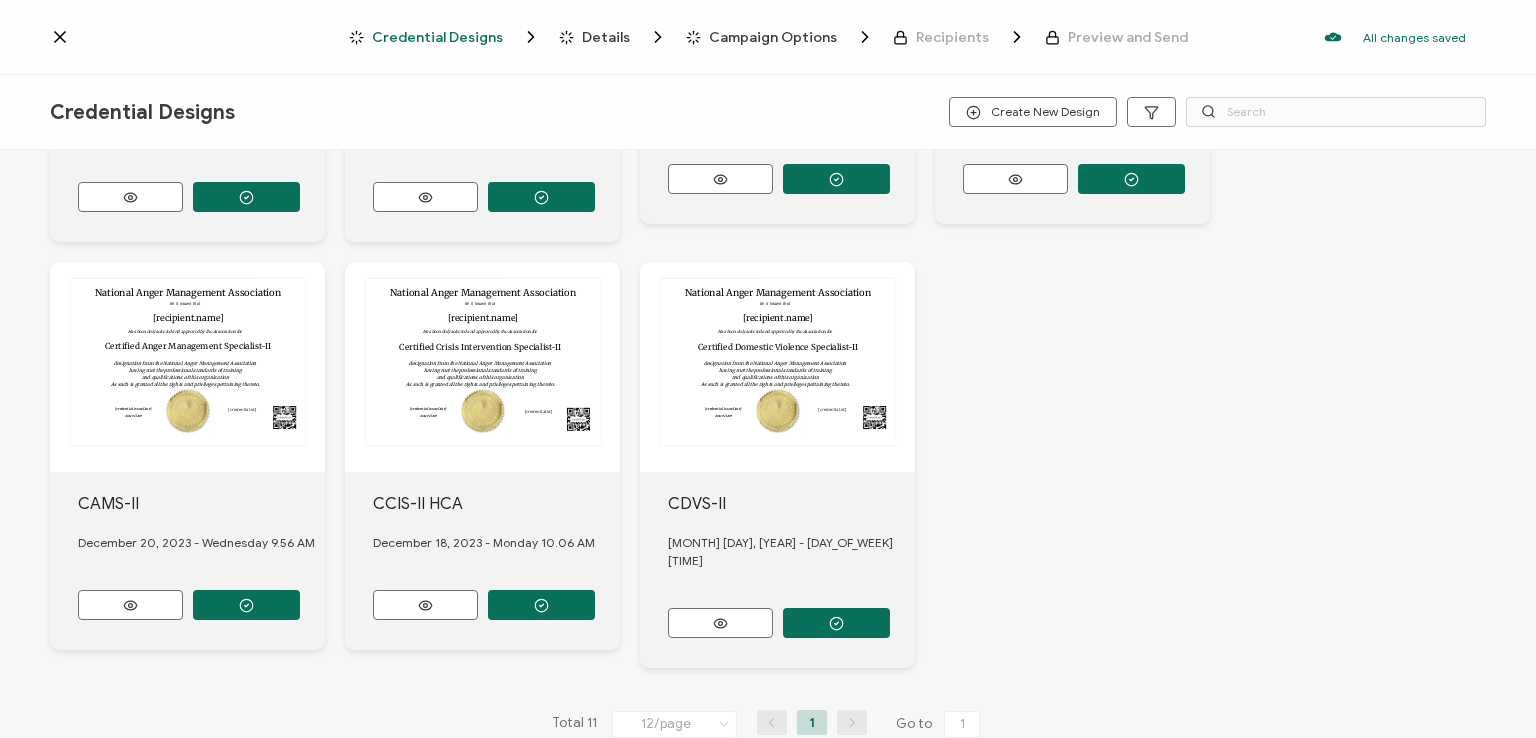 scroll, scrollTop: 763, scrollLeft: 0, axis: vertical 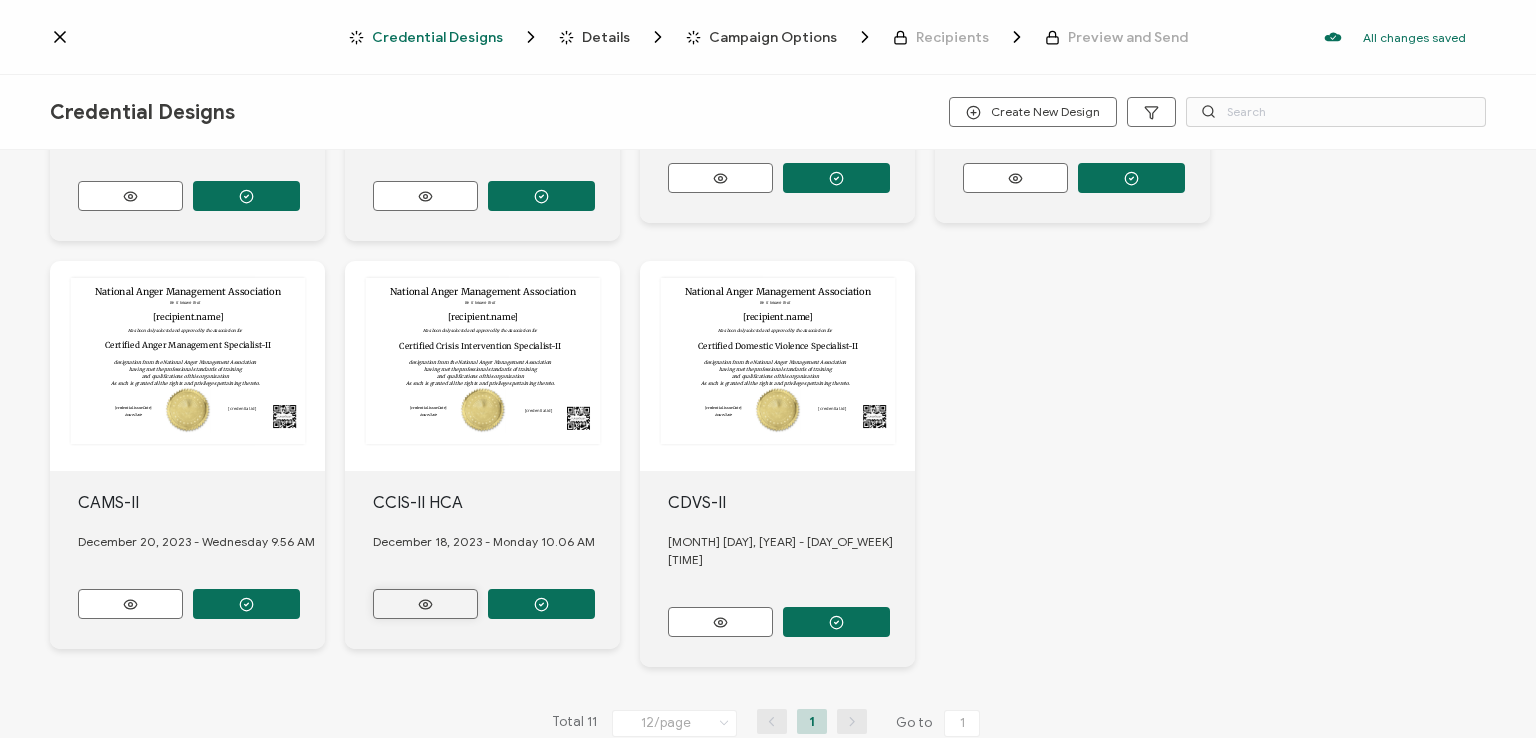 click at bounding box center (130, -230) 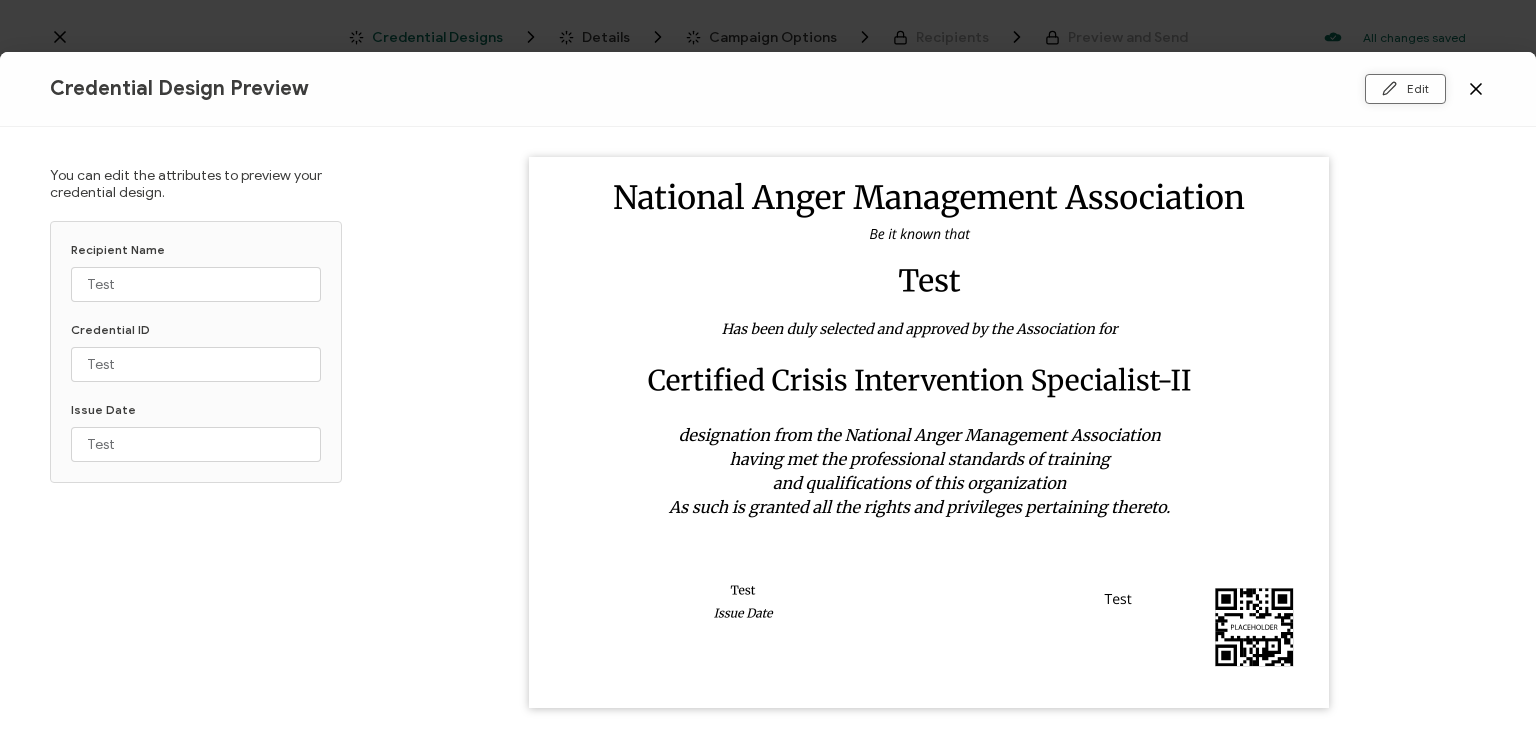 click on "Edit" at bounding box center [1405, 89] 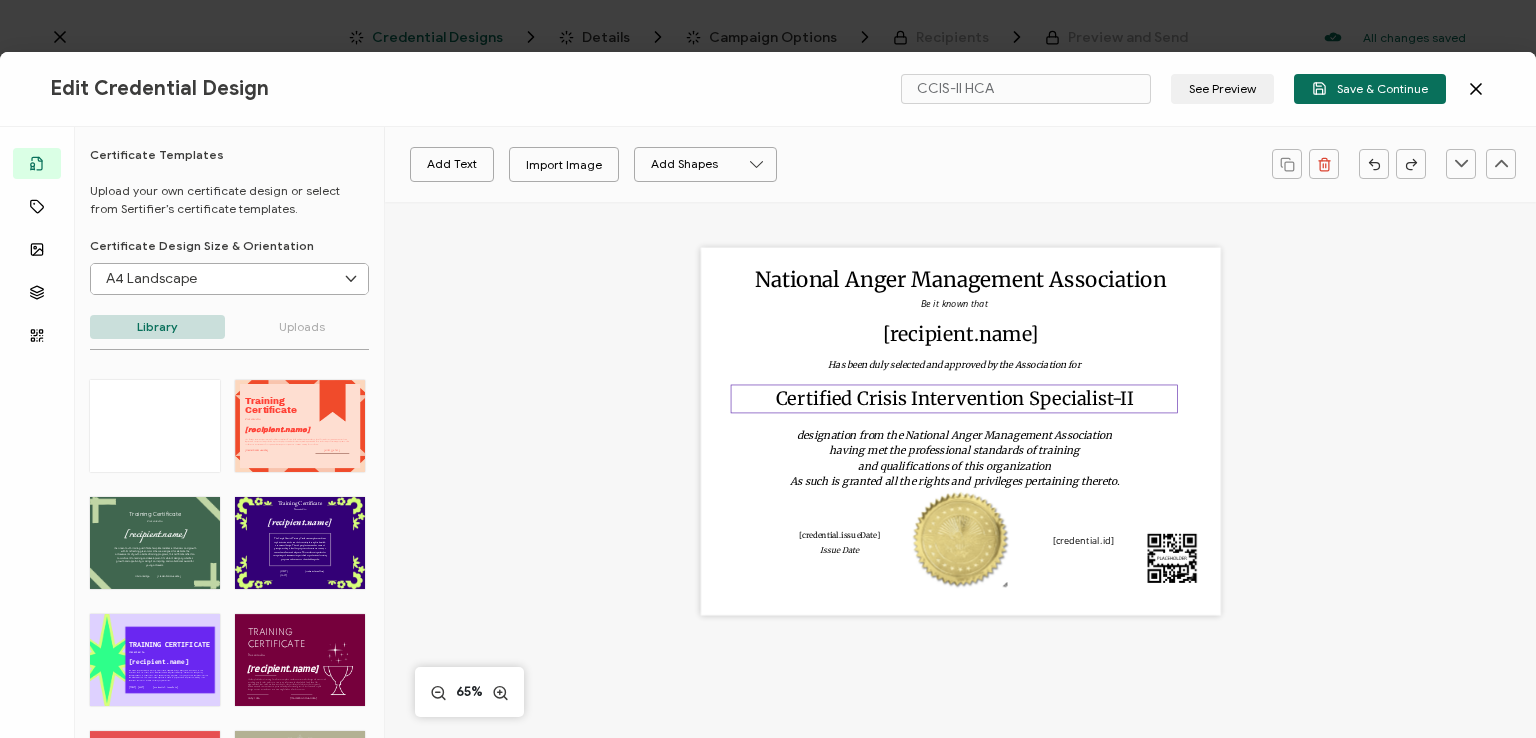 click on "Certified Crisis Intervention Specialist-II" at bounding box center (955, 398) 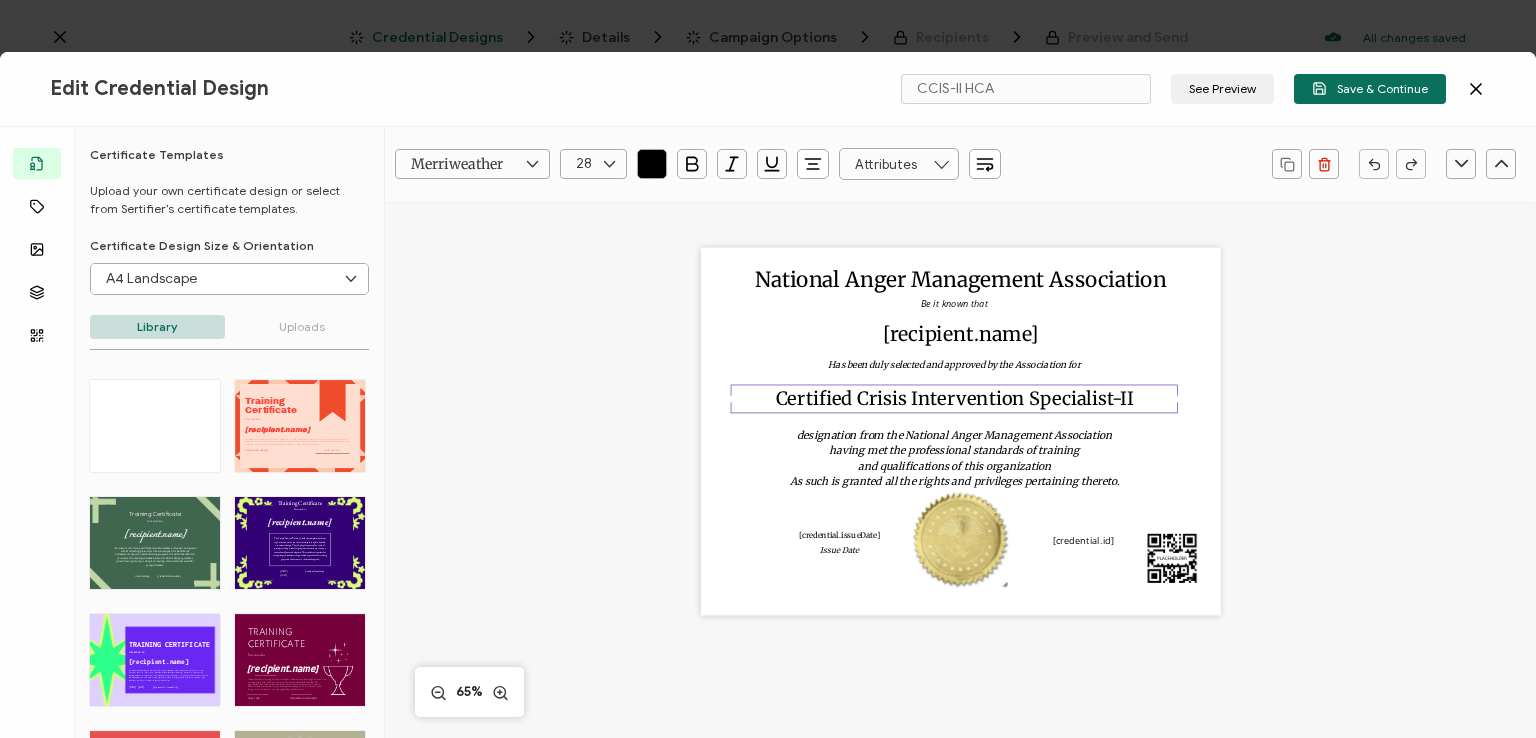 click on "Certified Crisis Intervention Specialist-II" at bounding box center (955, 398) 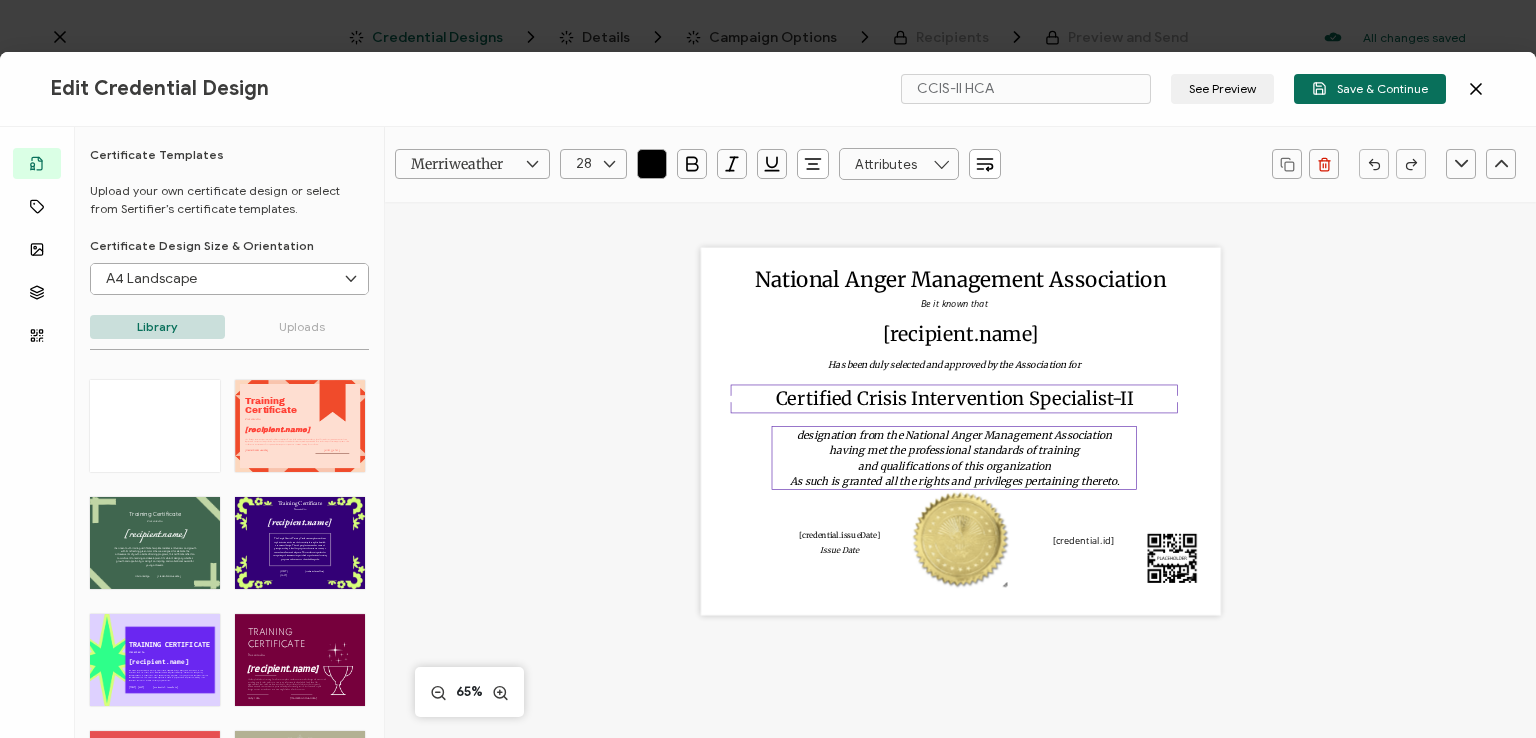 type 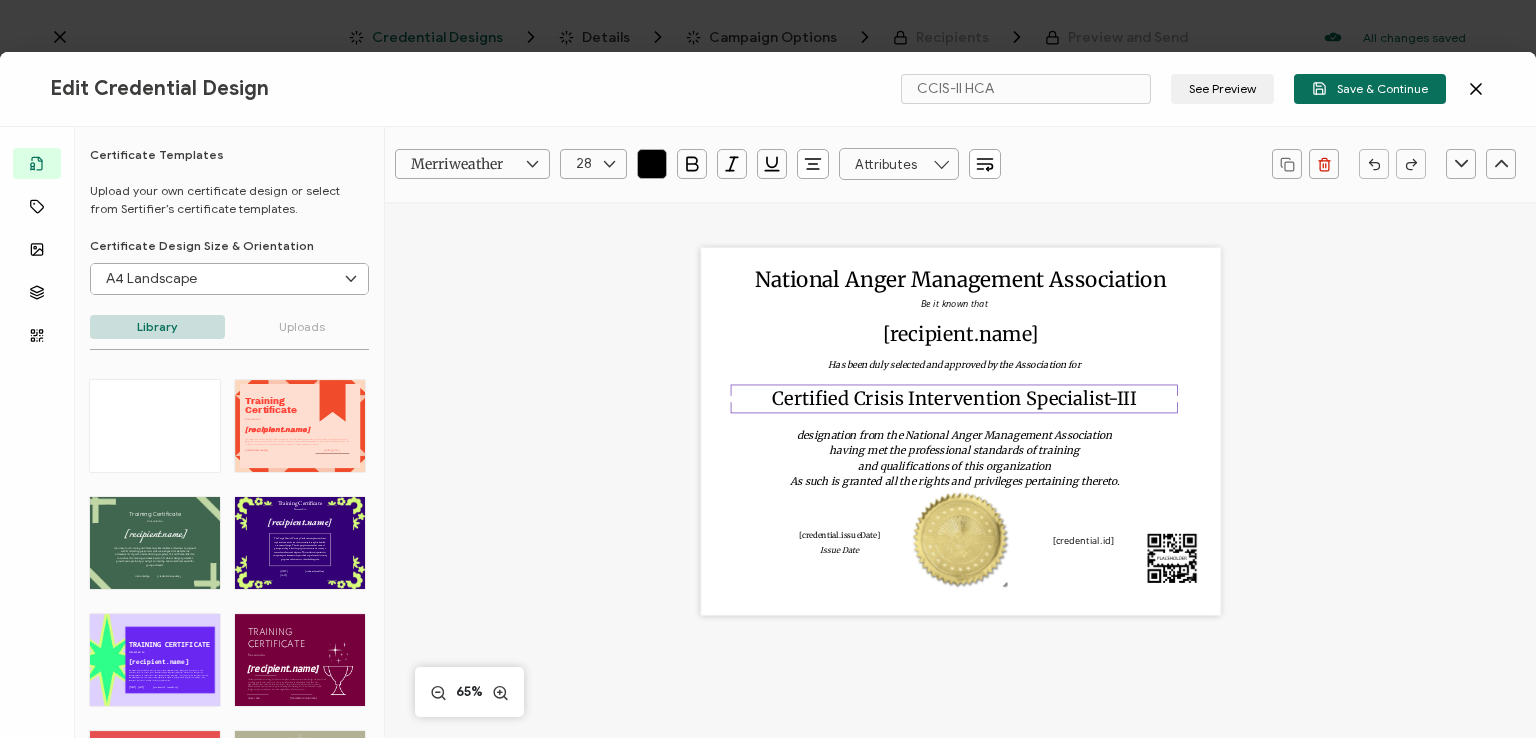 click 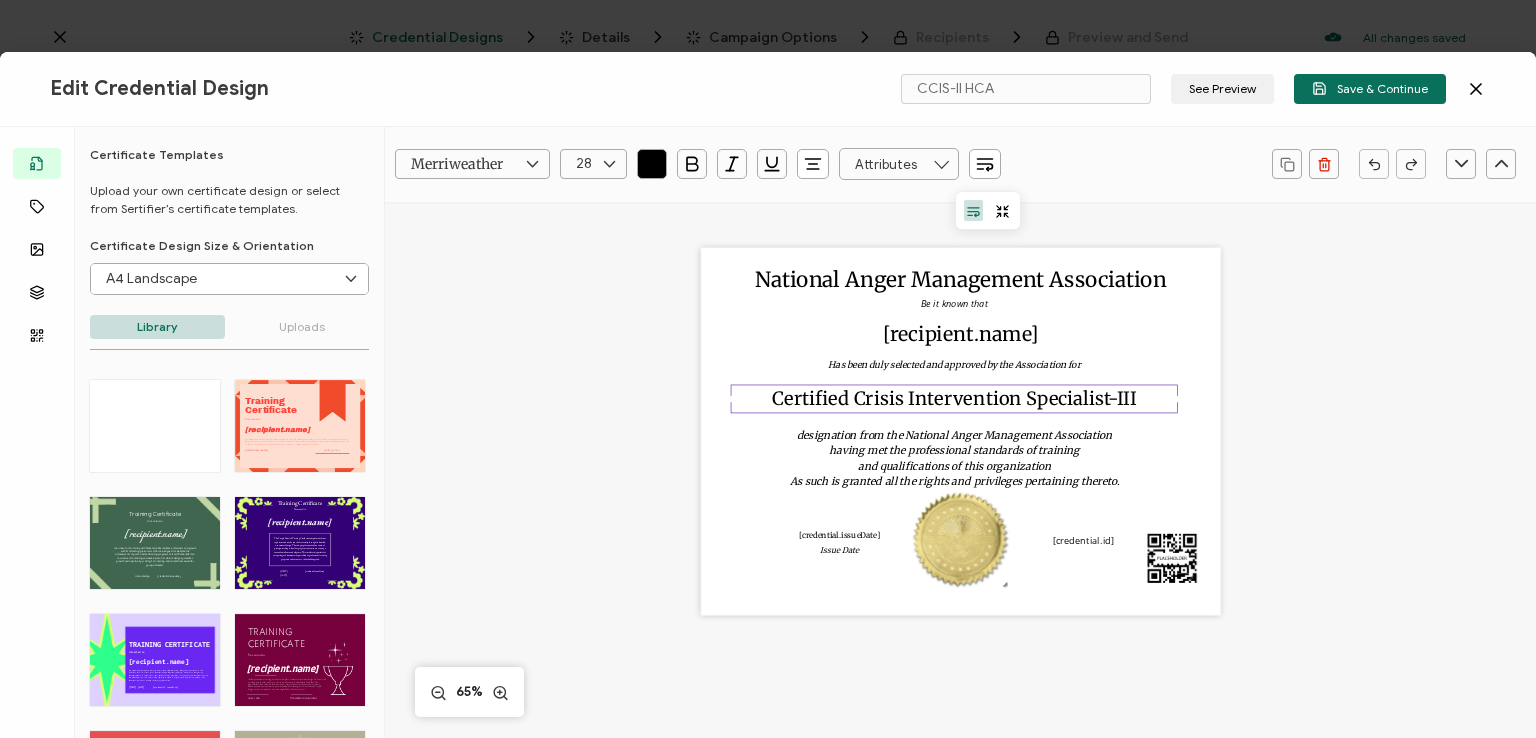 click on "The recipient’s full name, which will be automatically filled based on the information uploaded when adding recipients or lists.   [recipient.name]       A unique serial number automatically assigned to each credential by the system. It can be used by users to find and verify their credentials.   [credential.id]" at bounding box center (960, 164) 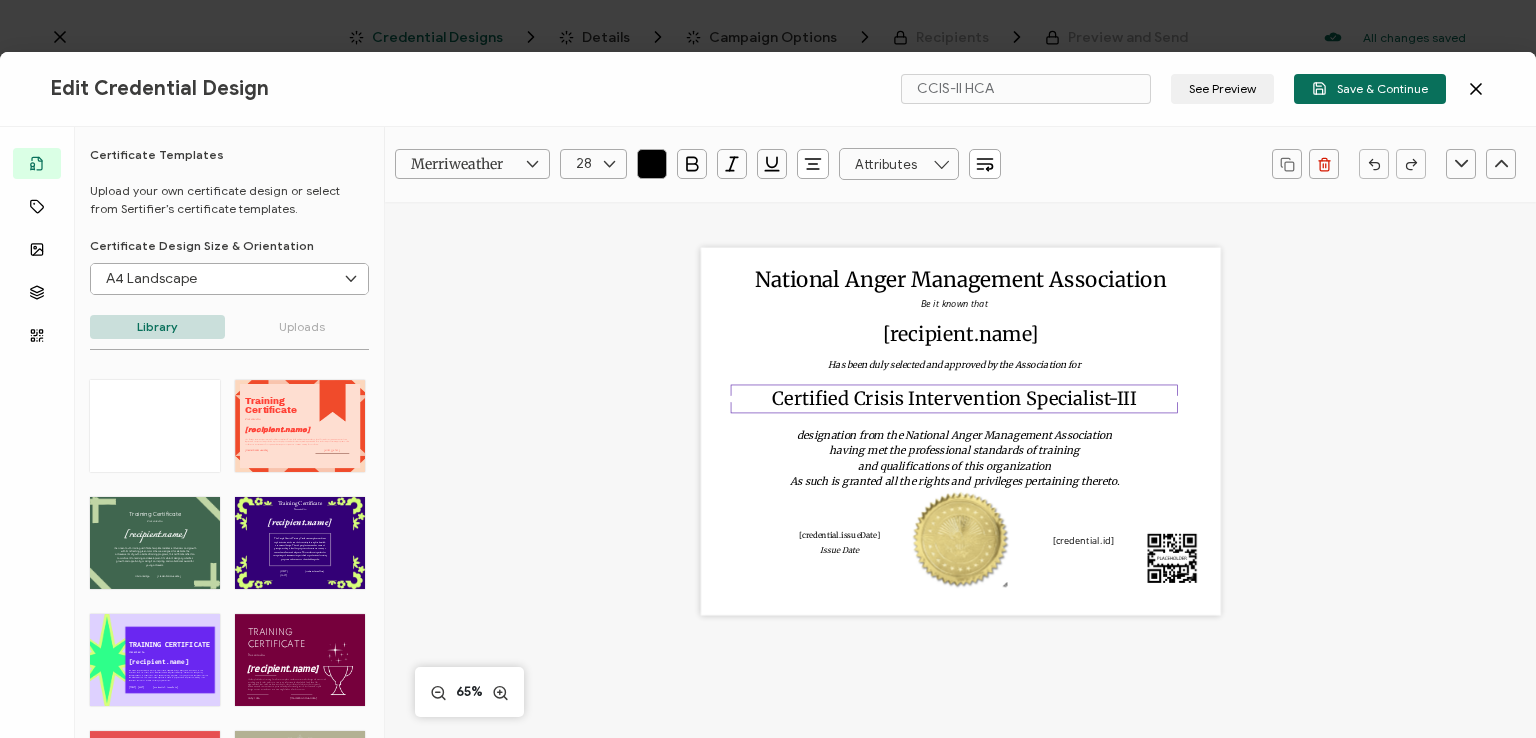 click 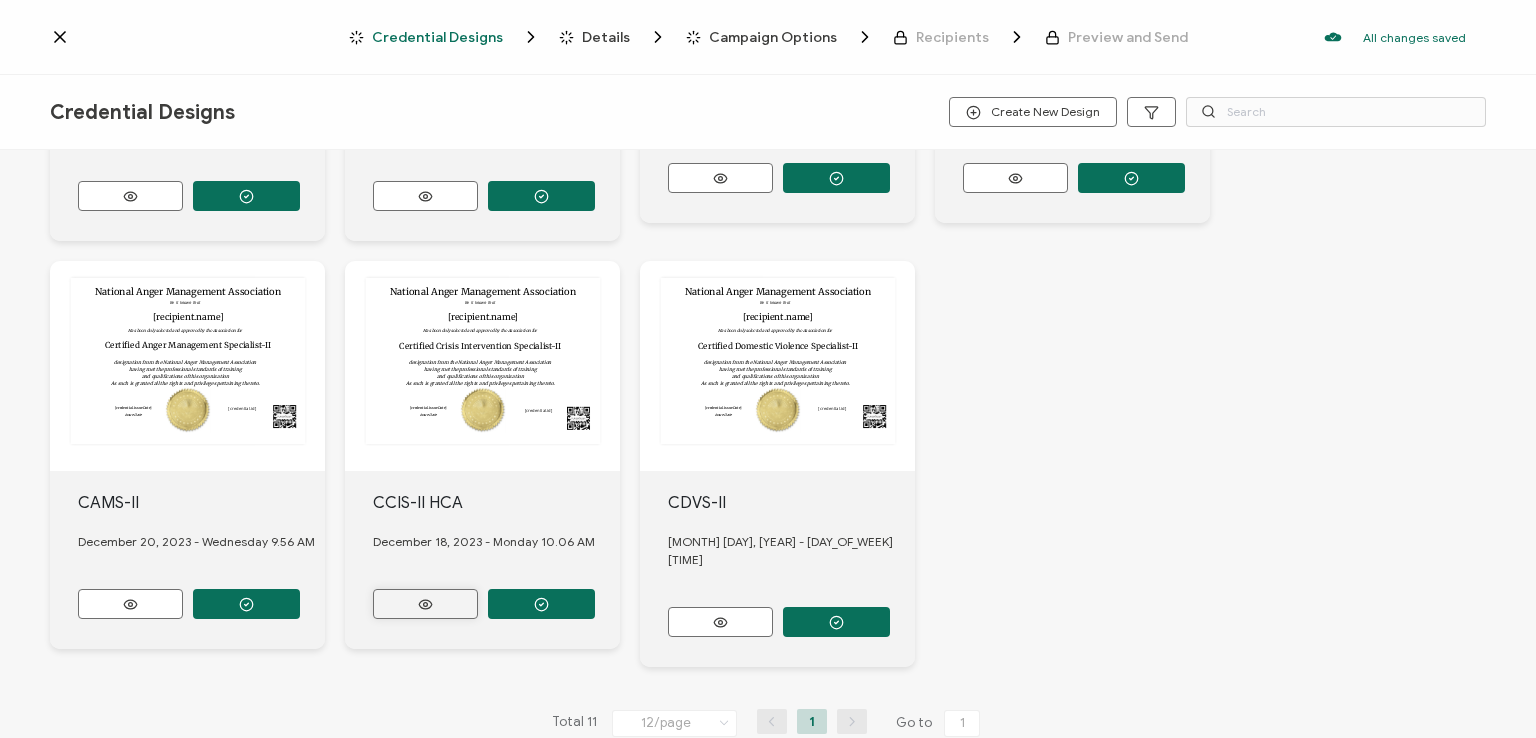 click 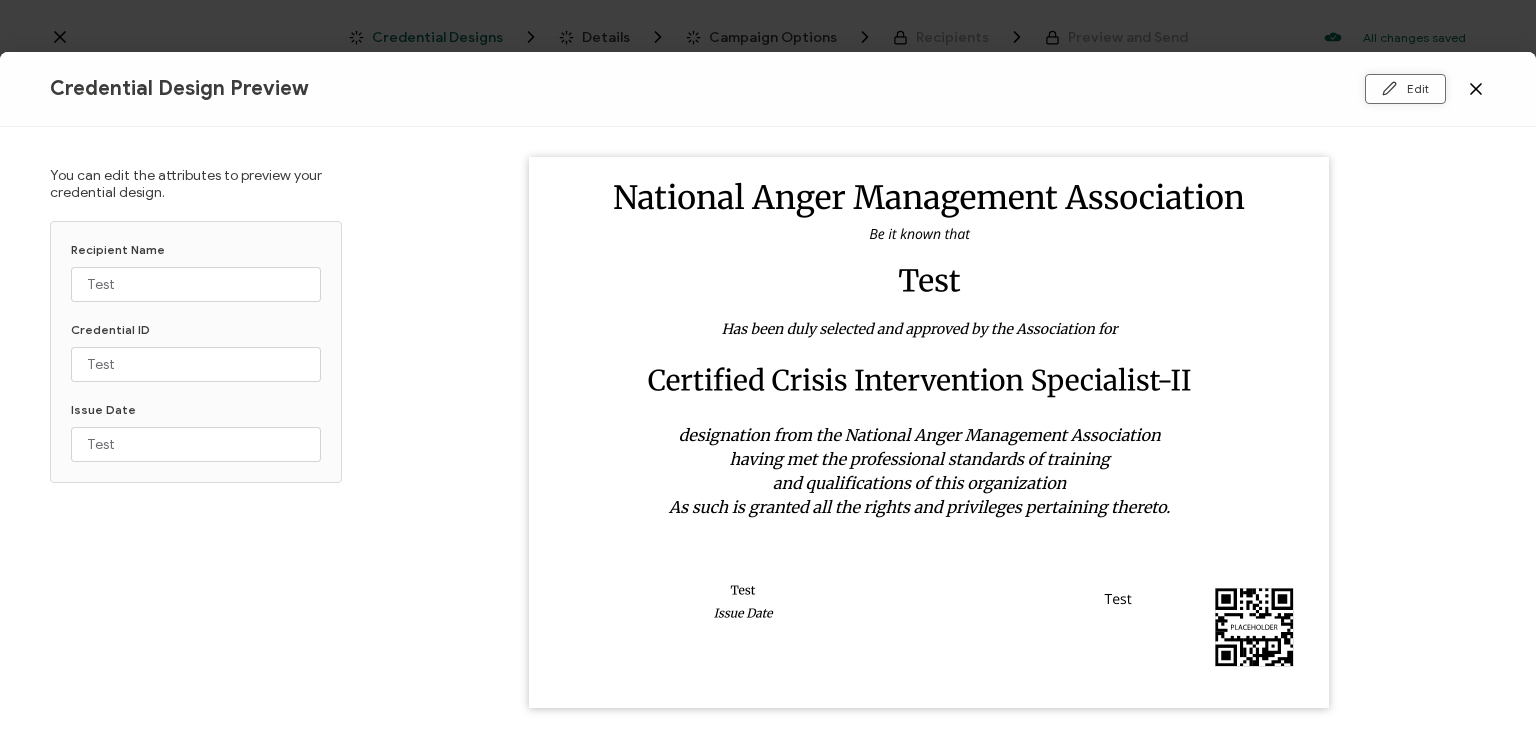 click on "Edit" at bounding box center (1405, 89) 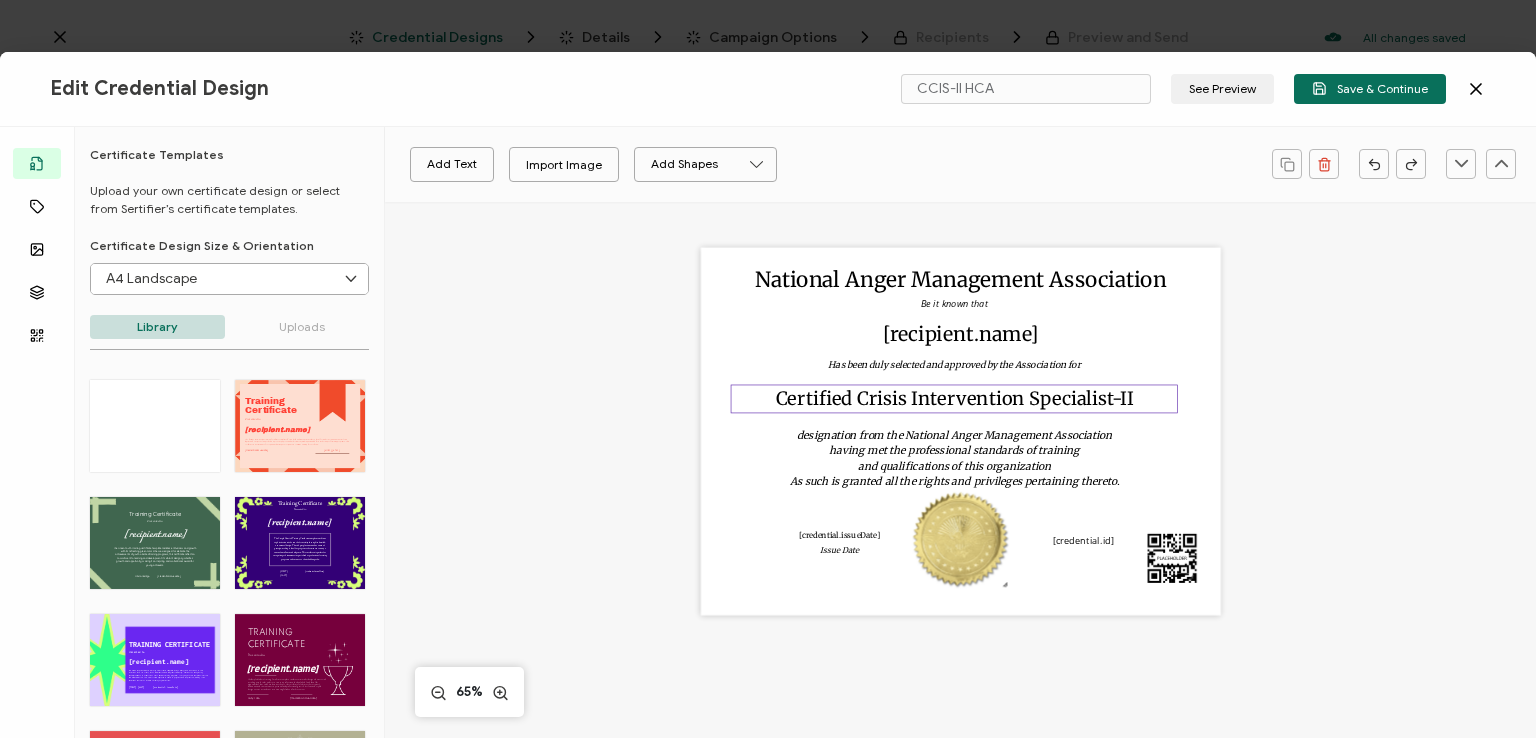 click on "Certified Crisis Intervention Specialist-II" at bounding box center [955, 398] 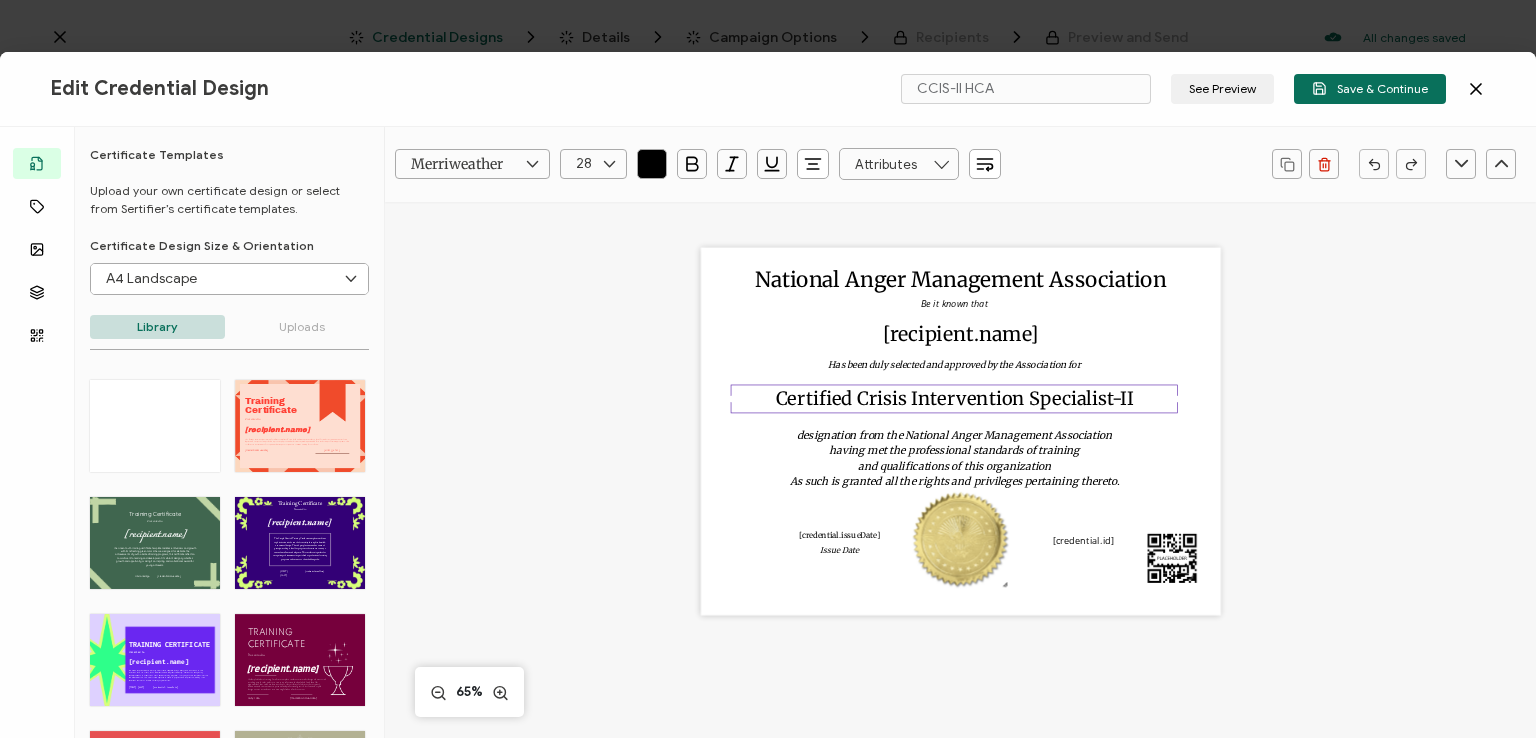 click on "The recipient’s full name, which will be automatically filled based on the information uploaded when adding recipients or lists.   [recipient.name]       A unique serial number automatically assigned to each credential by the system. It can be used by users to find and verify their credentials.   [credential.id]" at bounding box center (960, 454) 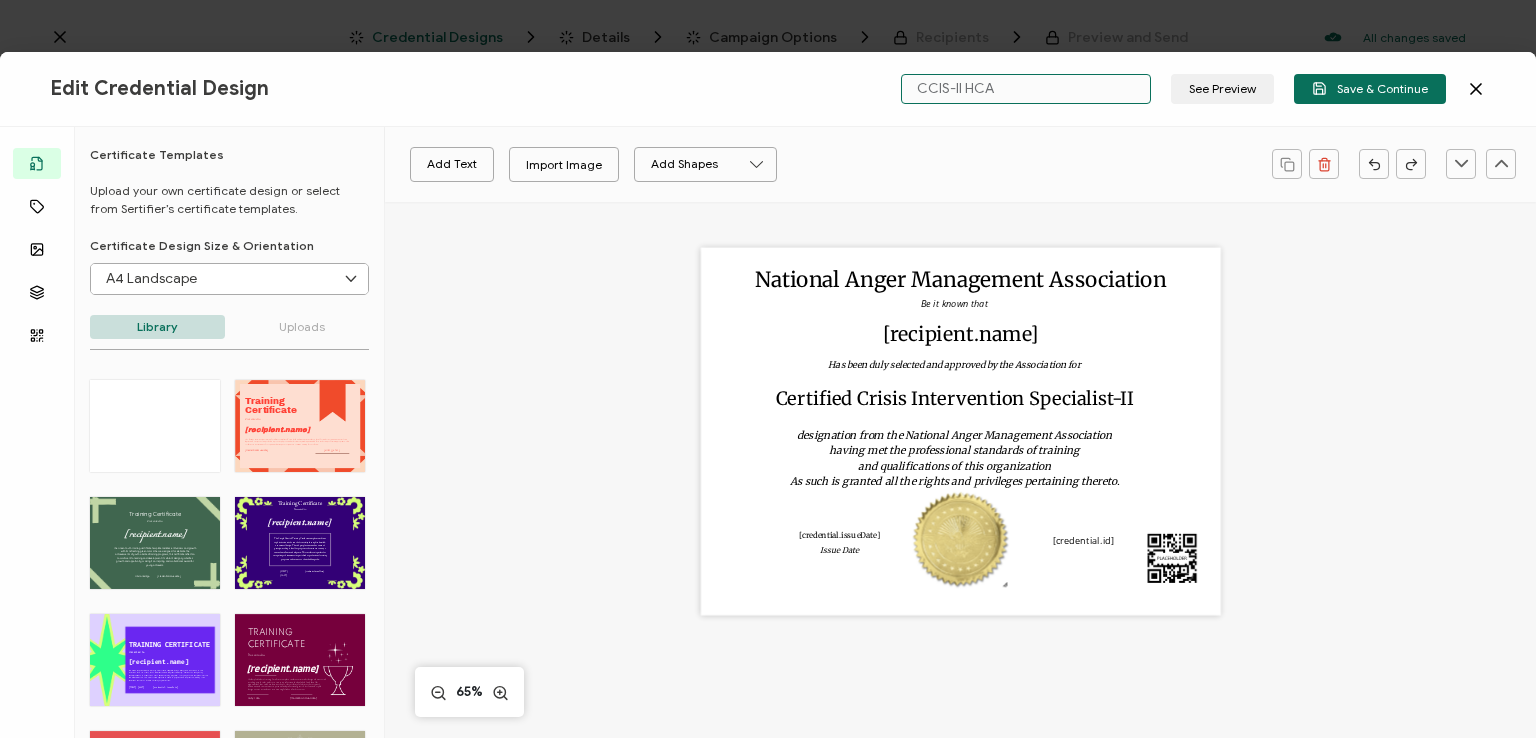 click on "CCIS-II HCA" at bounding box center [1026, 89] 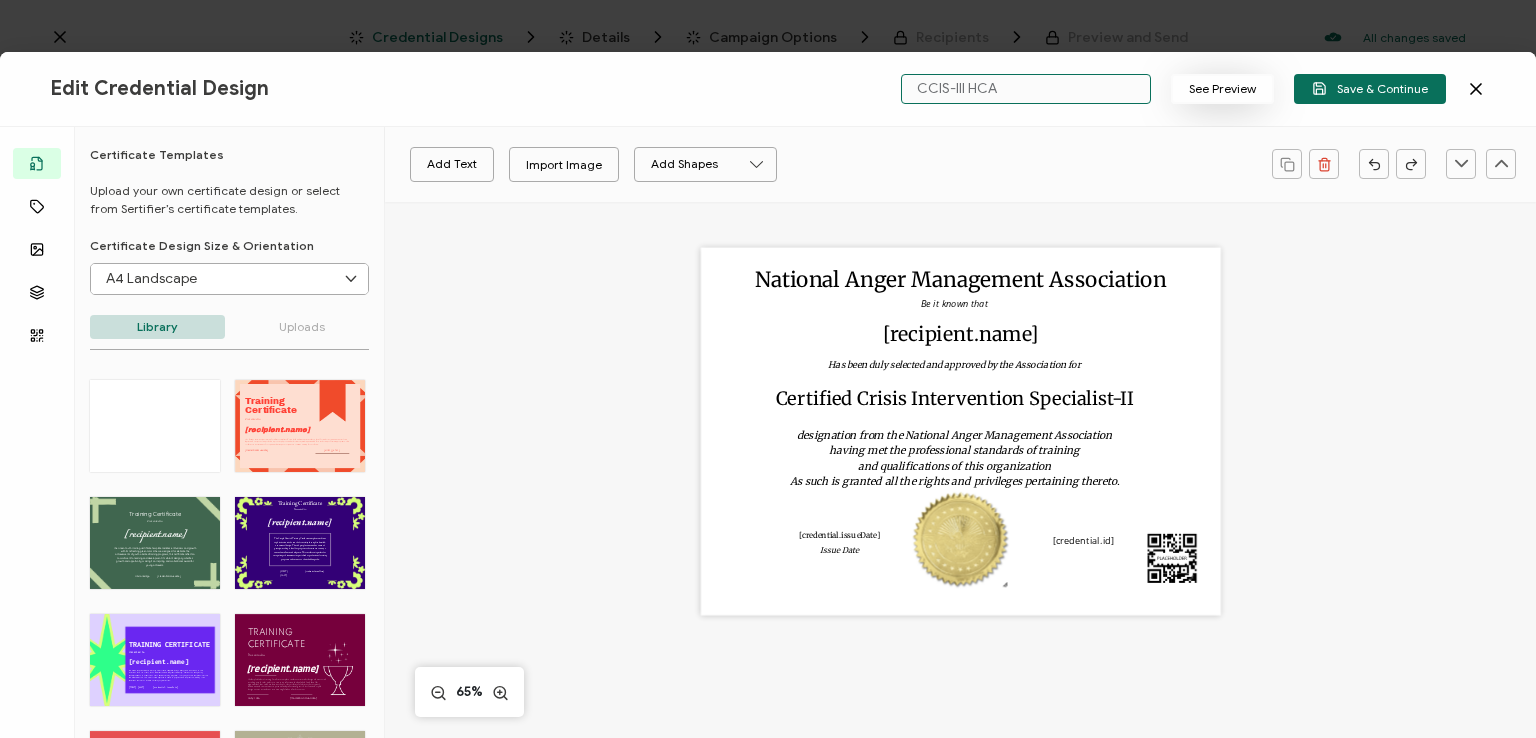 type on "CCIS-III HCA" 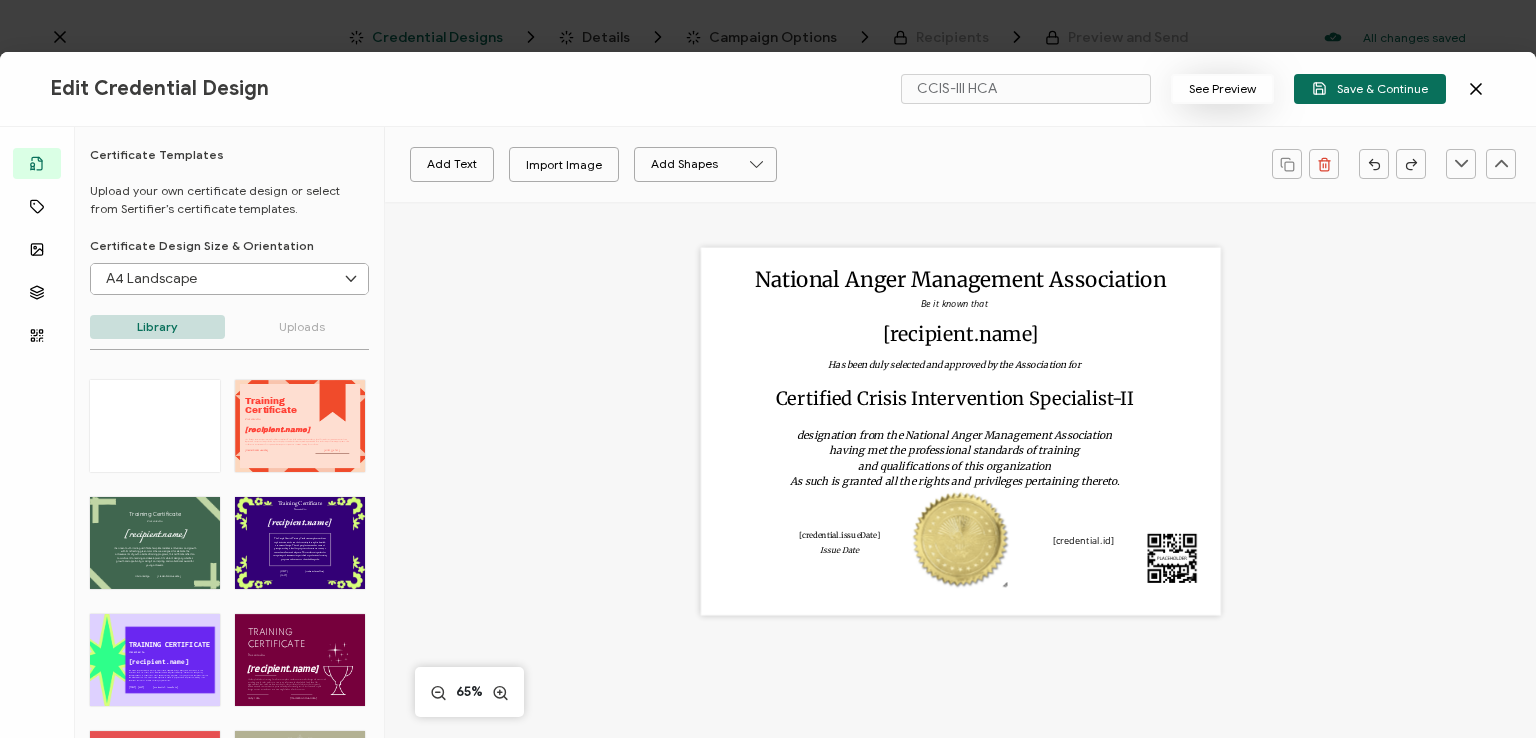 click on "See Preview" at bounding box center [1222, 89] 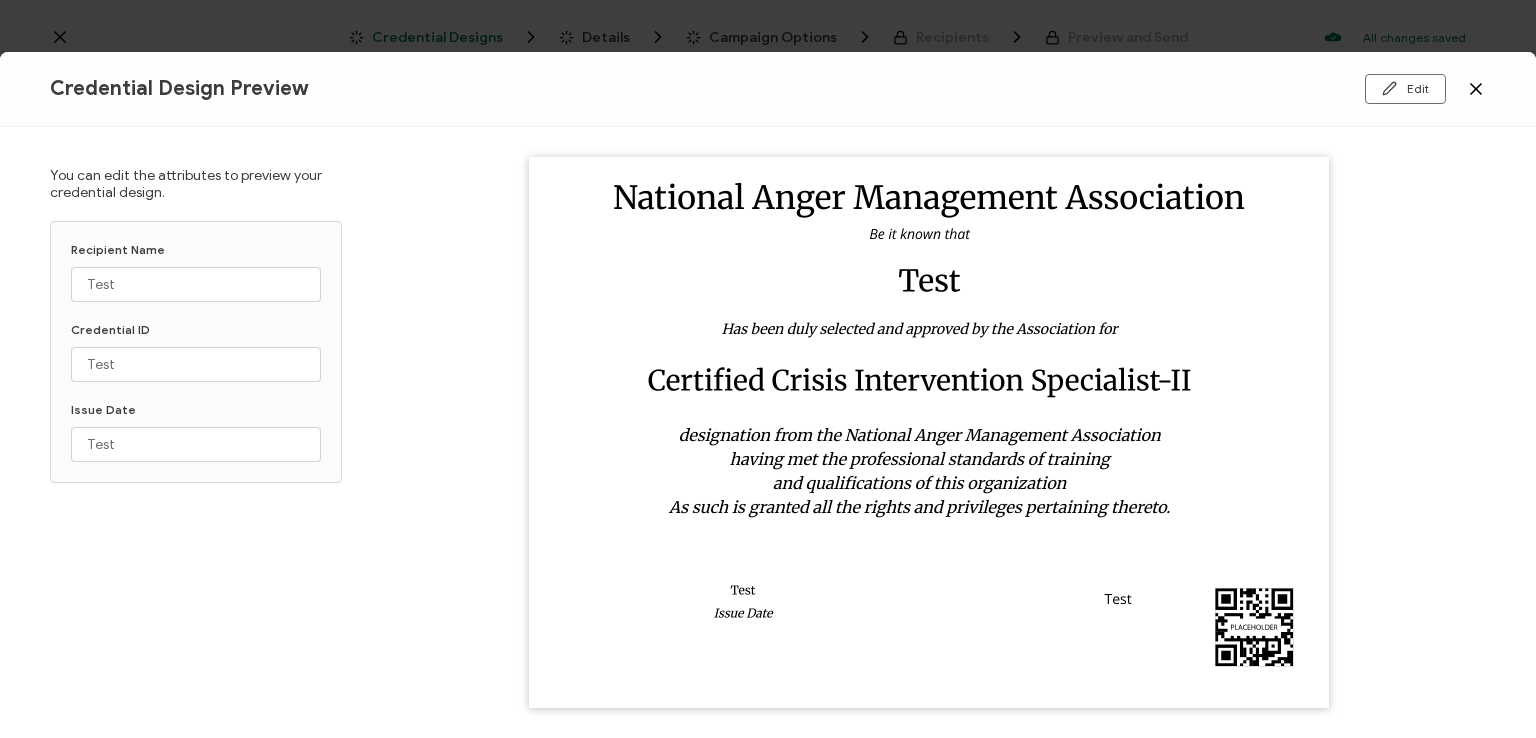 click 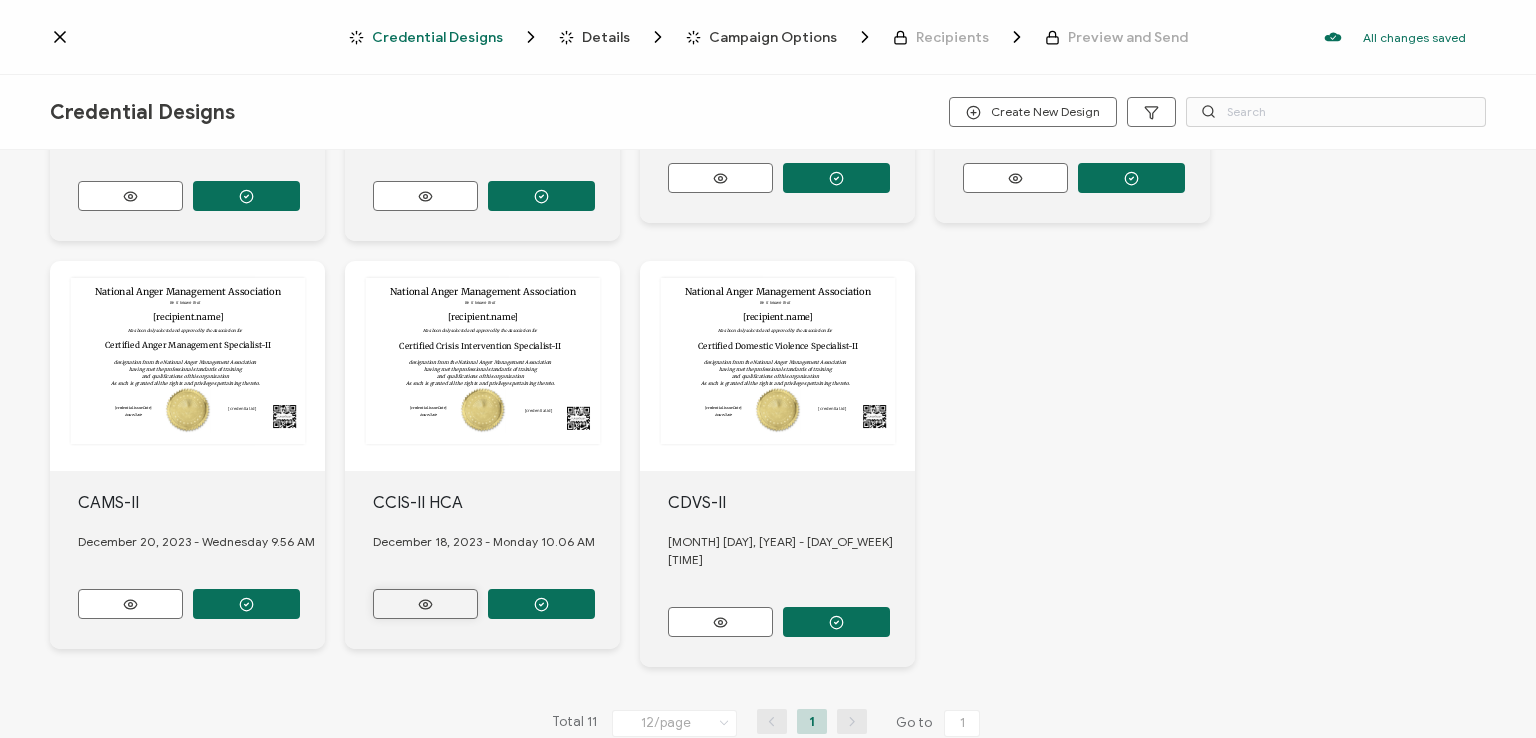 click 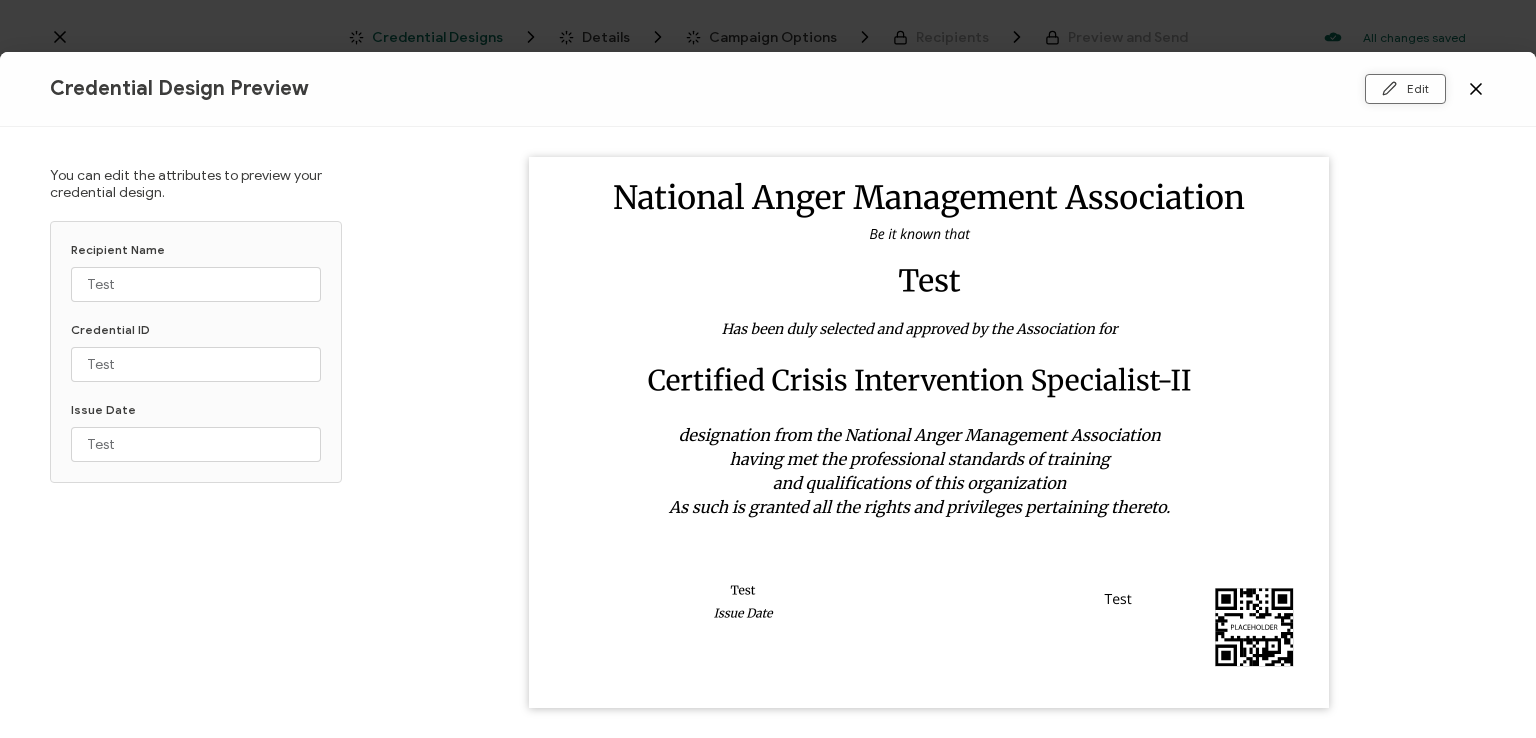 click on "Edit" at bounding box center (1405, 89) 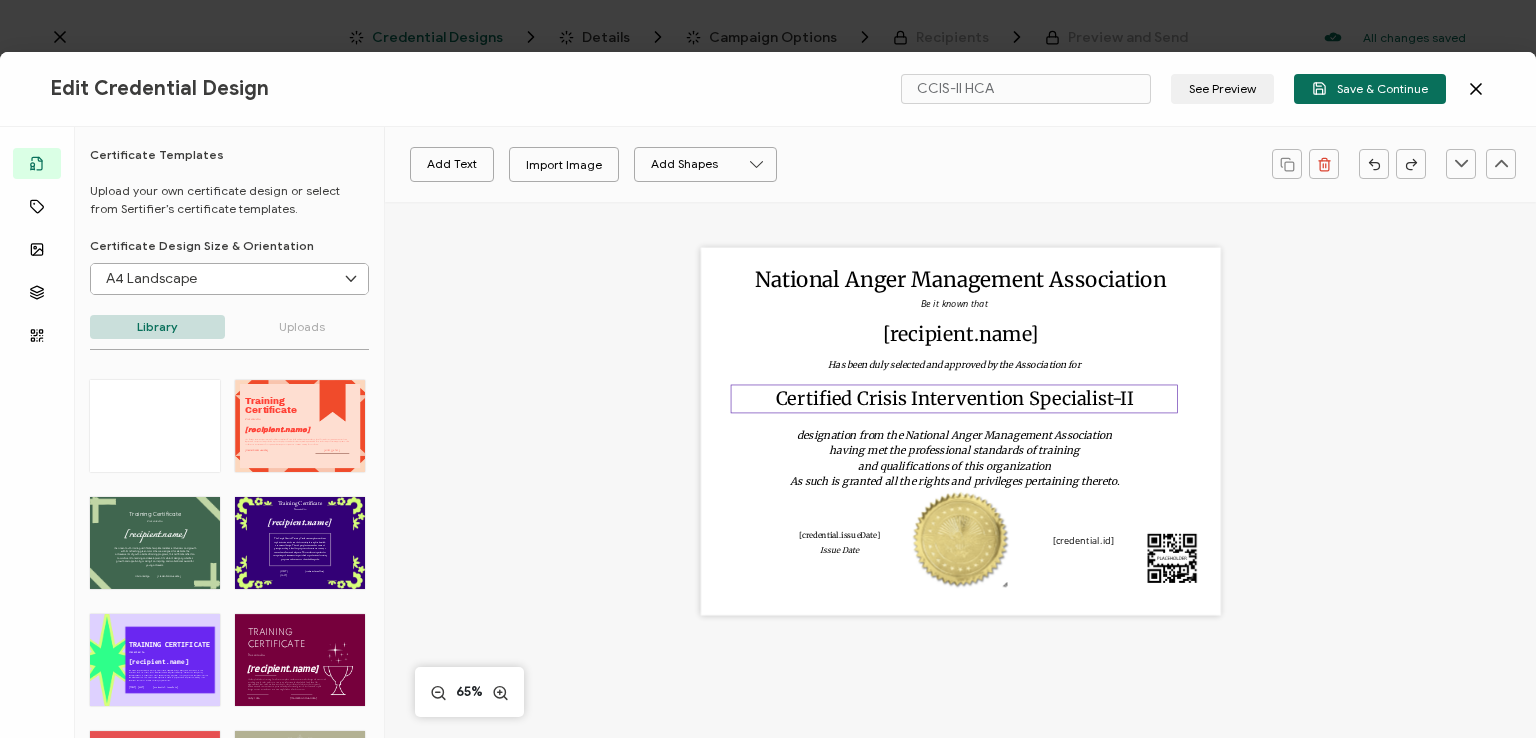 click on "Certified Crisis Intervention Specialist-II" at bounding box center [955, 398] 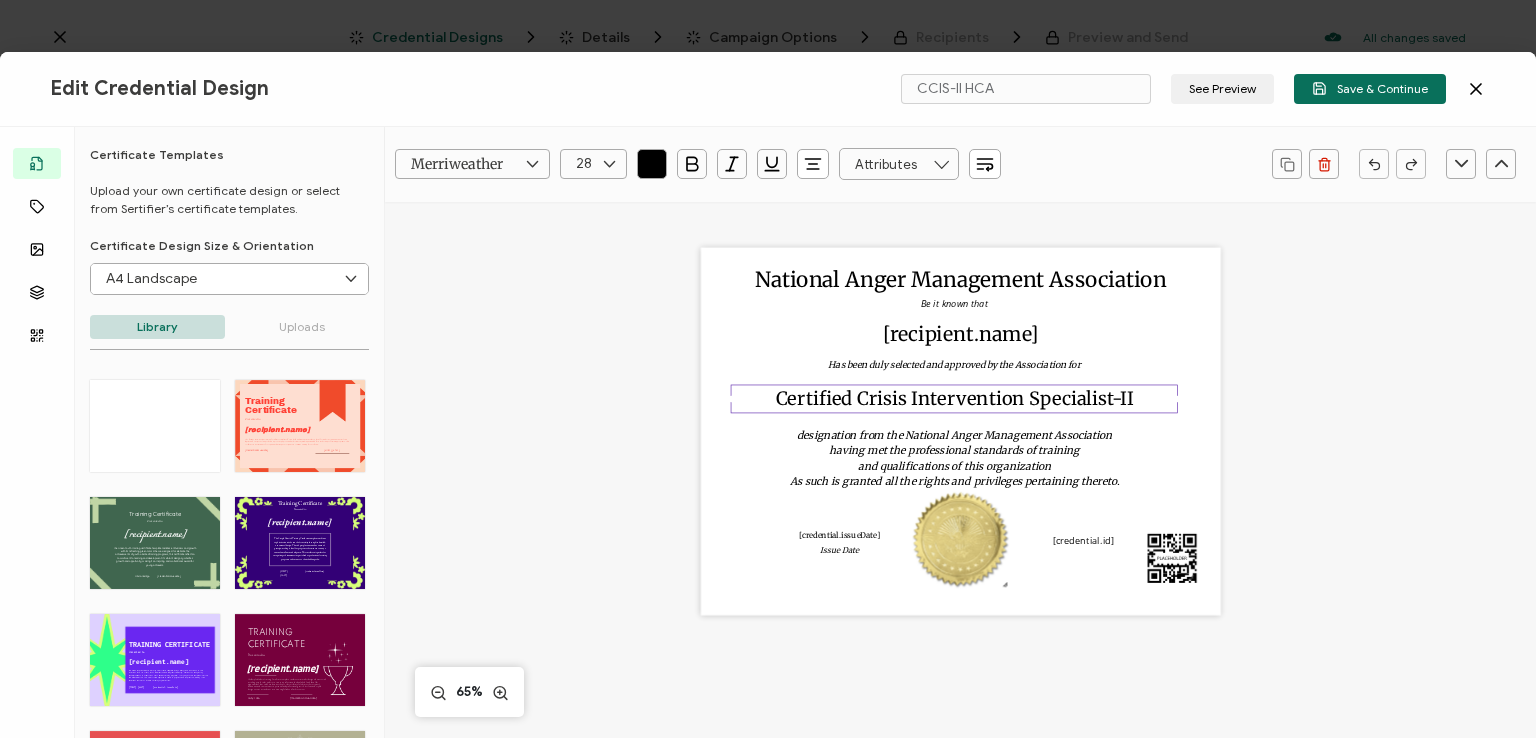 click on "Certified Crisis Intervention Specialist-II" at bounding box center [955, 398] 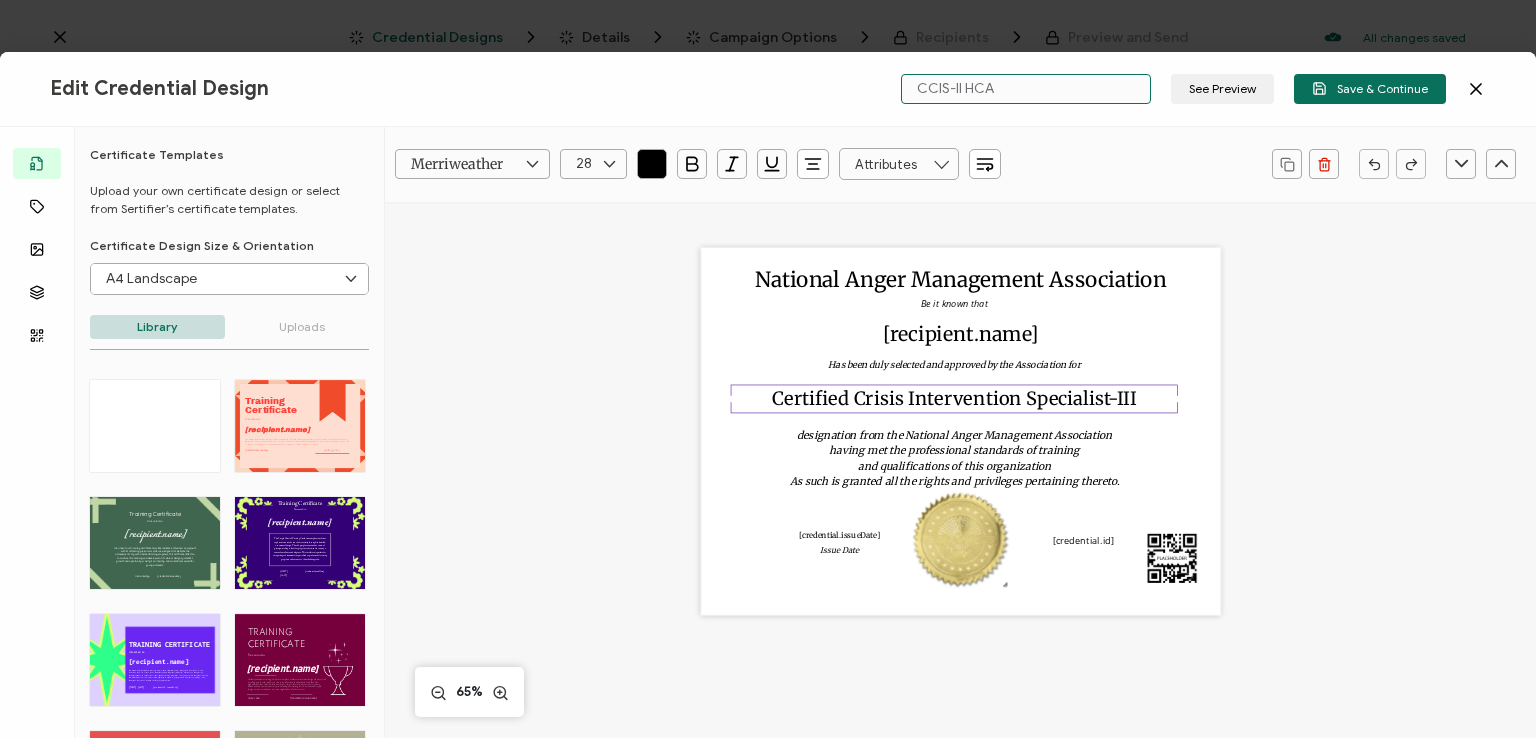 click on "CCIS-II HCA" at bounding box center (1026, 89) 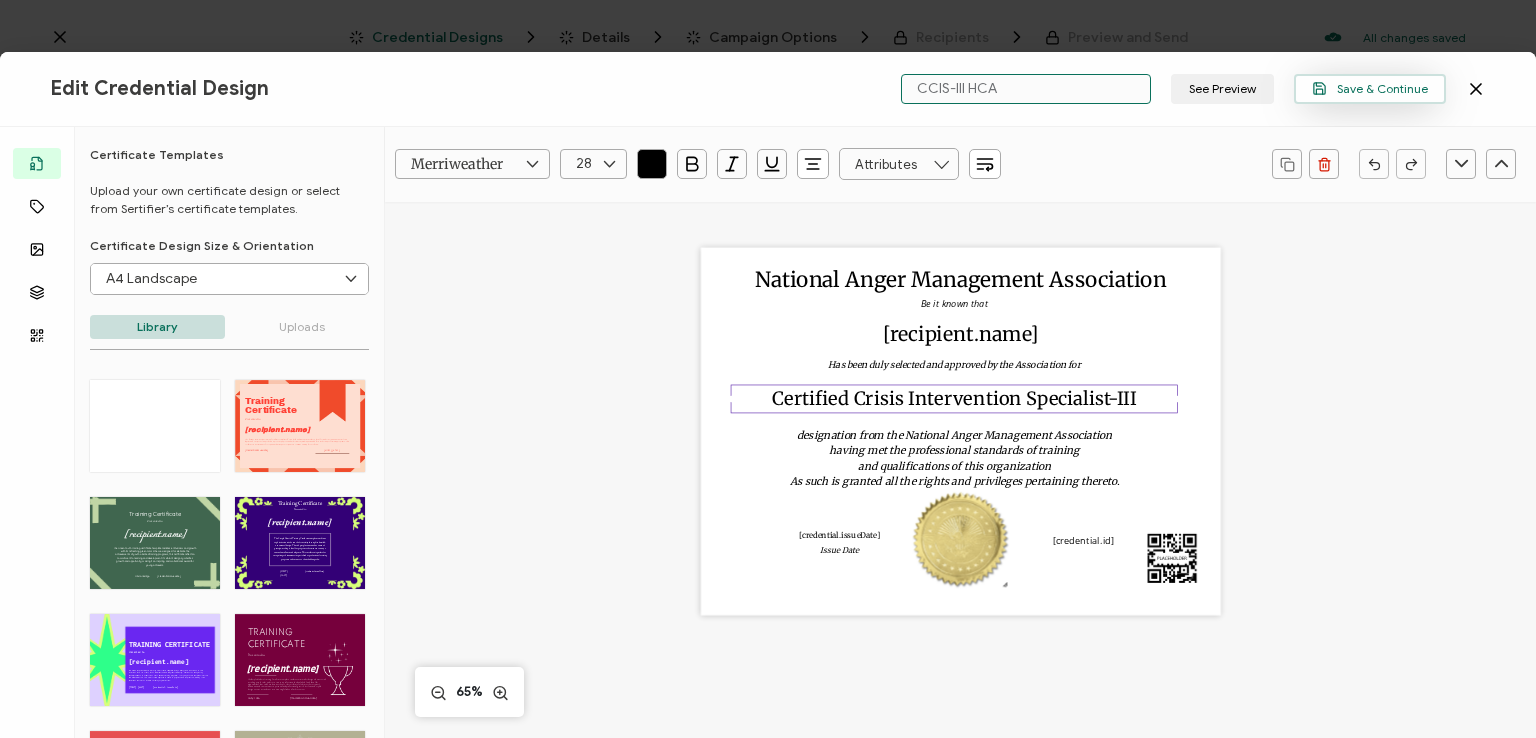 type on "CCIS-III HCA" 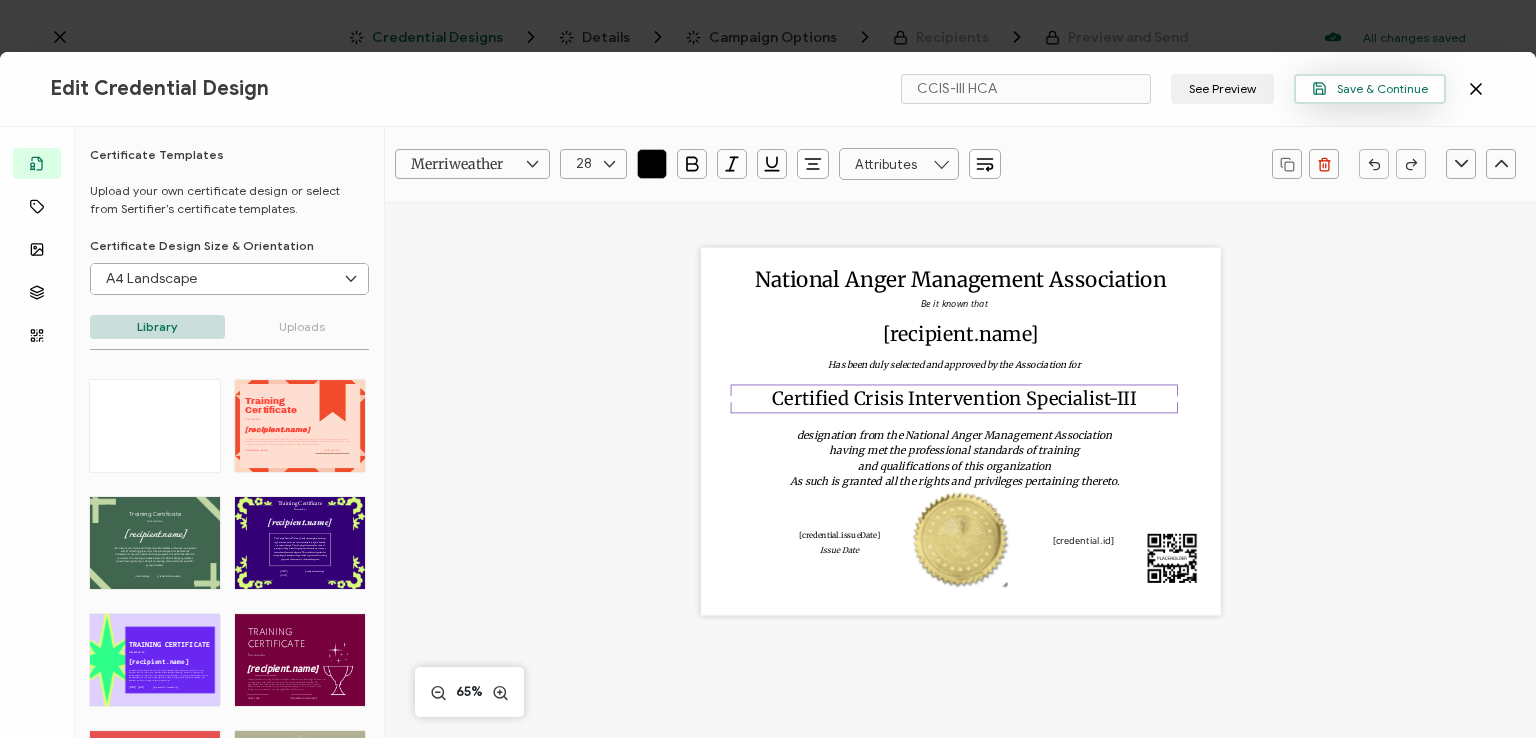 click on "Save & Continue" at bounding box center [1370, 88] 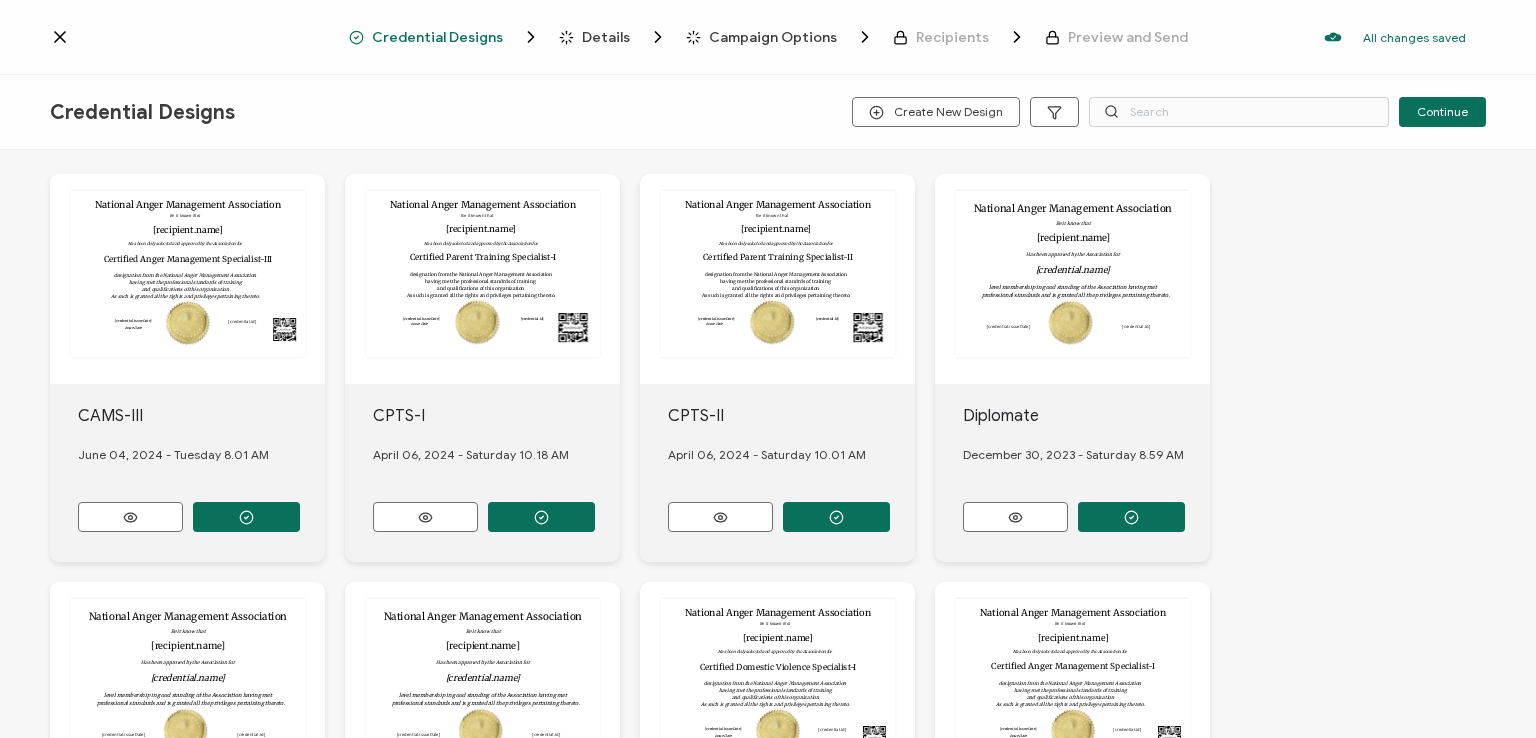scroll, scrollTop: 880, scrollLeft: 0, axis: vertical 